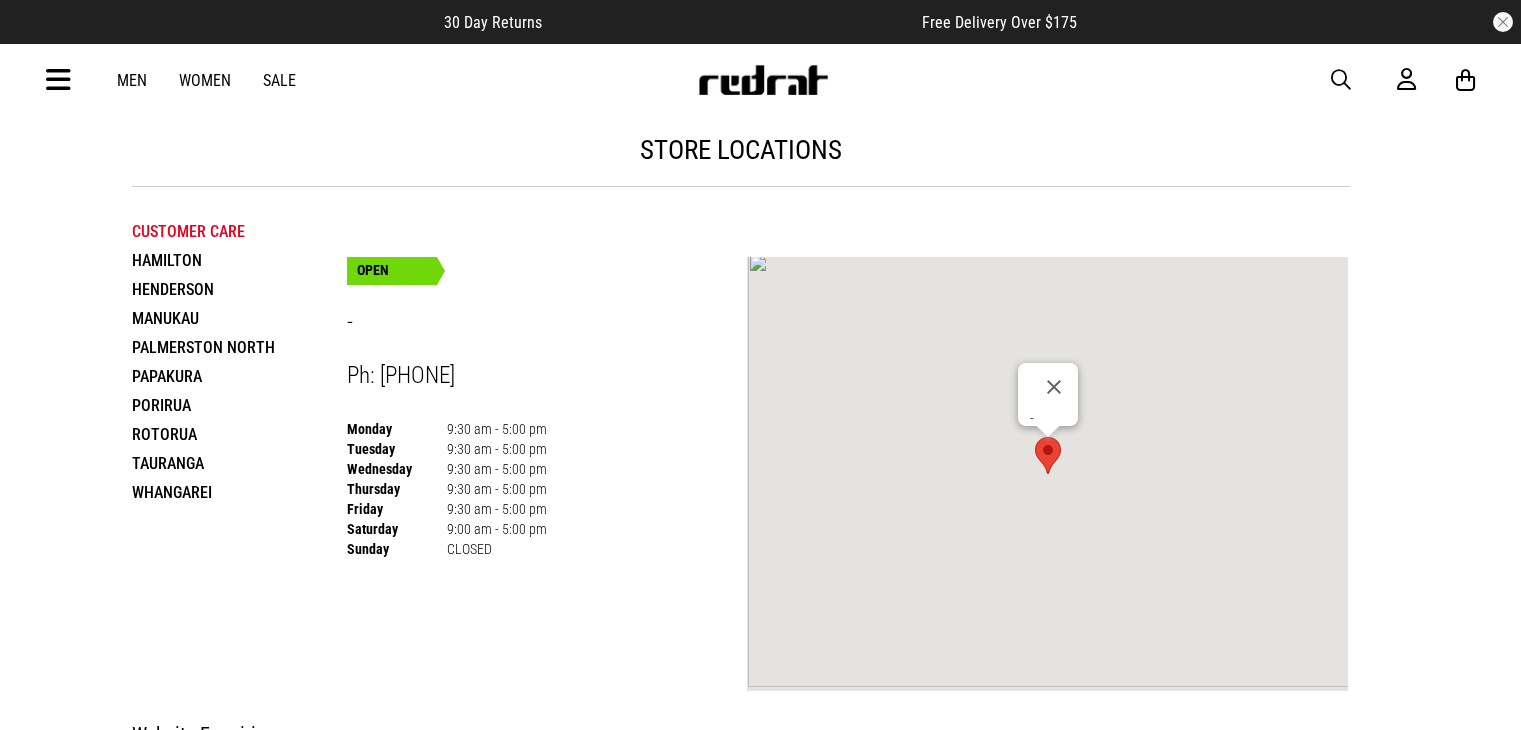 scroll, scrollTop: 0, scrollLeft: 0, axis: both 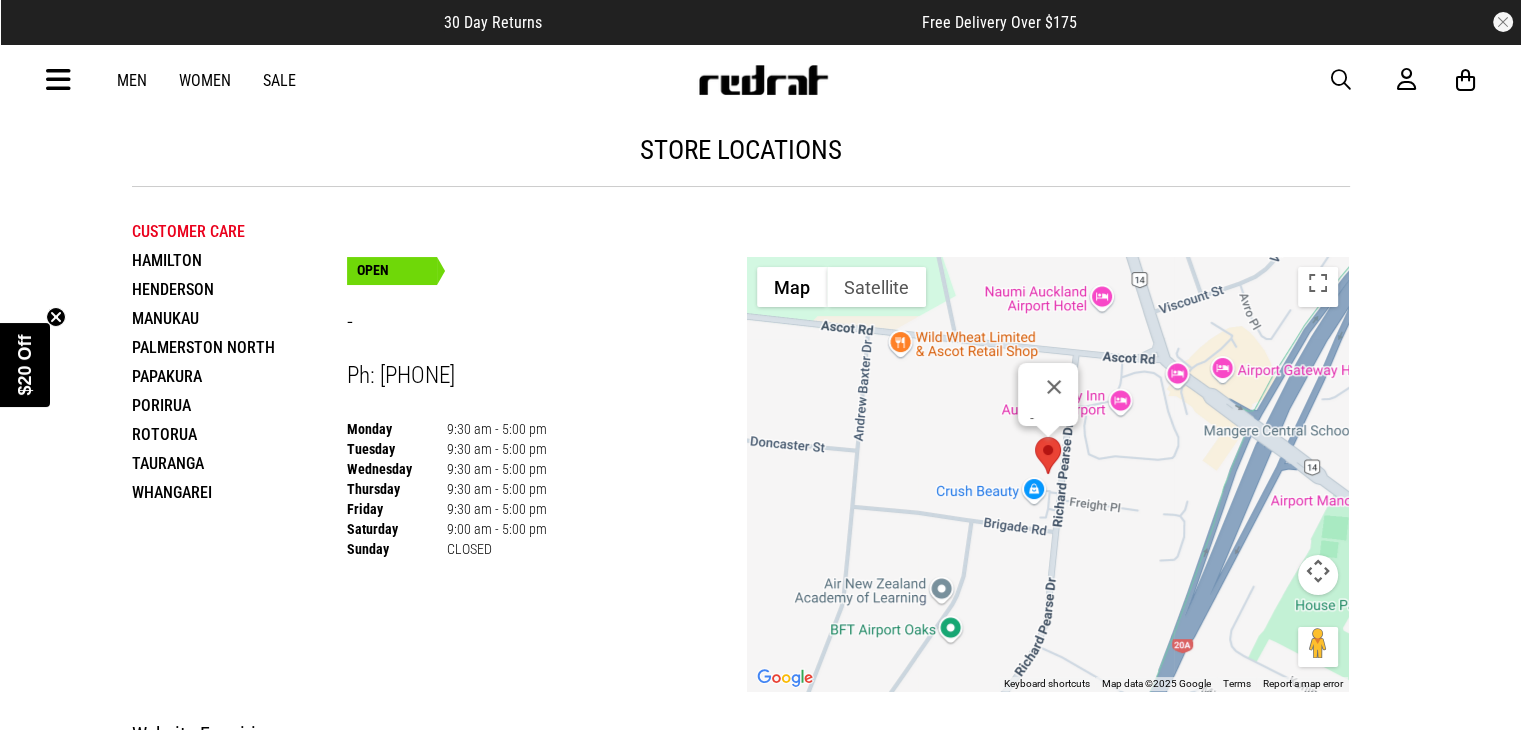 click on "Manukau" at bounding box center (239, 318) 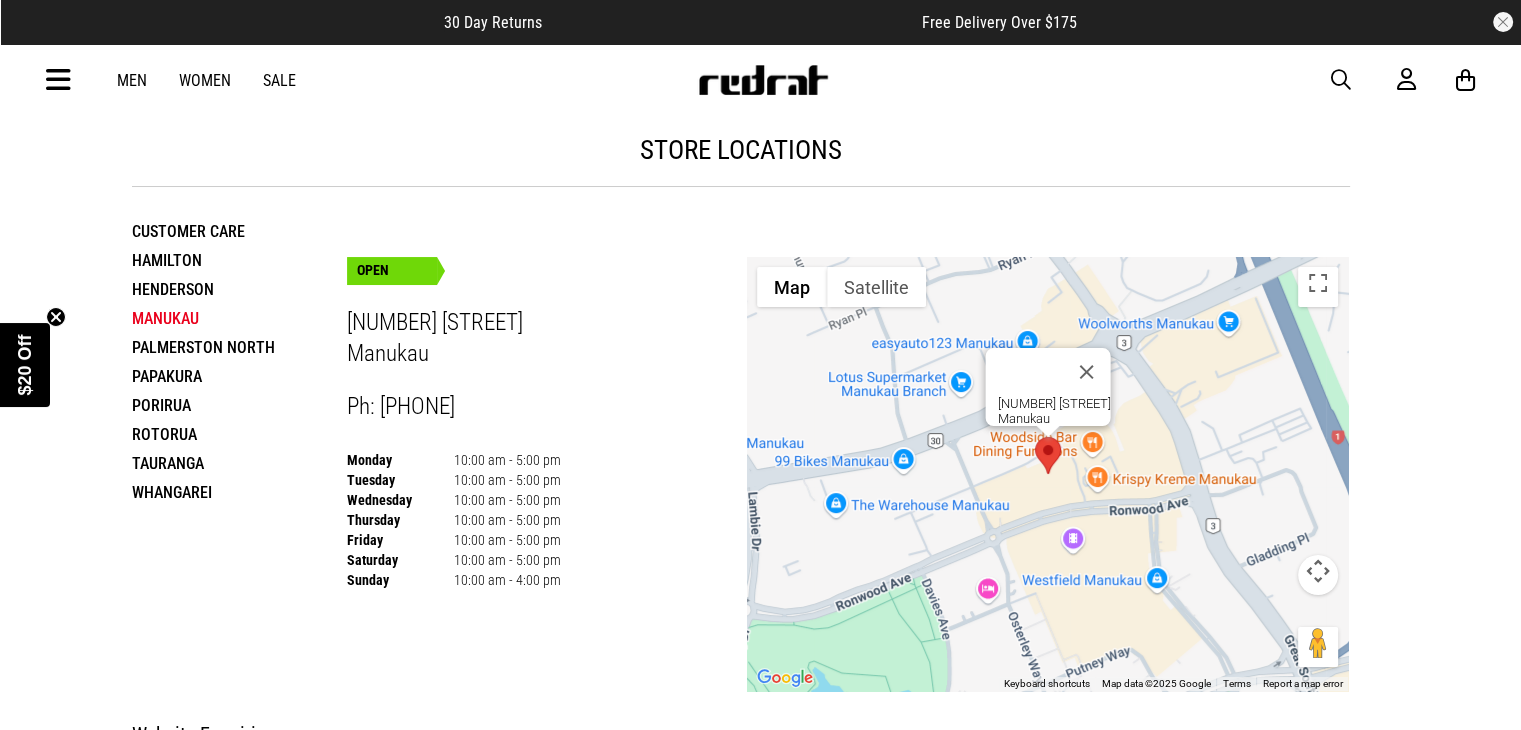 scroll, scrollTop: 0, scrollLeft: 0, axis: both 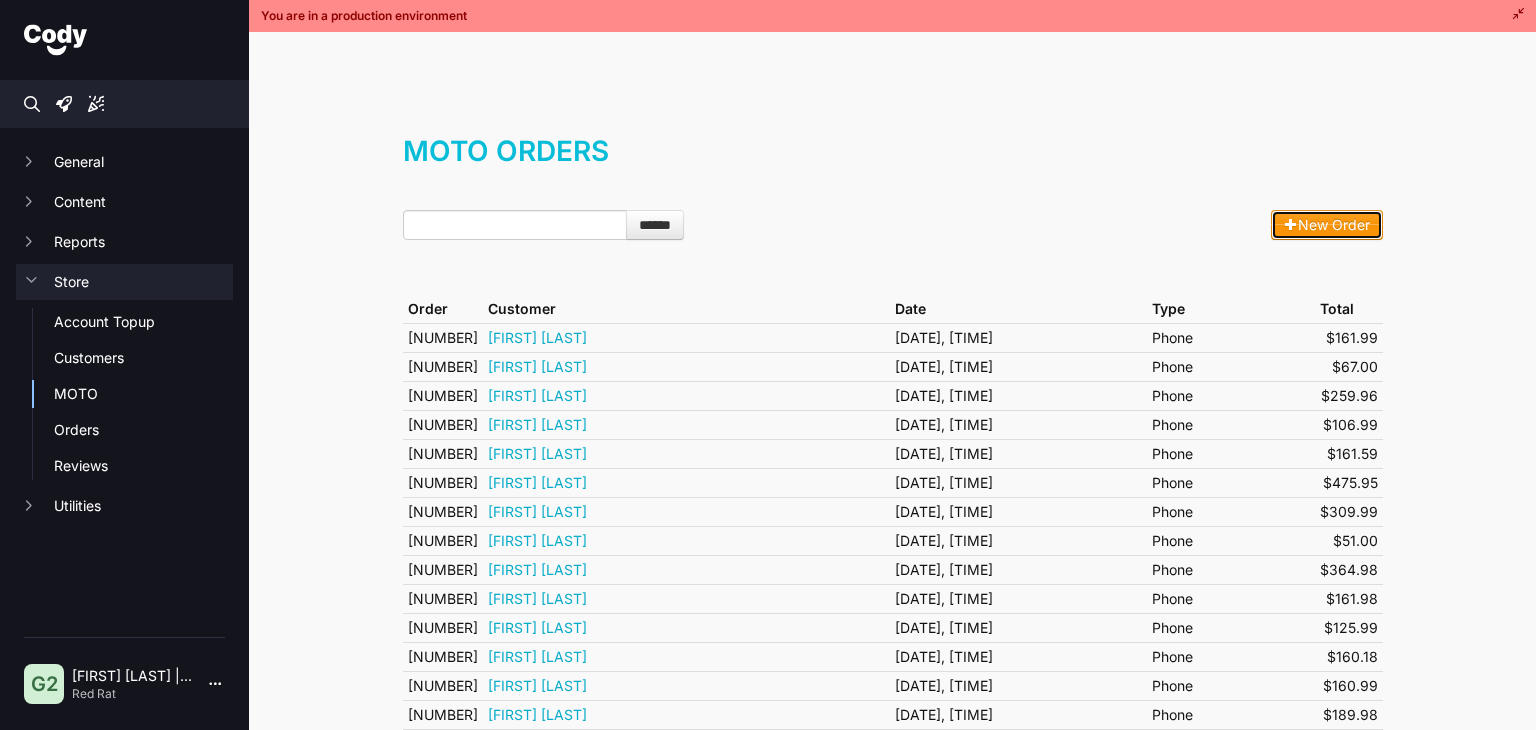 click on "New Order" at bounding box center [1327, 225] 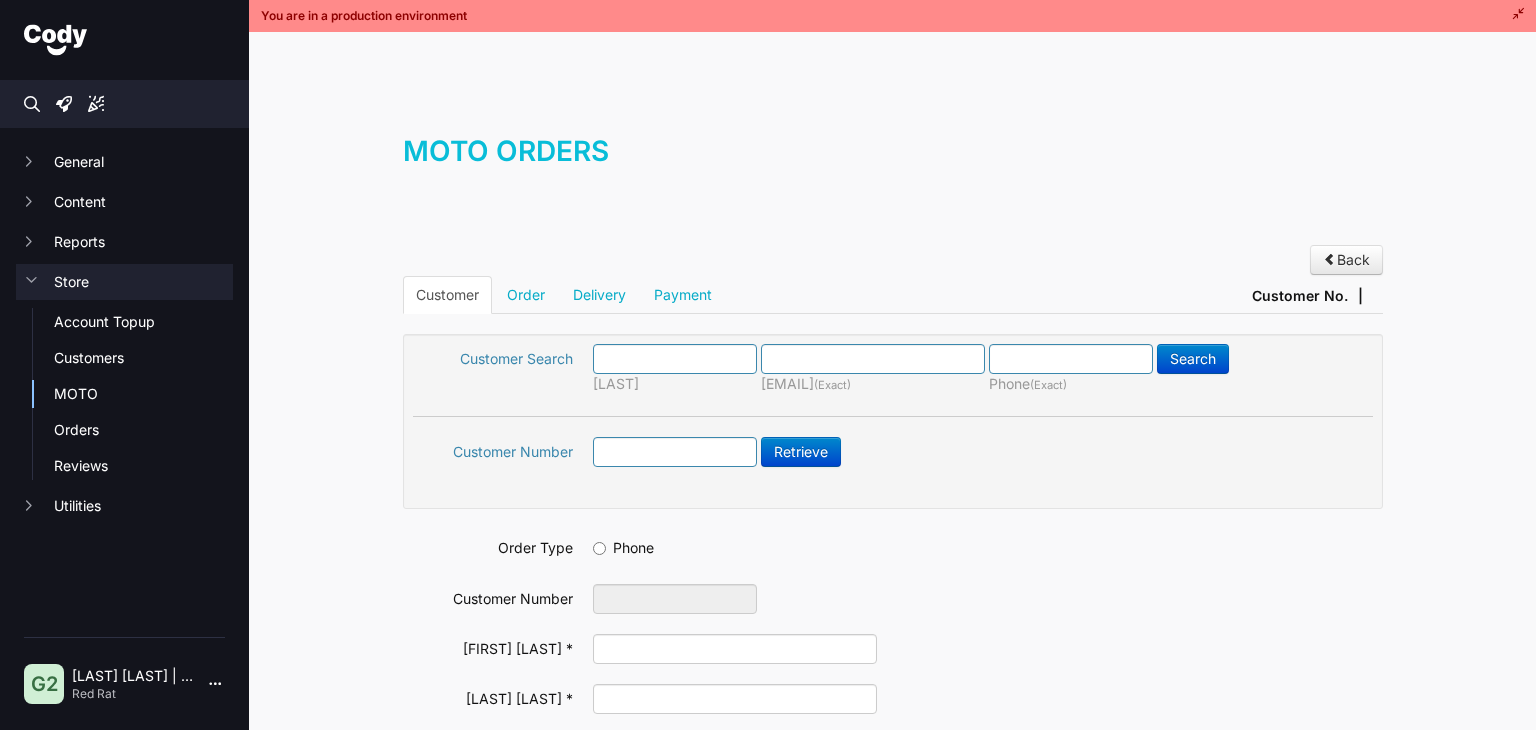 scroll, scrollTop: 0, scrollLeft: 0, axis: both 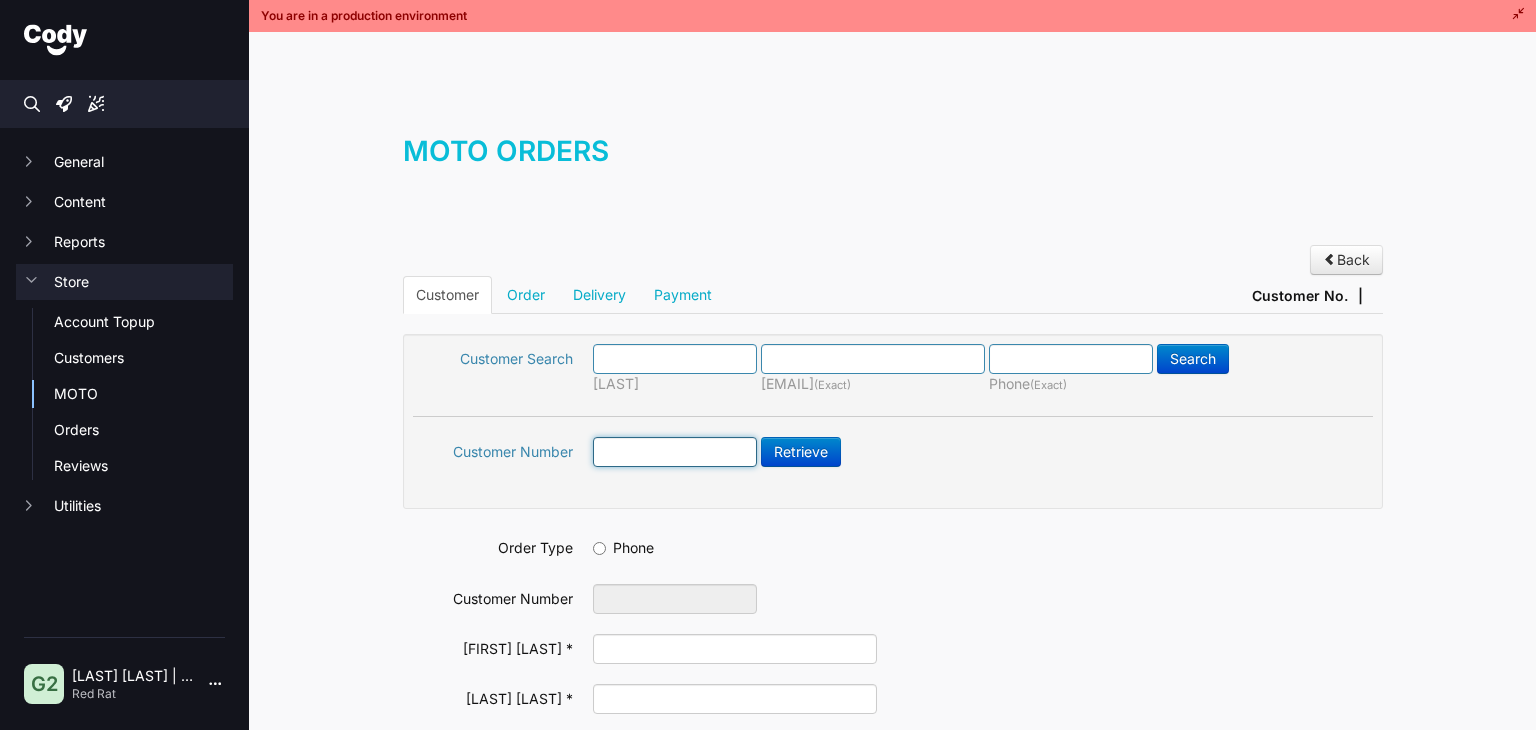 drag, startPoint x: 699, startPoint y: 462, endPoint x: 1469, endPoint y: 341, distance: 779.44916 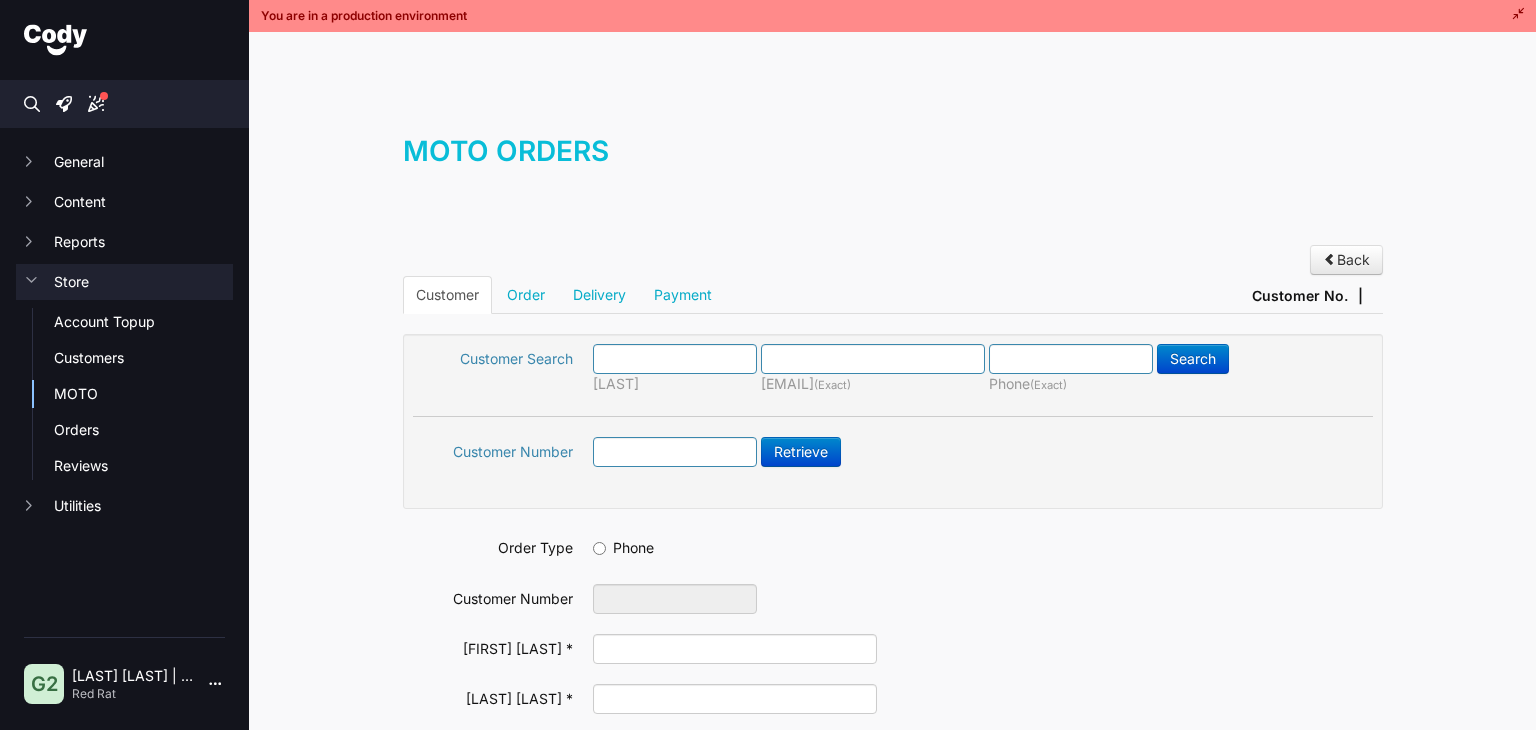 scroll, scrollTop: 0, scrollLeft: 0, axis: both 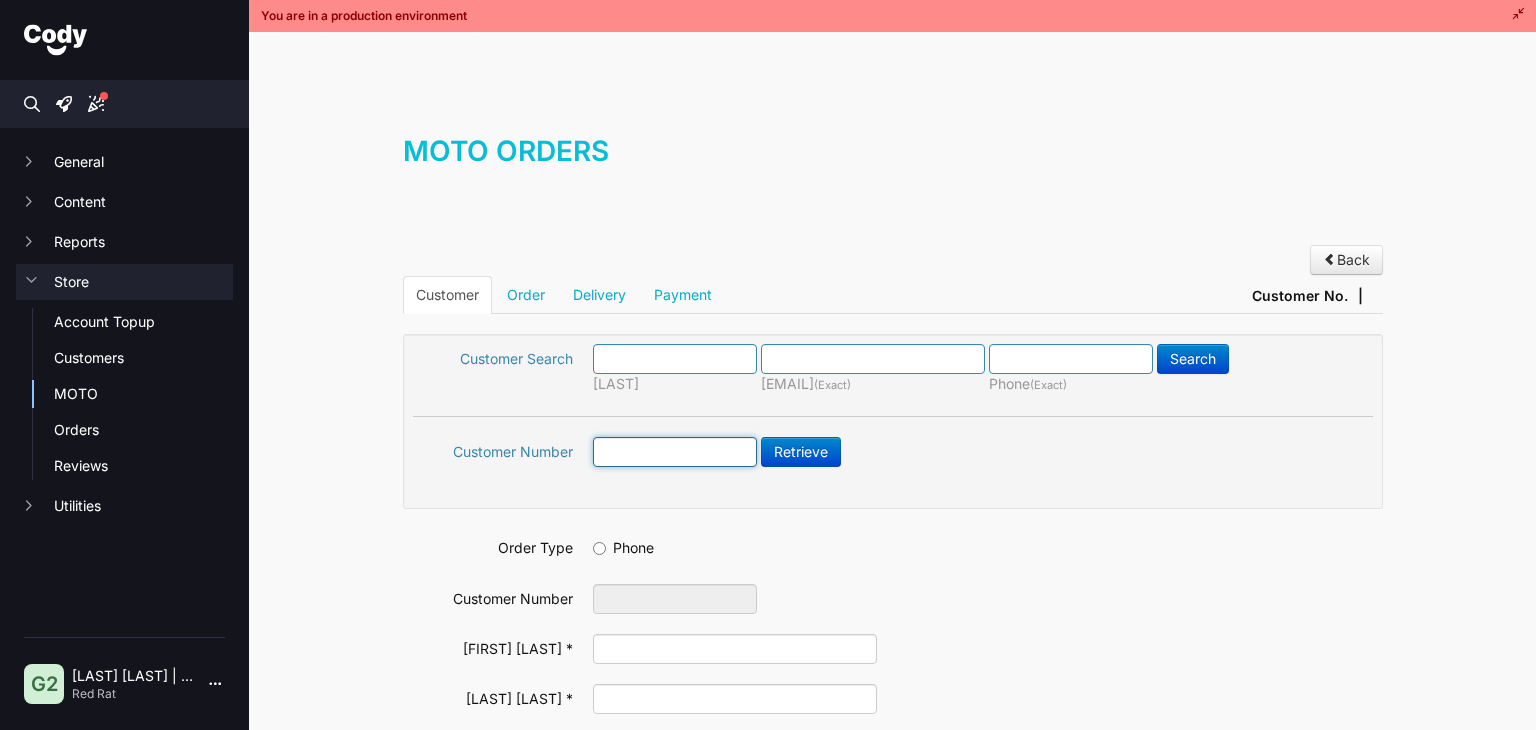 click at bounding box center [675, 452] 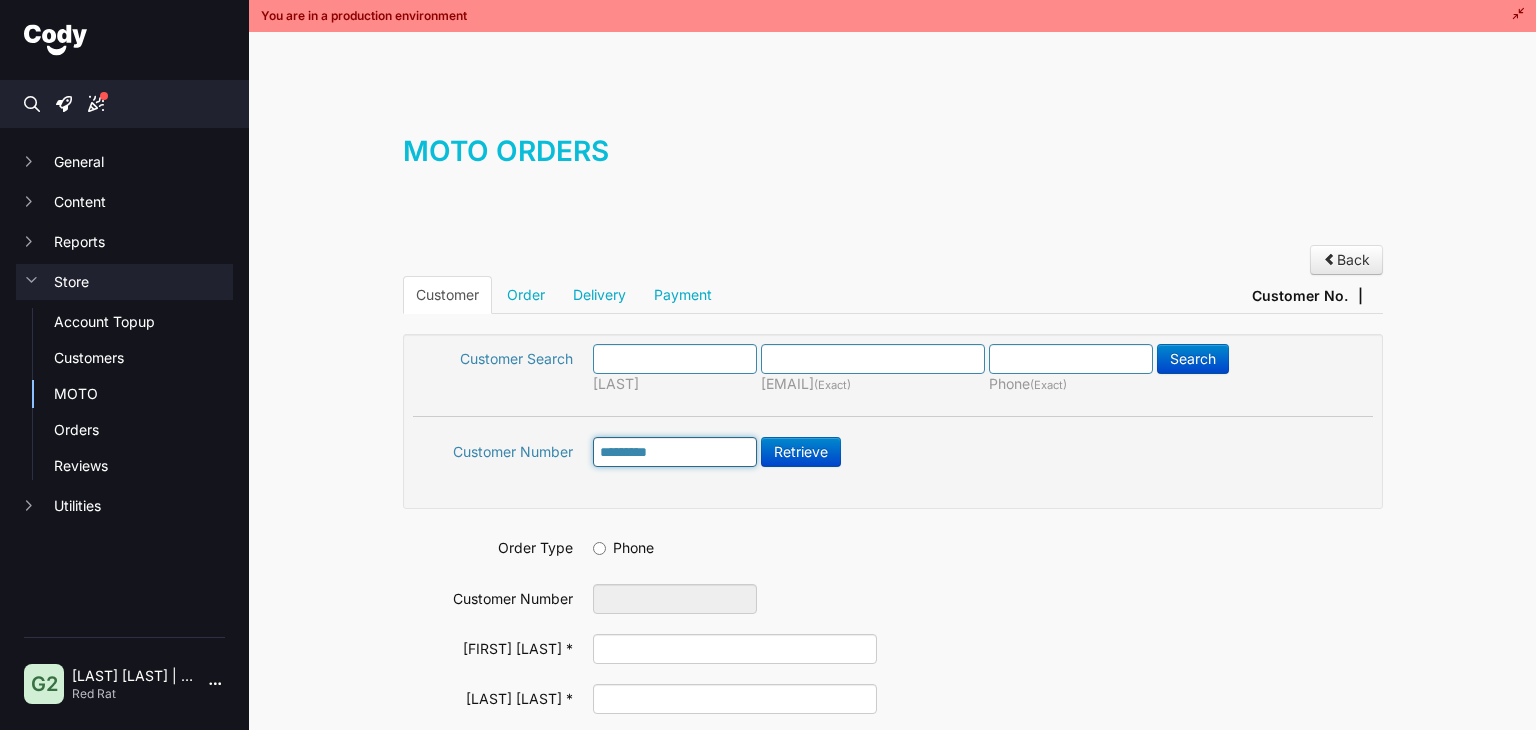 type on "****" 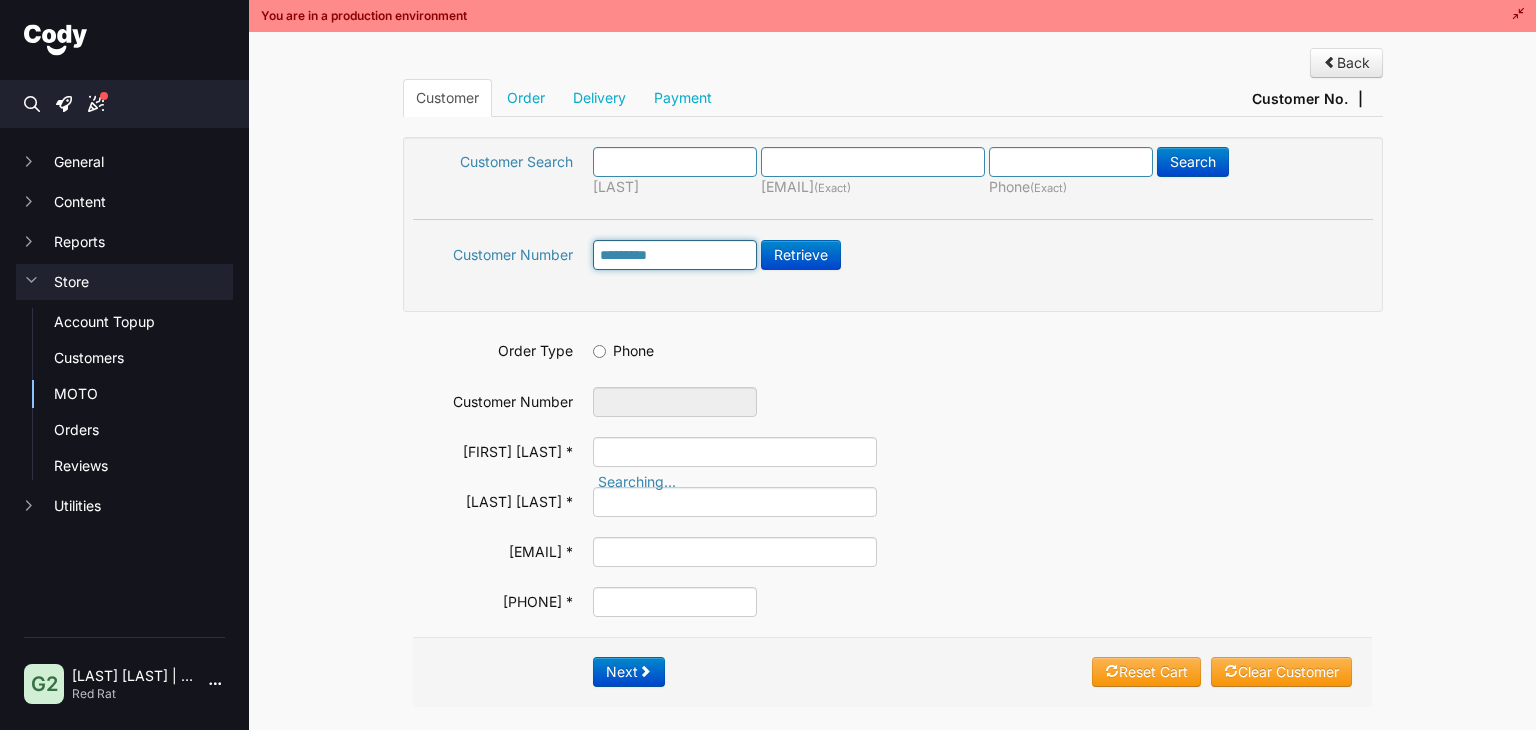 scroll, scrollTop: 200, scrollLeft: 0, axis: vertical 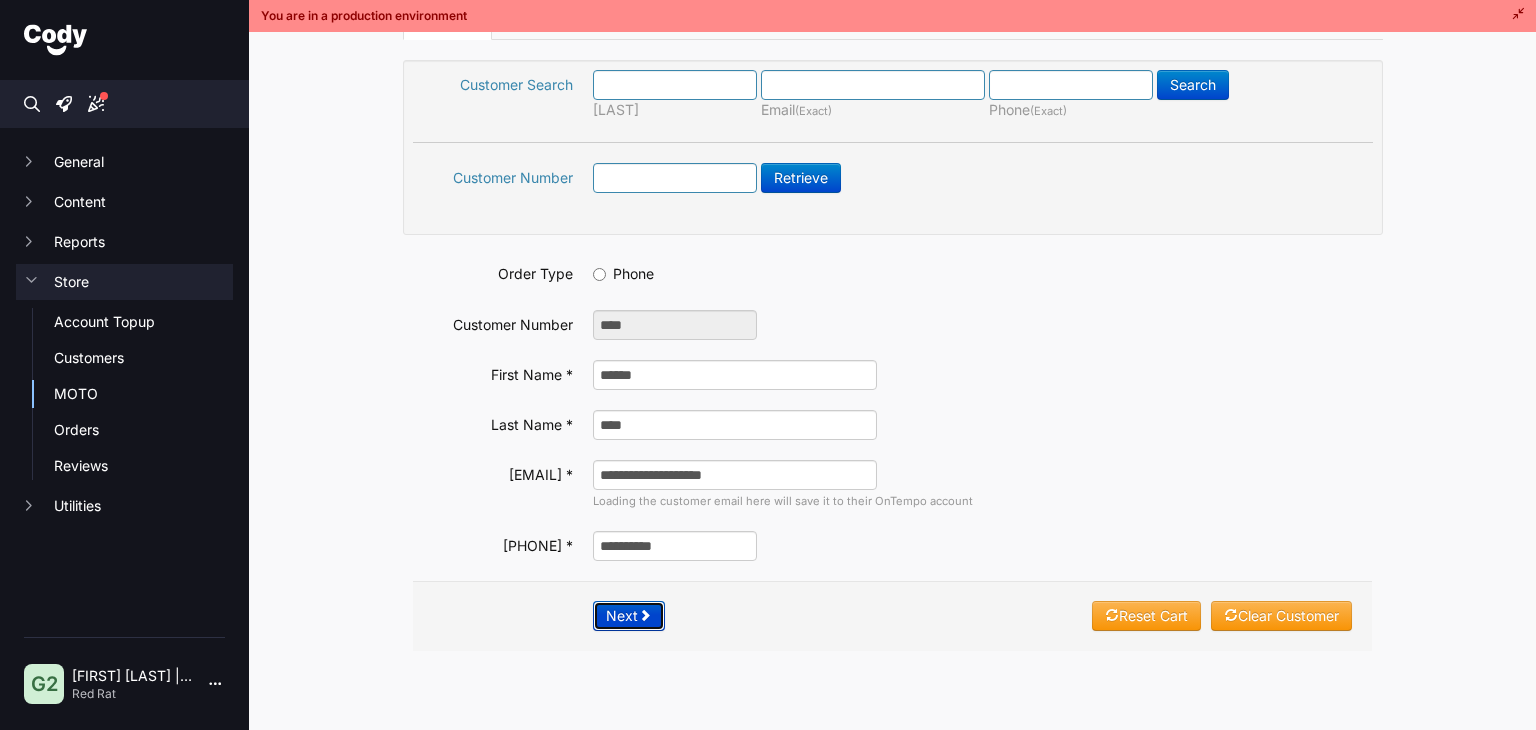 click on "Next" at bounding box center [629, 616] 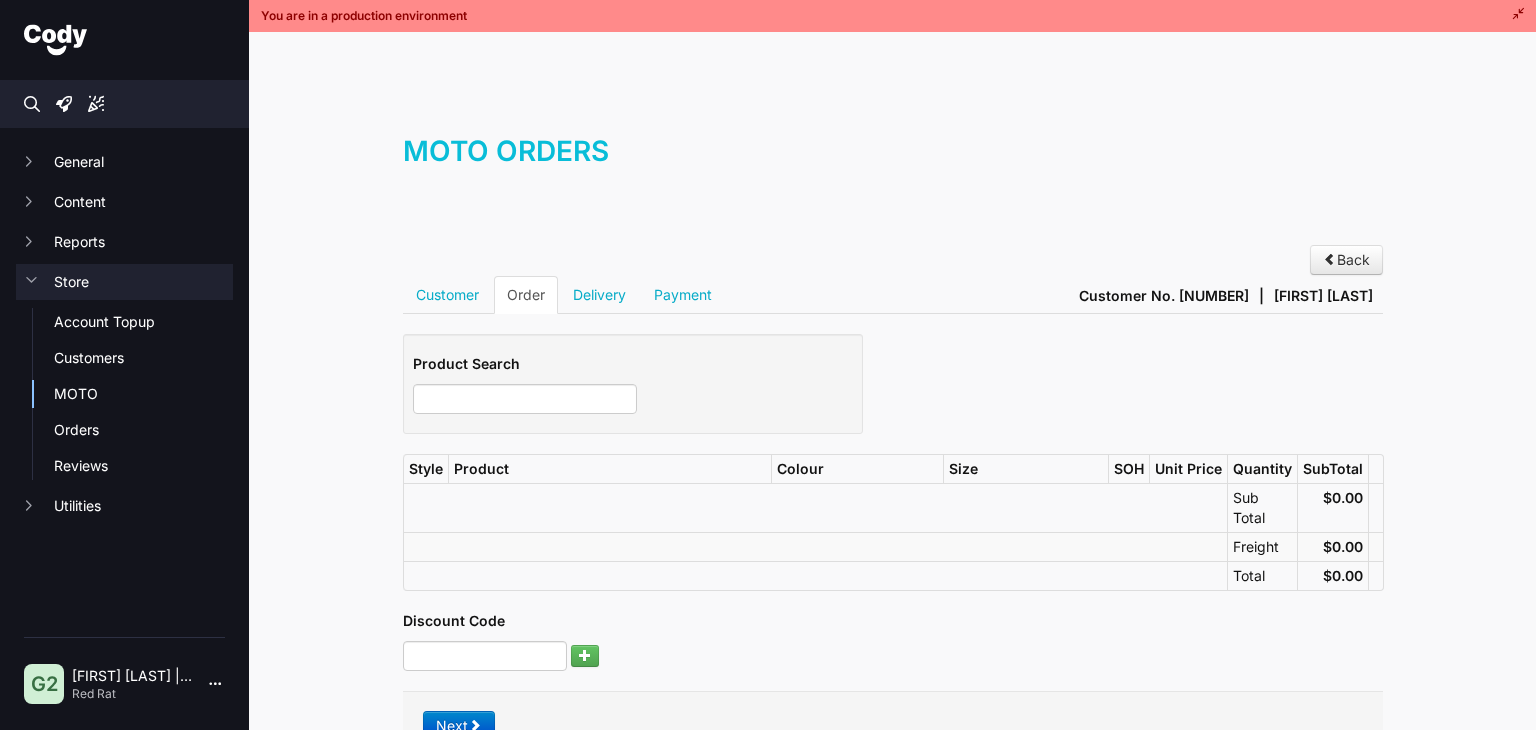 scroll, scrollTop: 0, scrollLeft: 0, axis: both 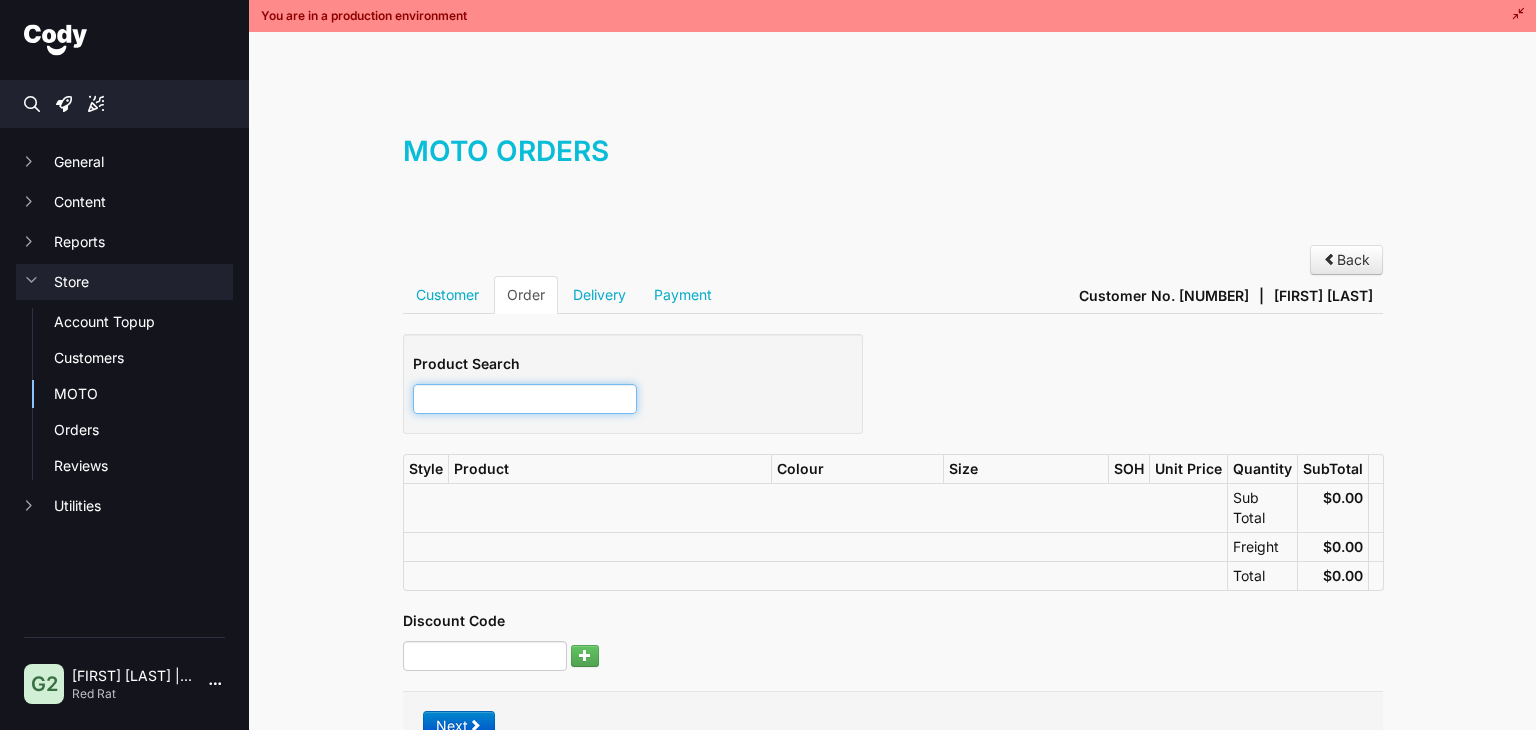 click at bounding box center [525, 399] 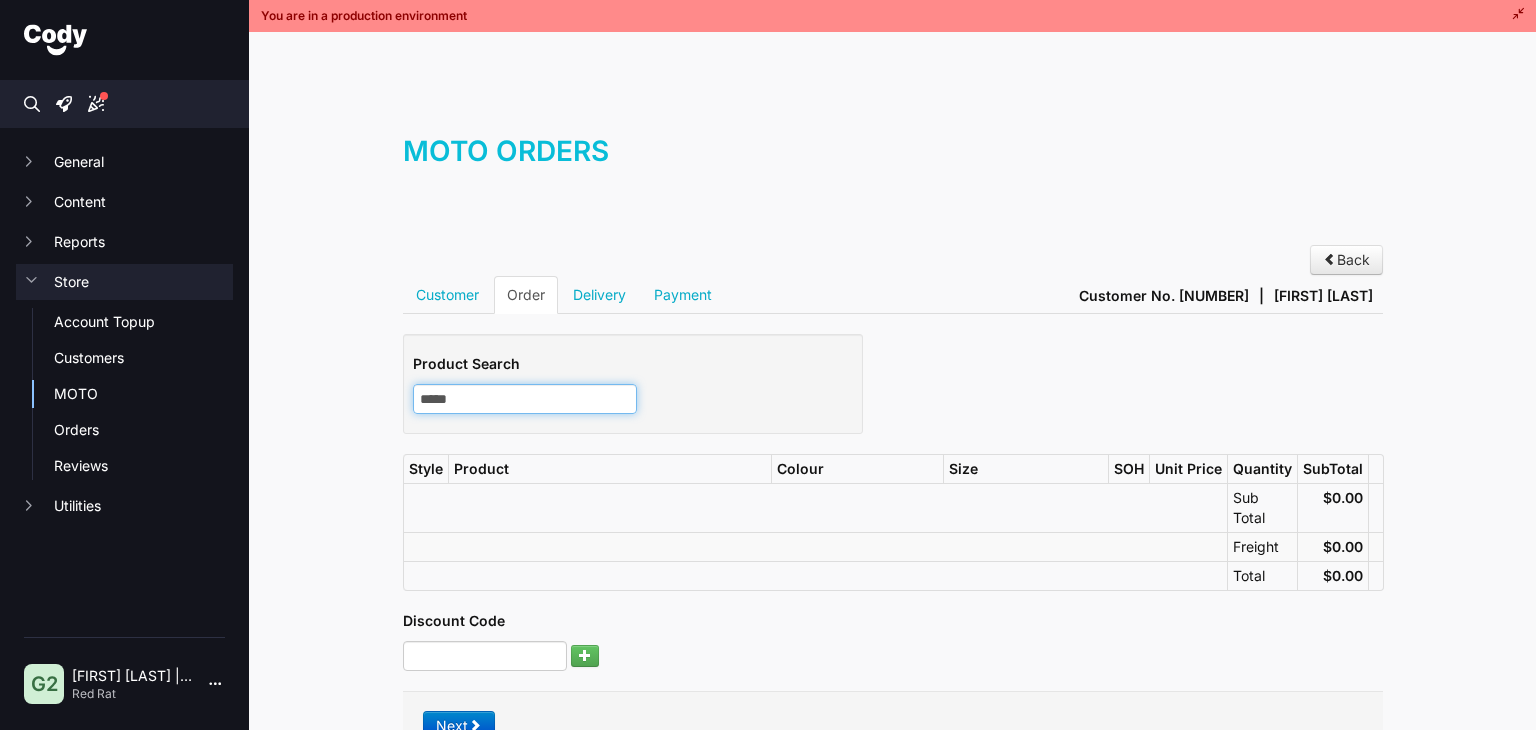scroll, scrollTop: 0, scrollLeft: 0, axis: both 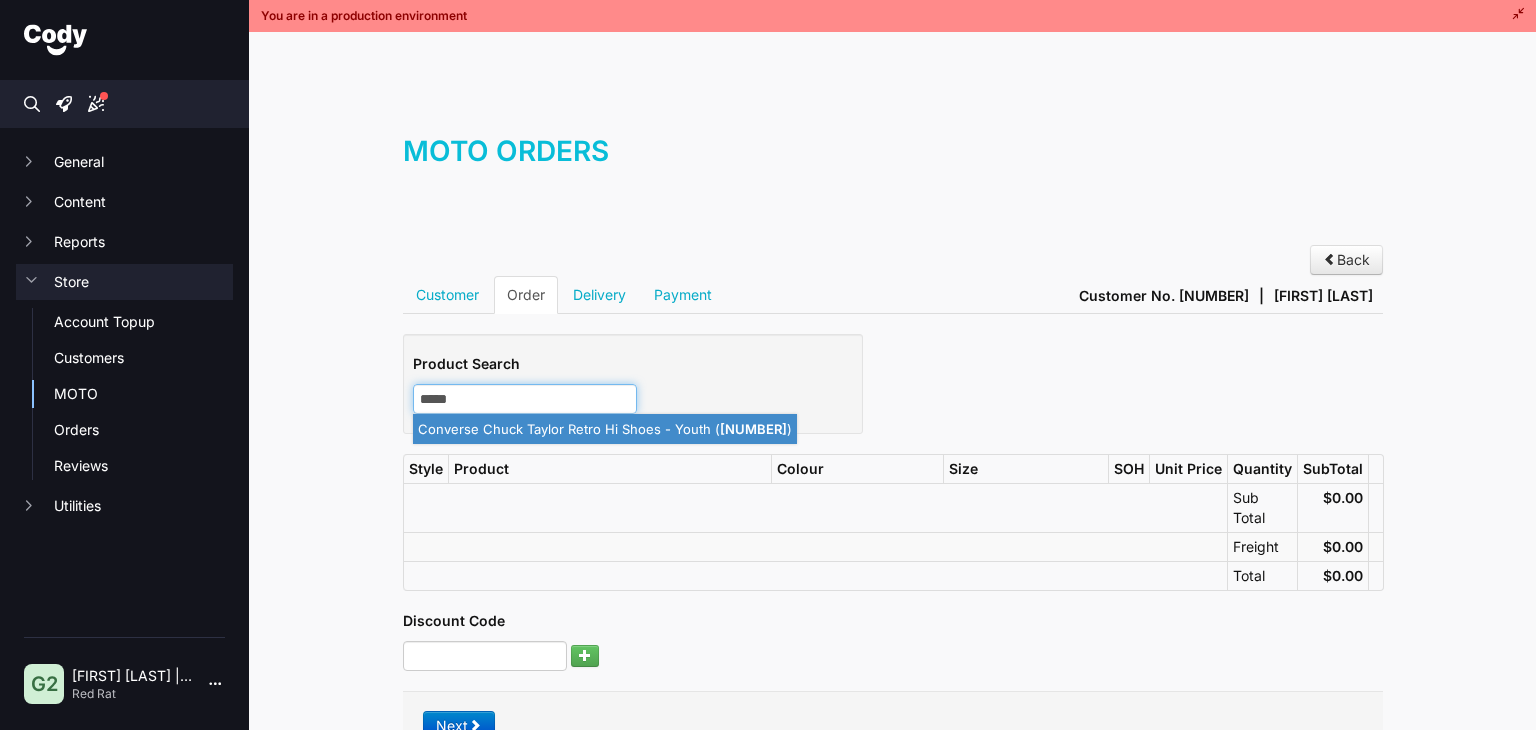 click on "Converse Chuck Taylor Retro Hi Shoes - Youth ( 57811 )" at bounding box center [605, 429] 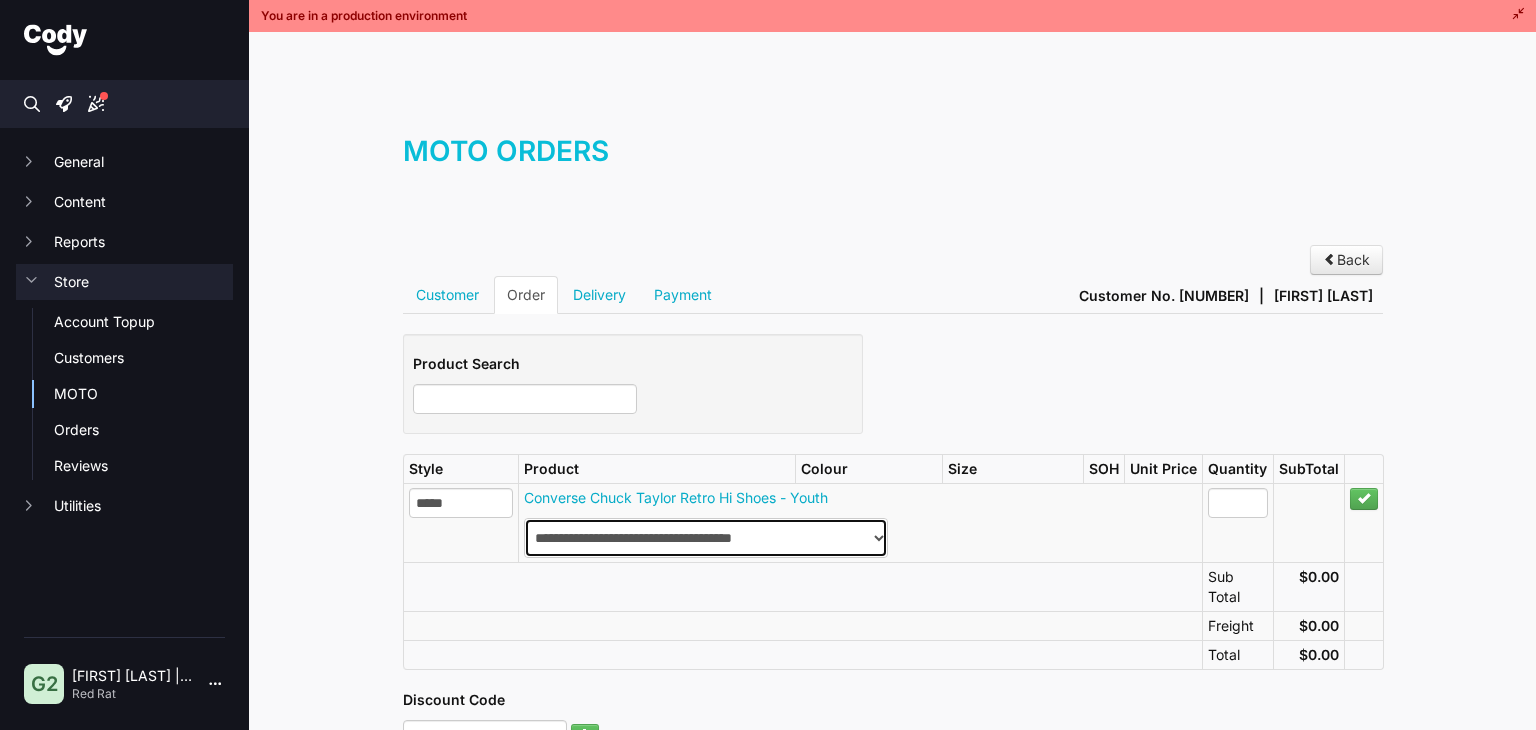click on "**********" at bounding box center (706, 538) 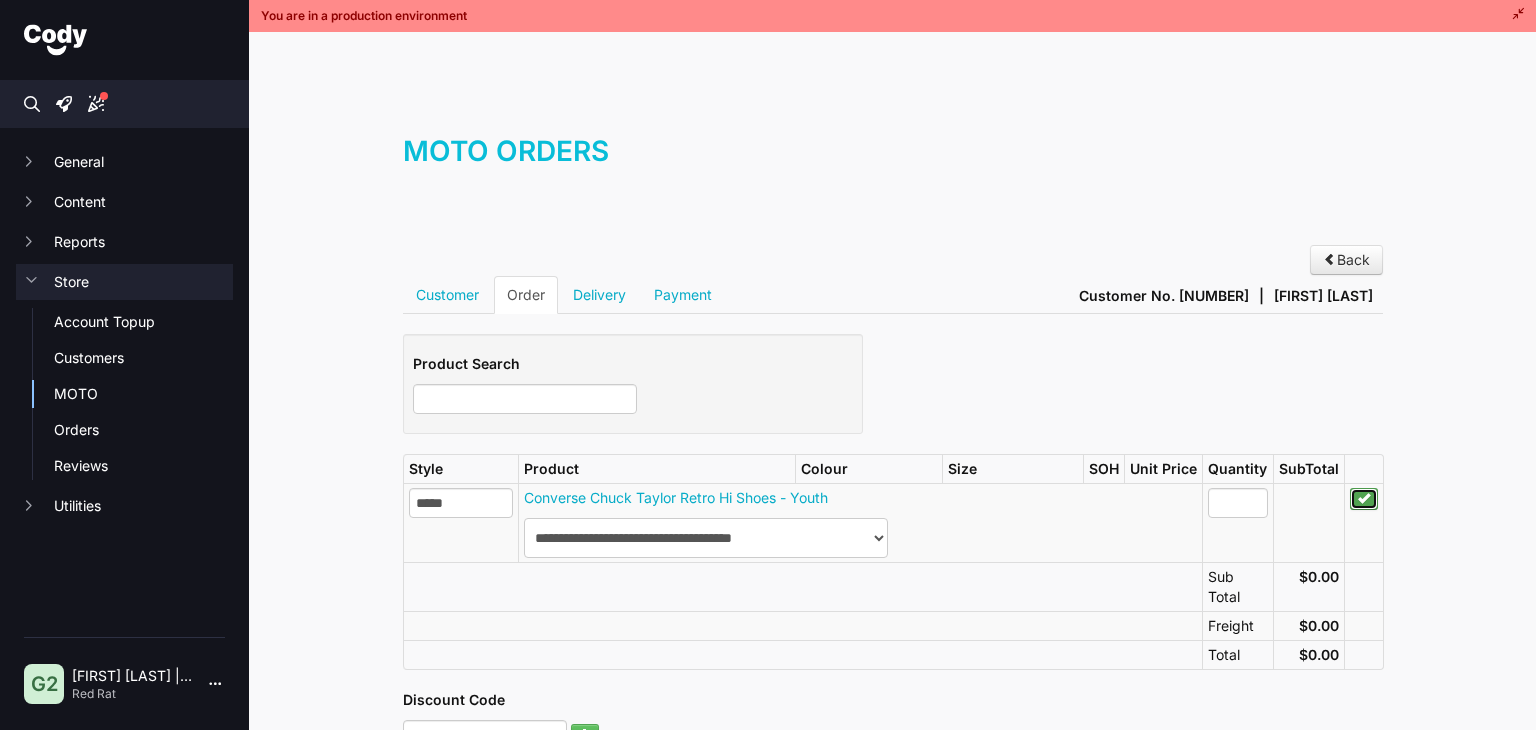 click at bounding box center (1364, 498) 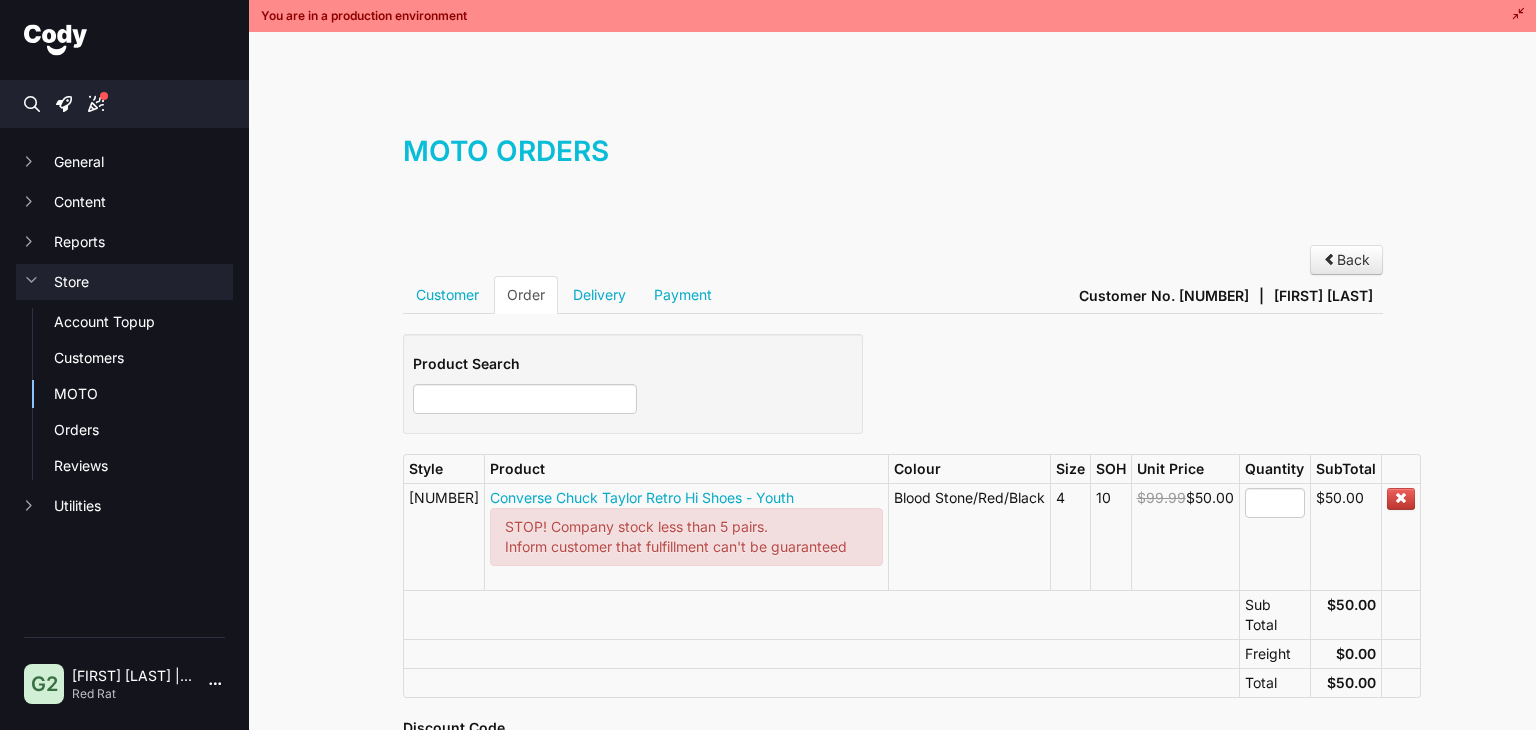 click on "Blood Stone/Red/Black" at bounding box center [969, 536] 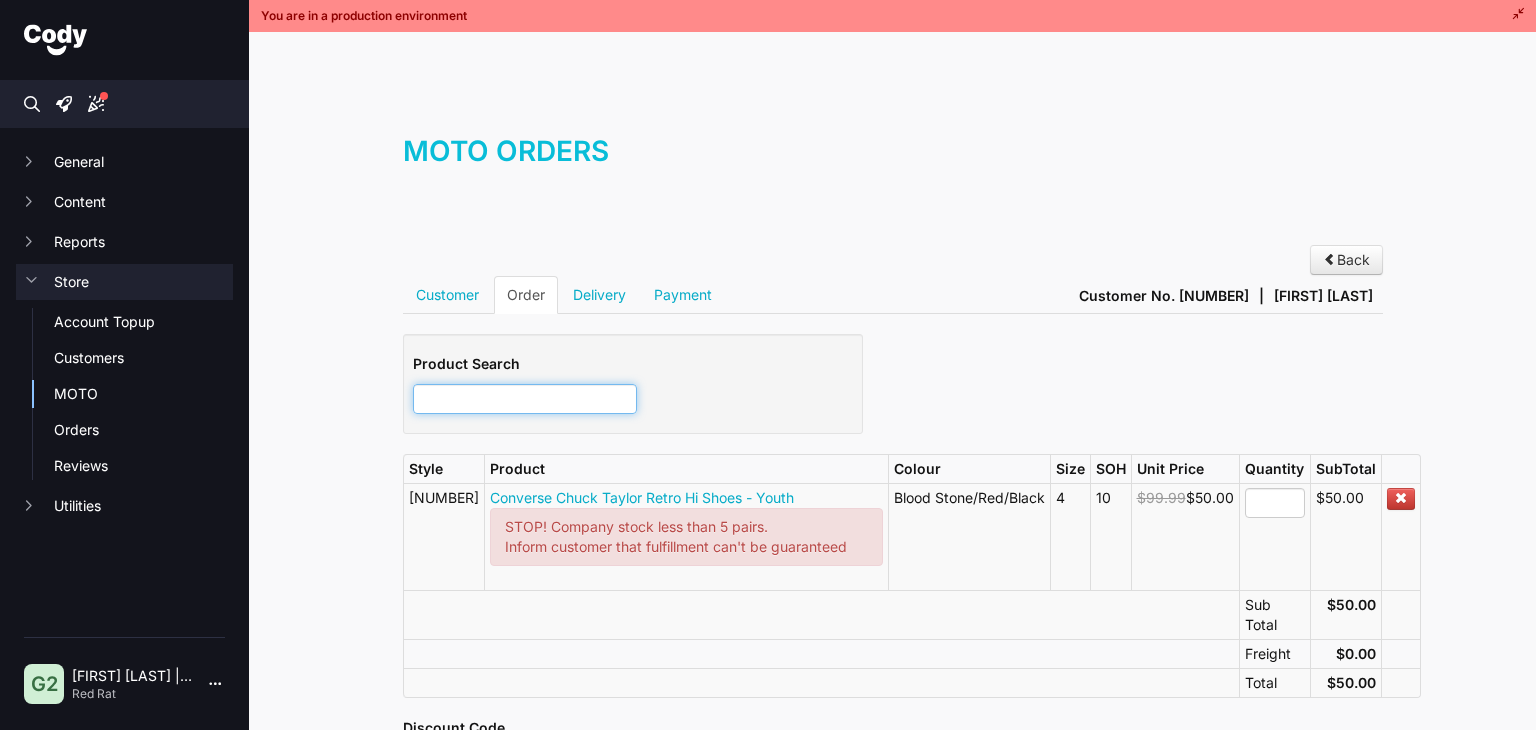 click at bounding box center [525, 399] 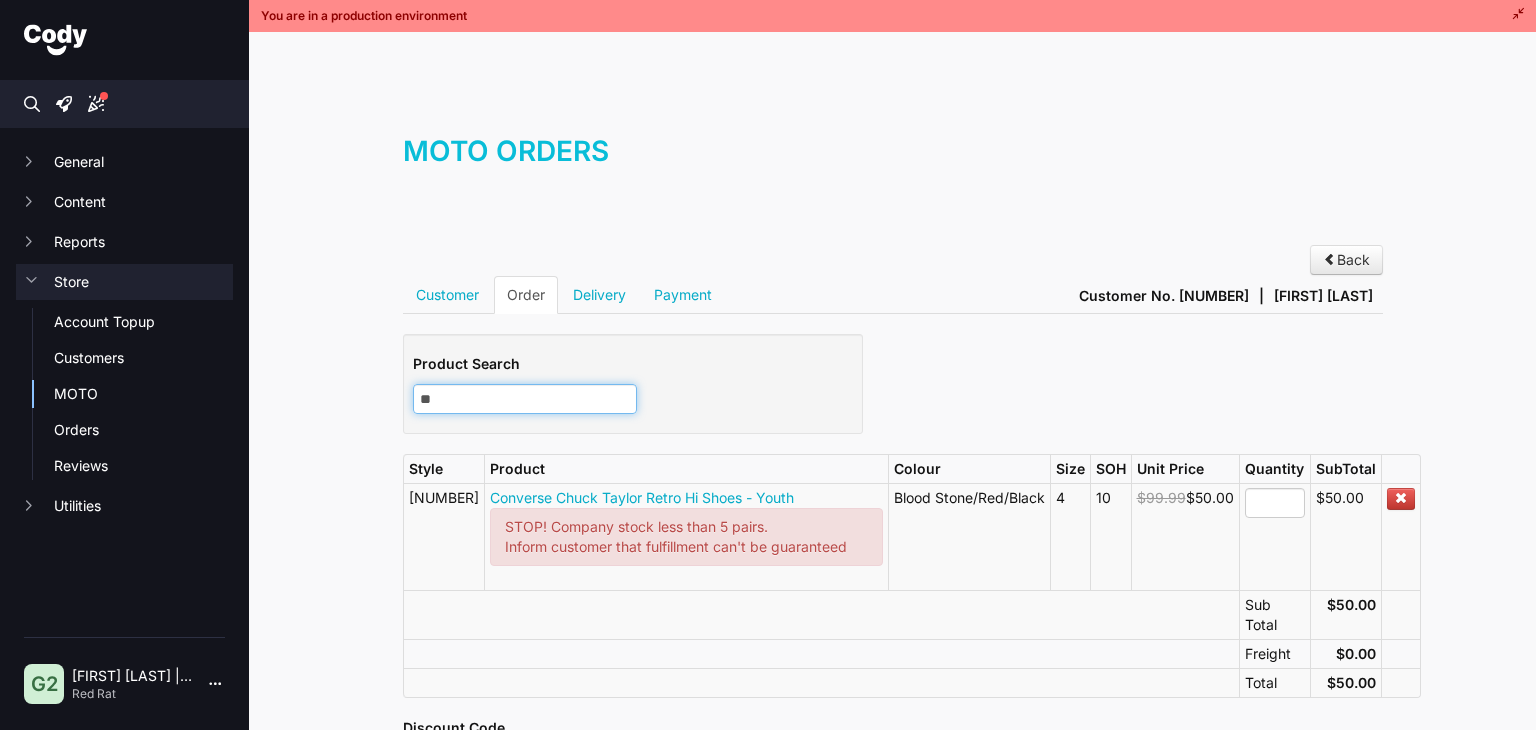 type on "***" 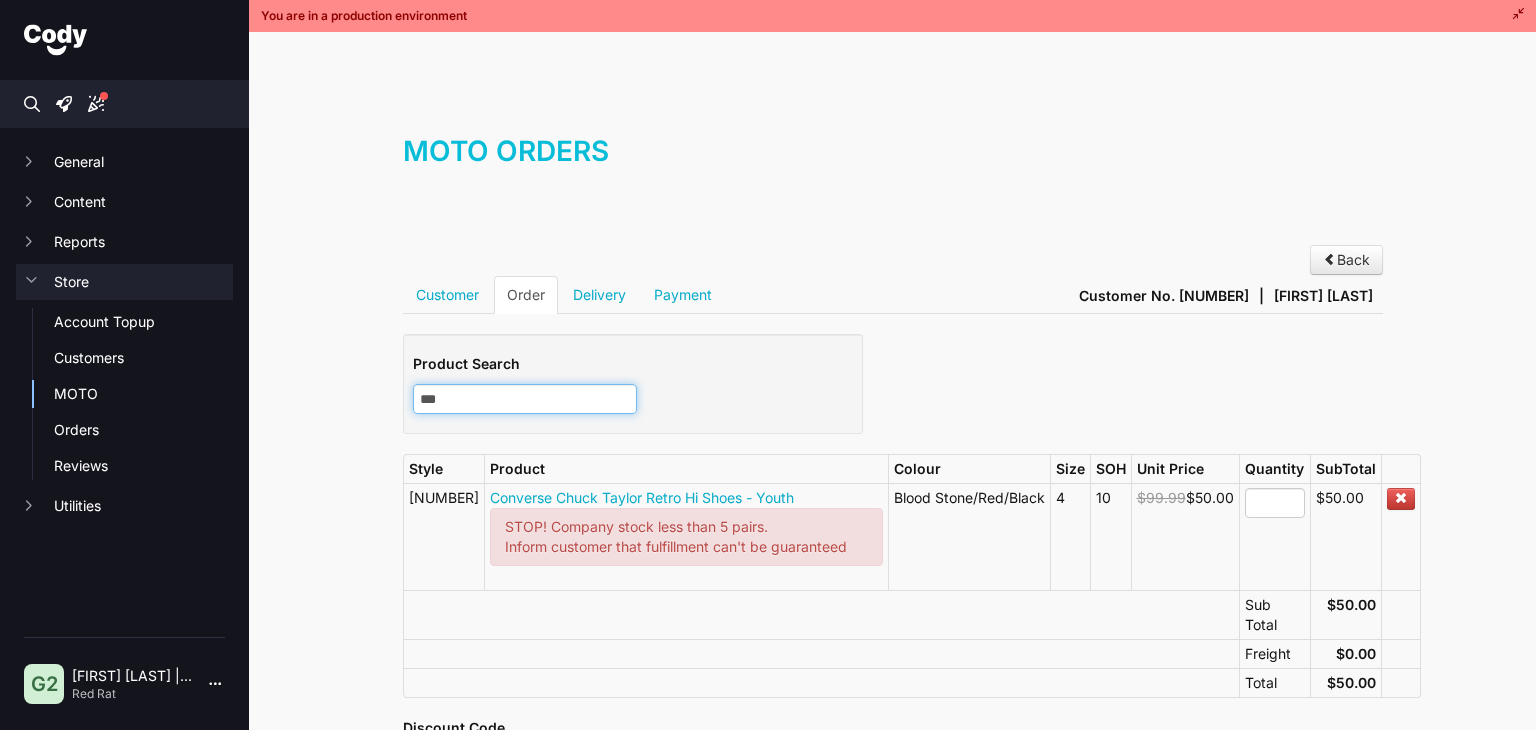 type on "***" 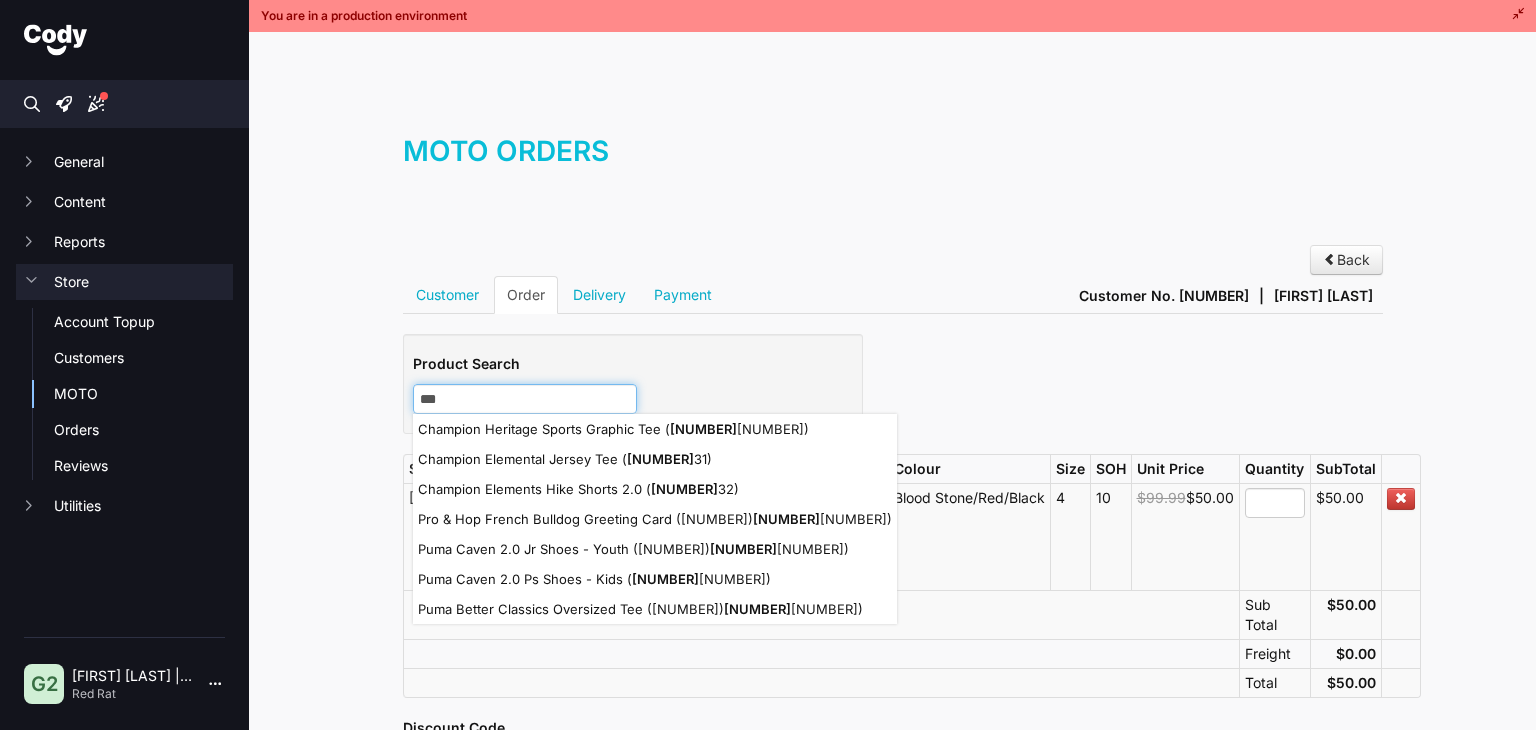 type 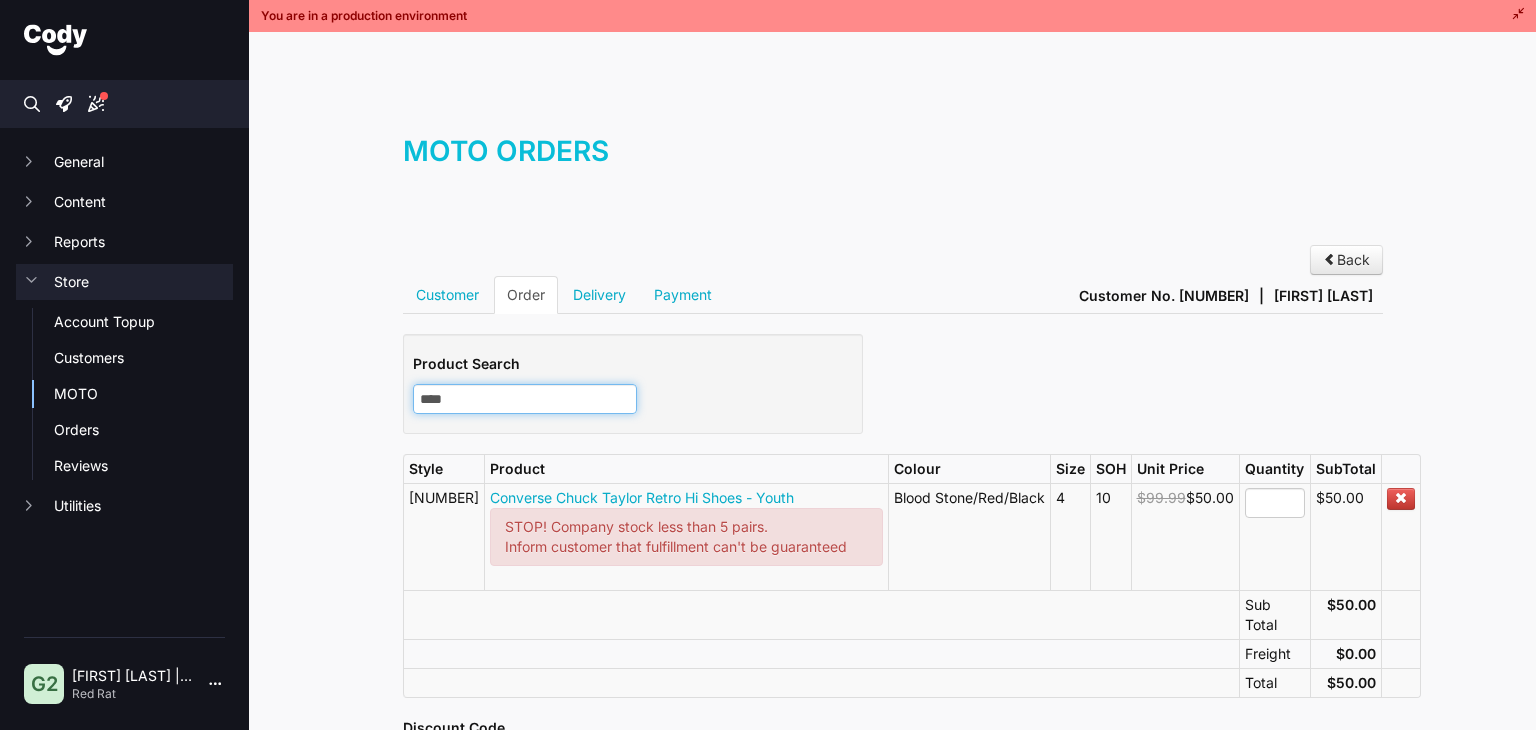 type on "*****" 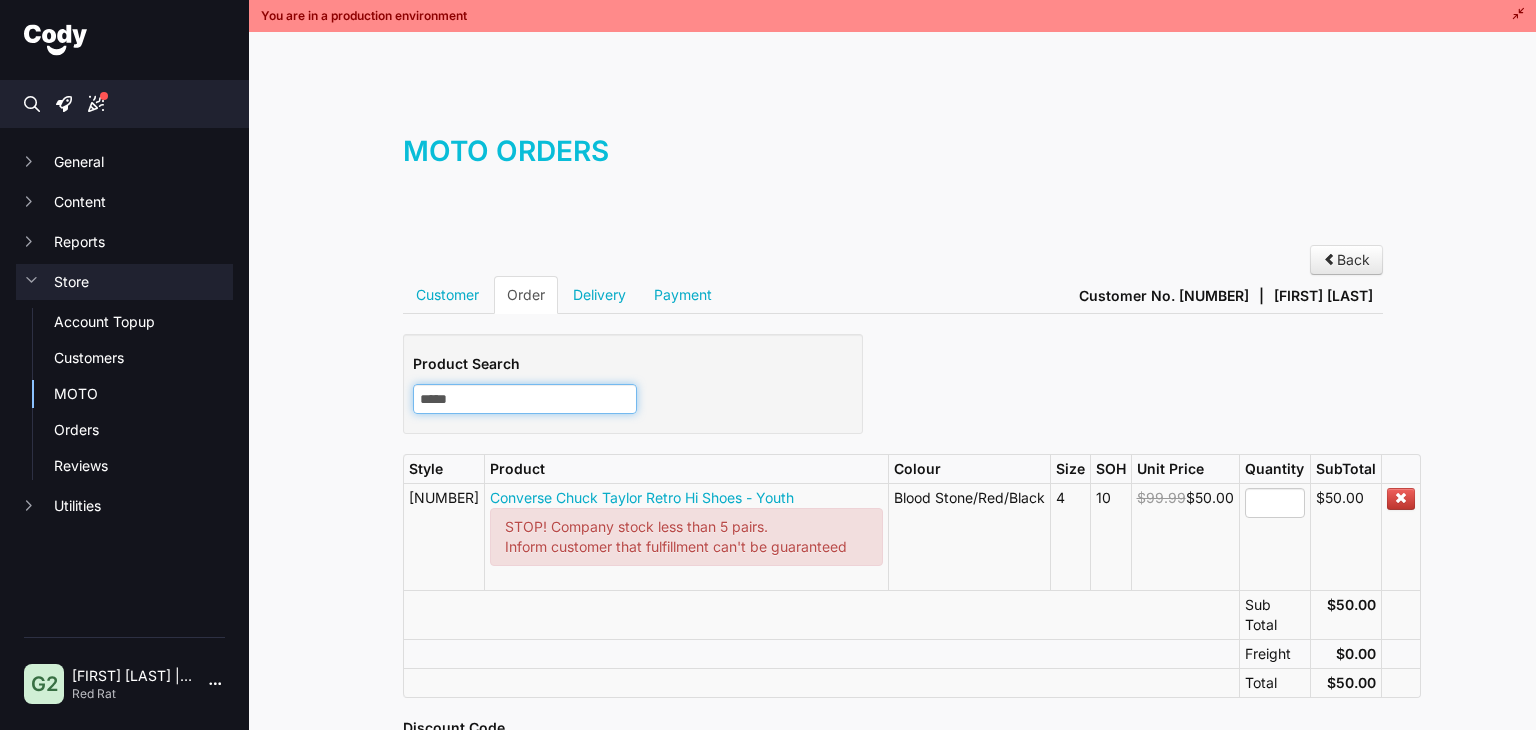 type on "*****" 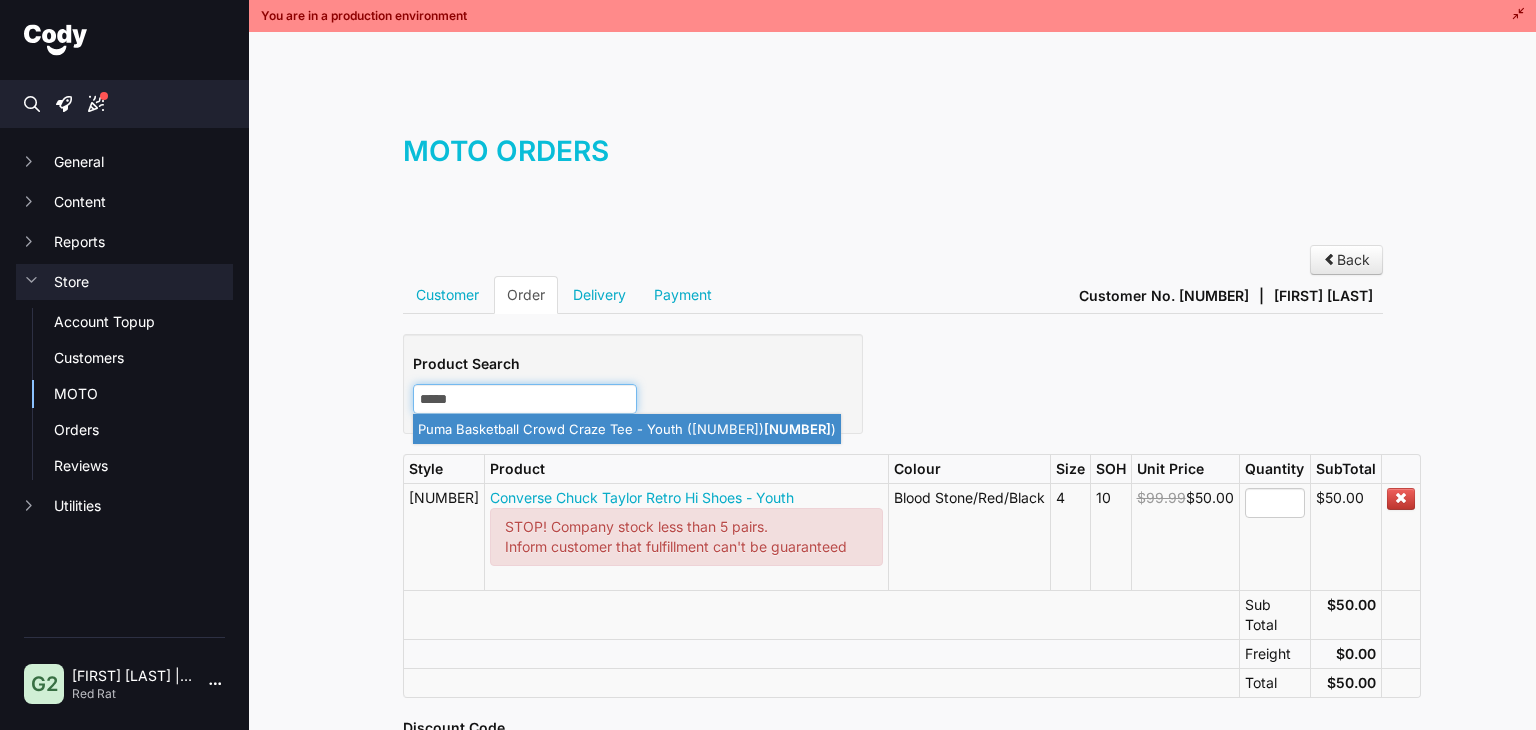 click on "Puma Basketball Crowd Craze Tee - Youth ( 57070 )" at bounding box center (627, 429) 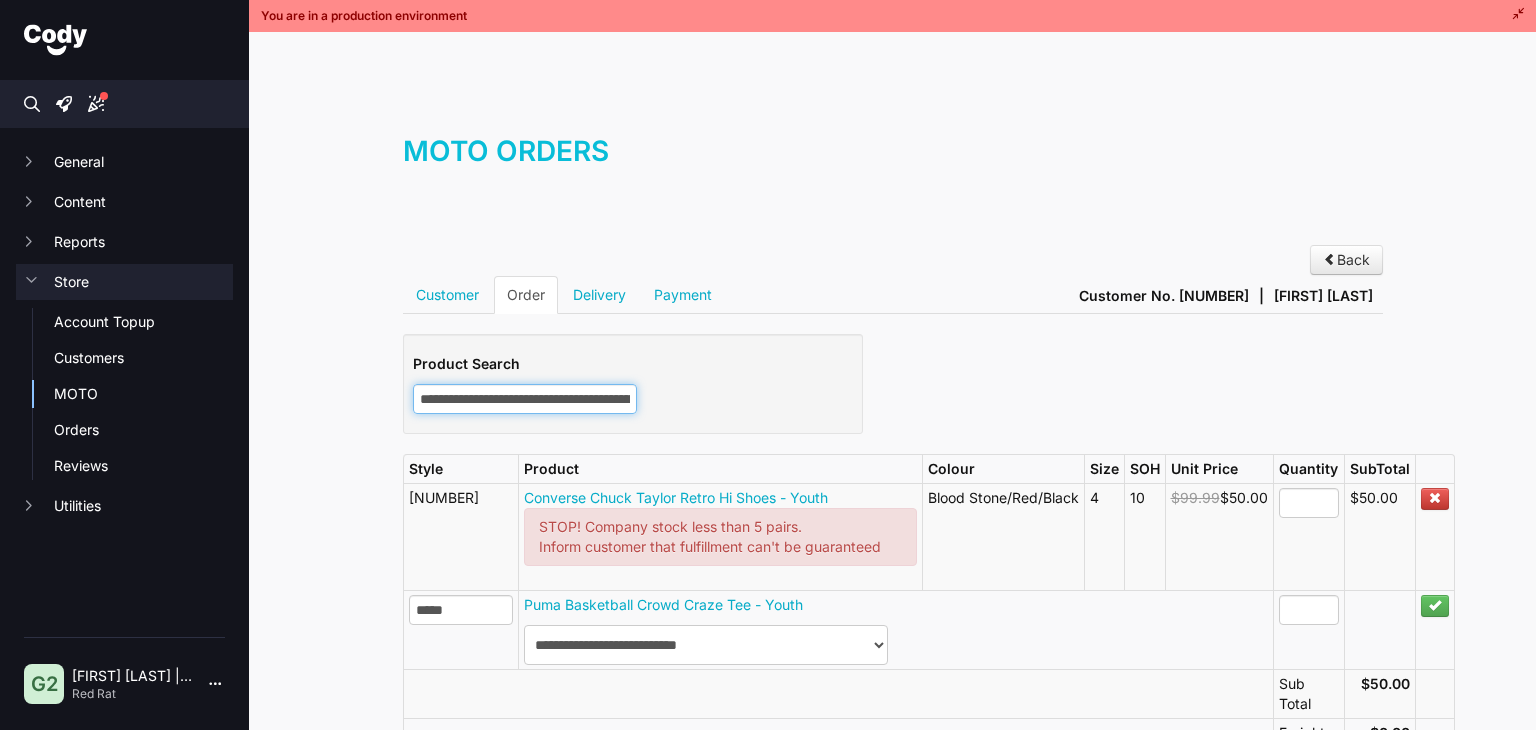 type on "**********" 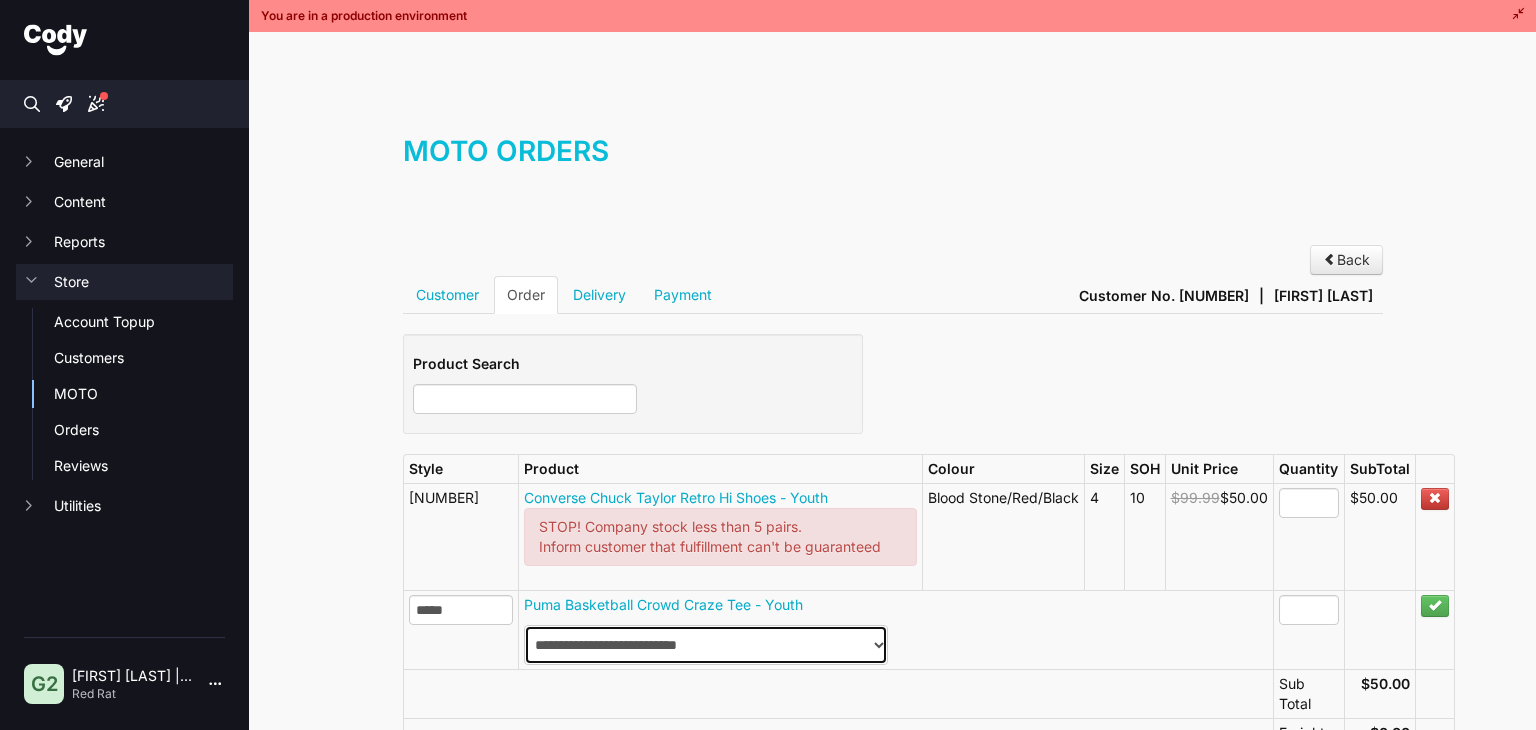 click on "**********" at bounding box center (706, 645) 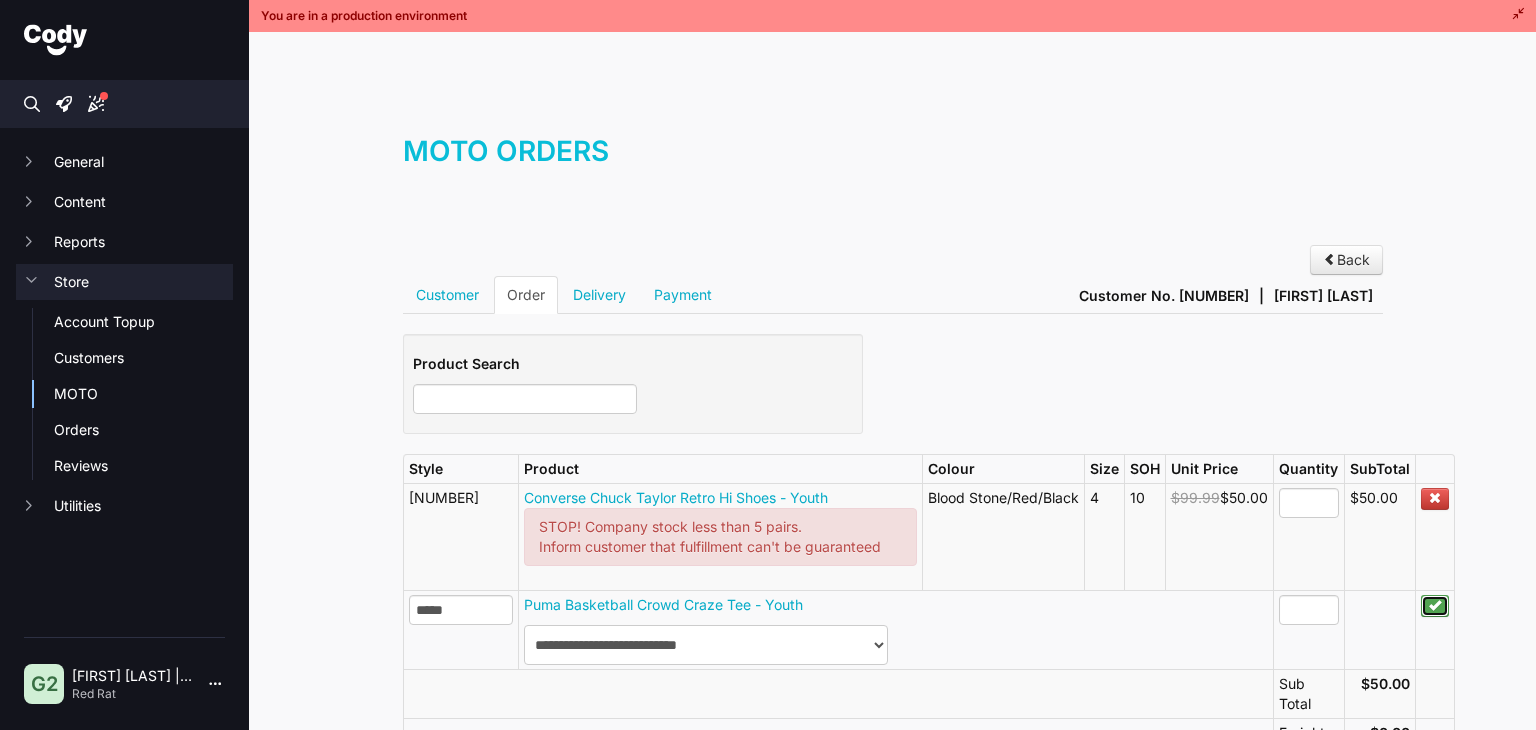 click at bounding box center [1435, 605] 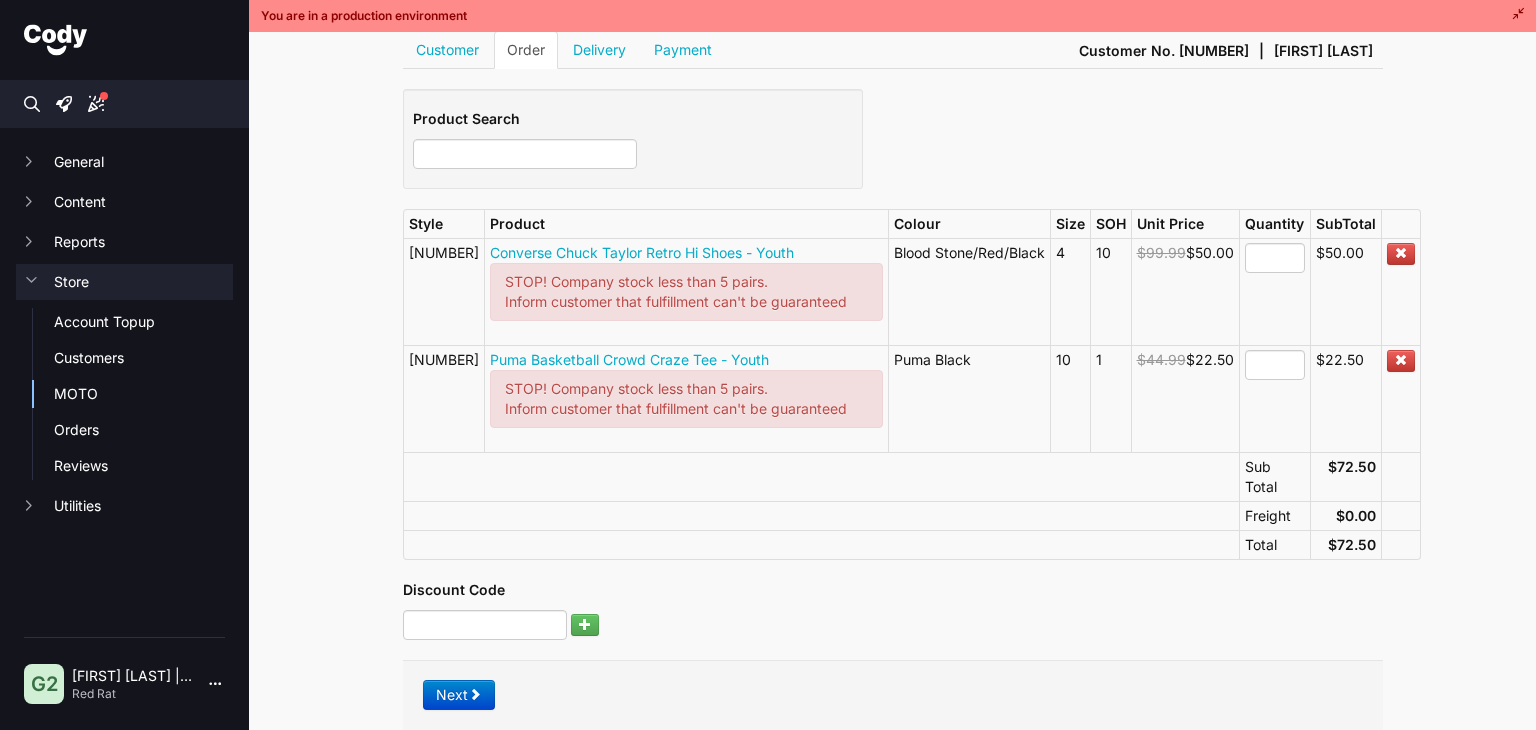 scroll, scrollTop: 300, scrollLeft: 0, axis: vertical 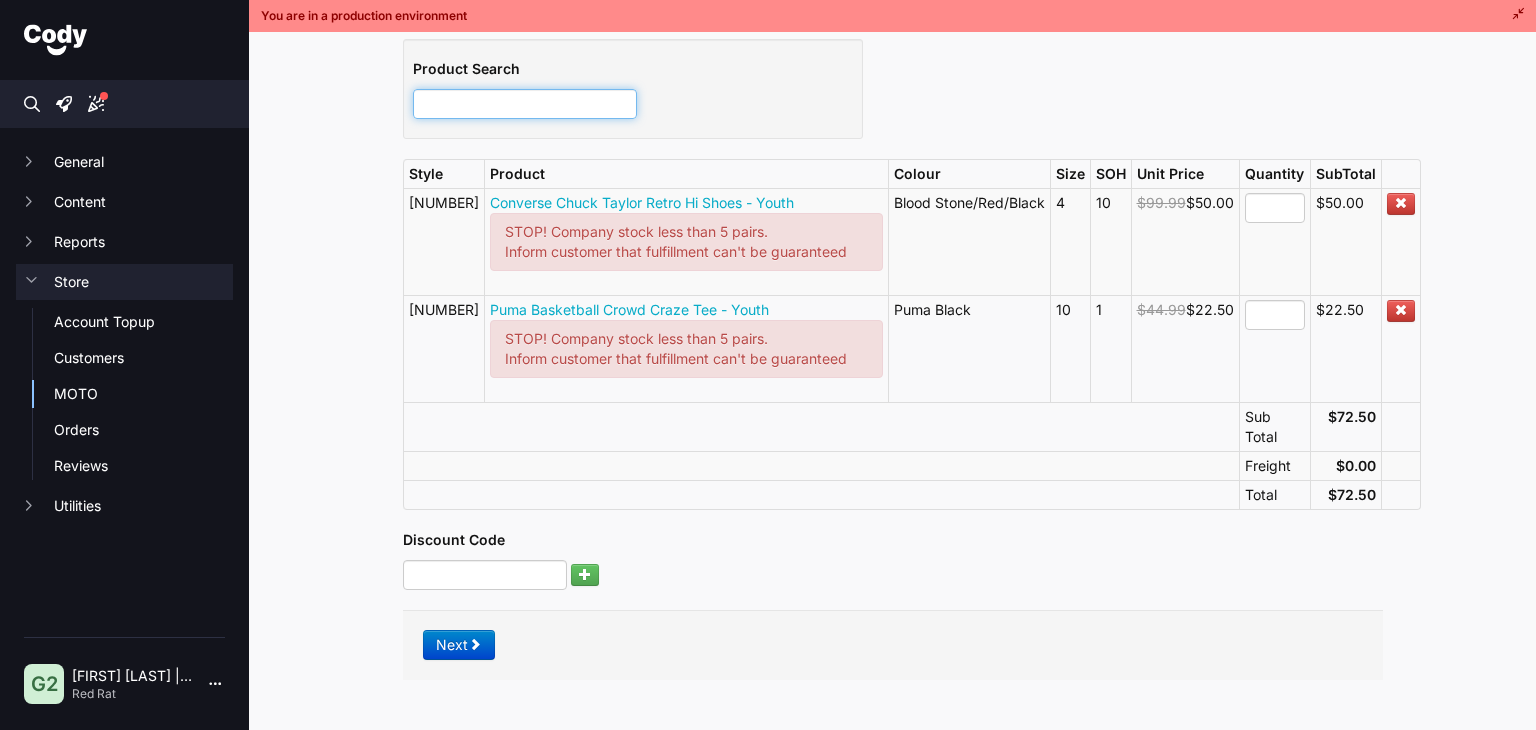 click at bounding box center (525, 104) 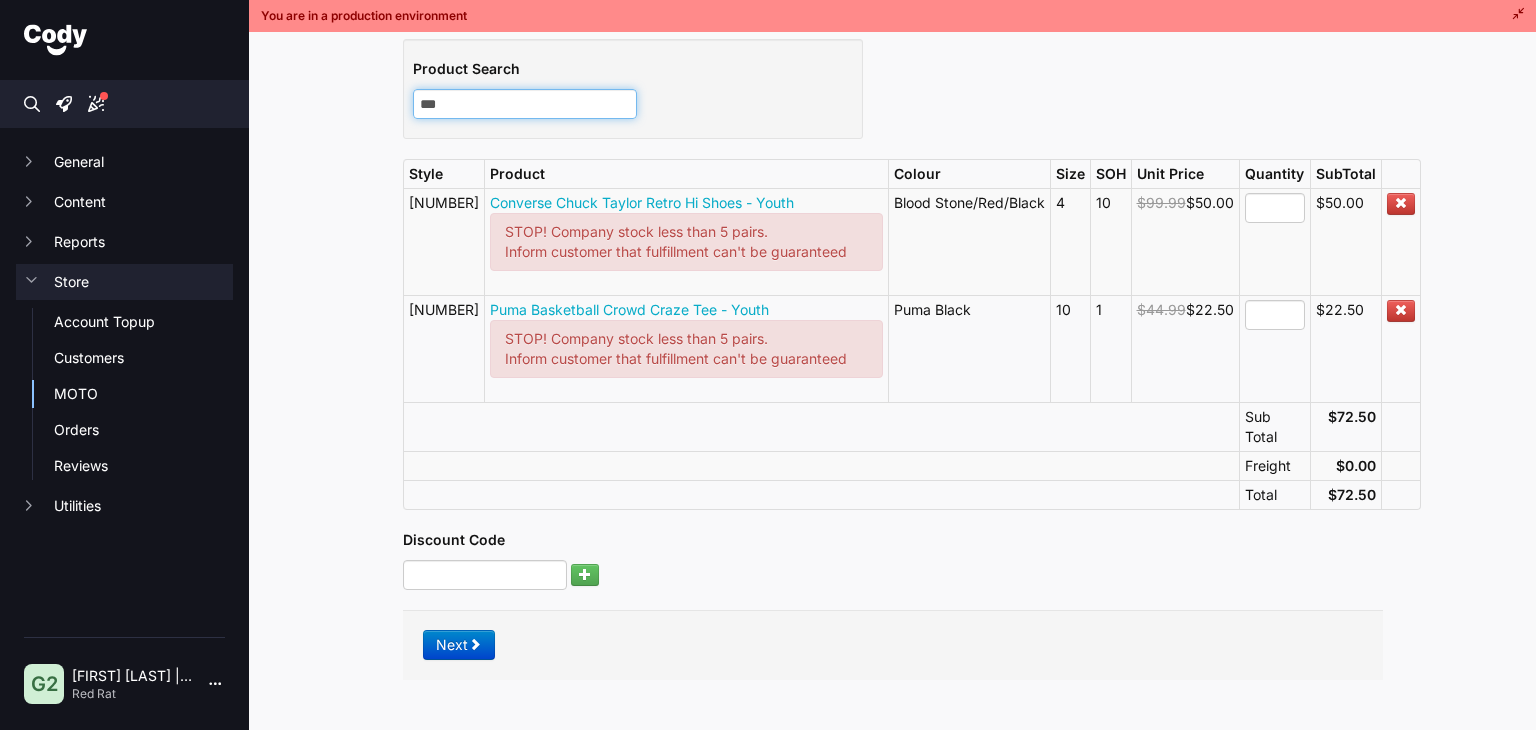 type on "****" 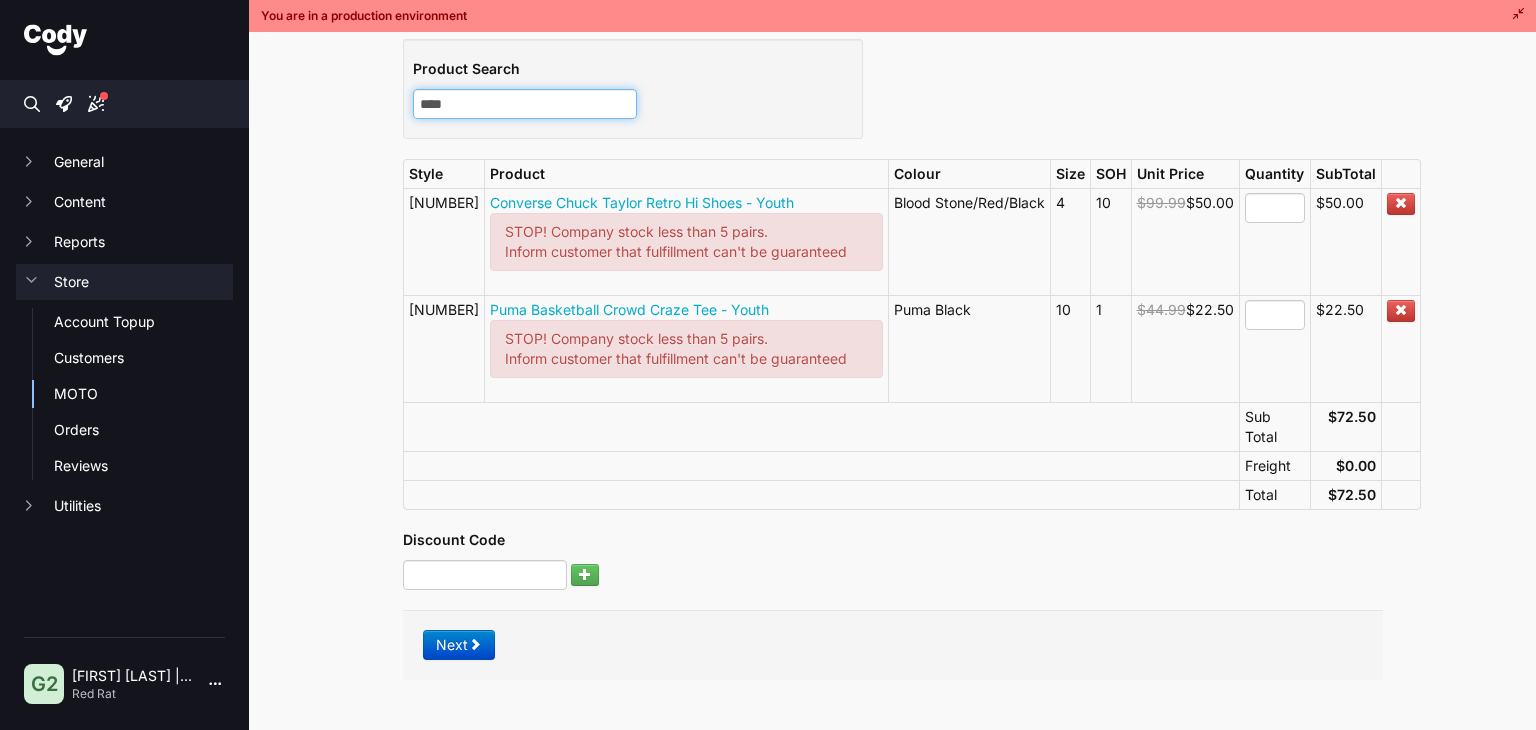 type on "****" 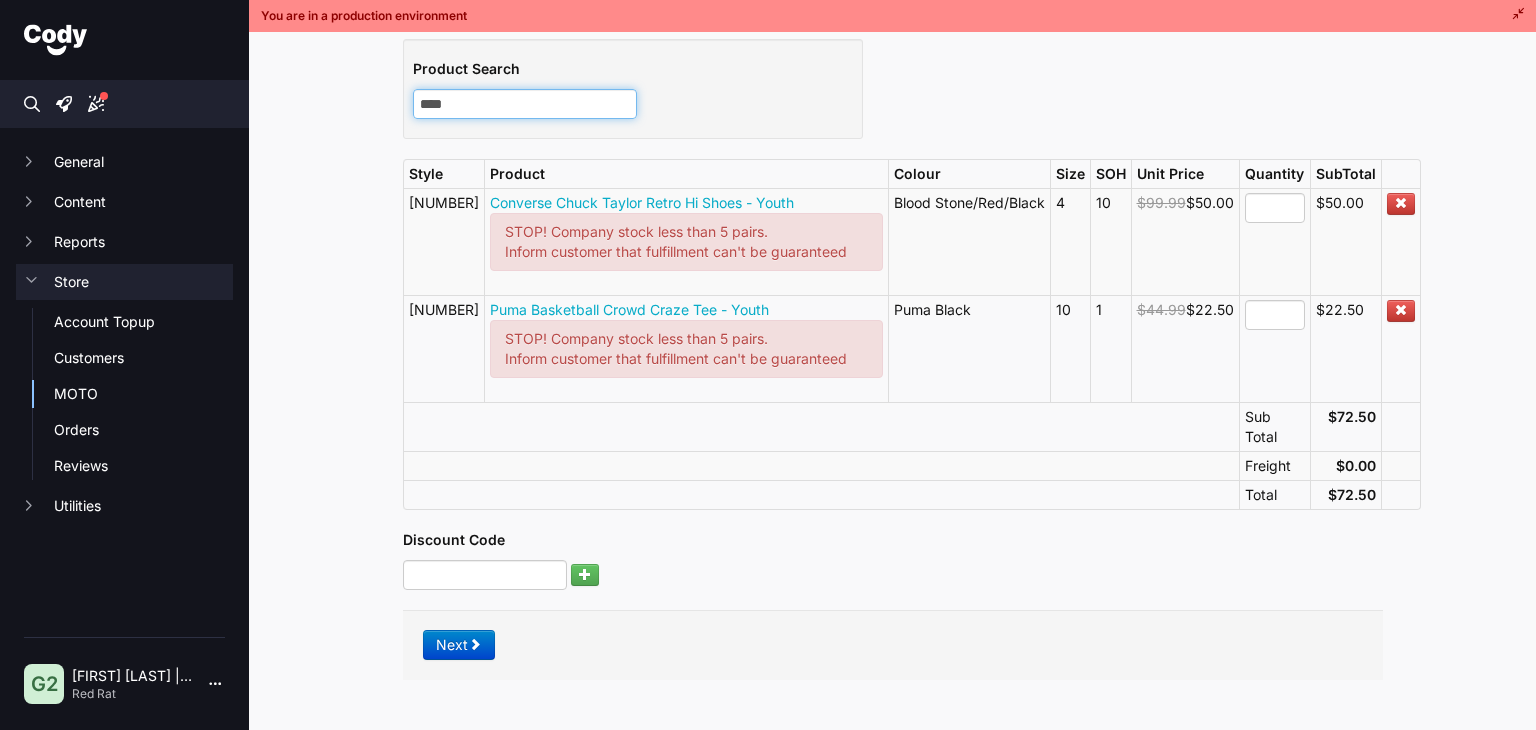 type 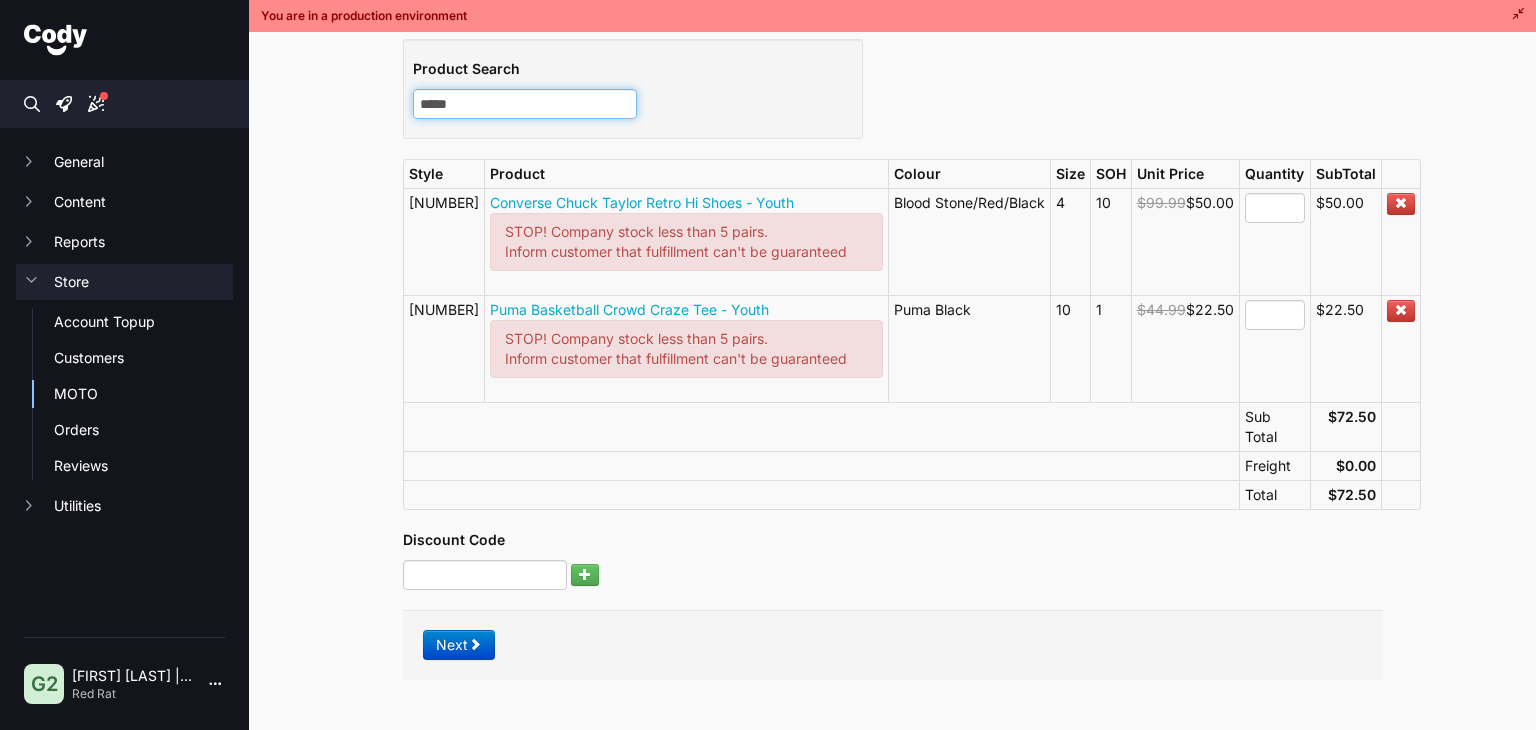 type on "*****" 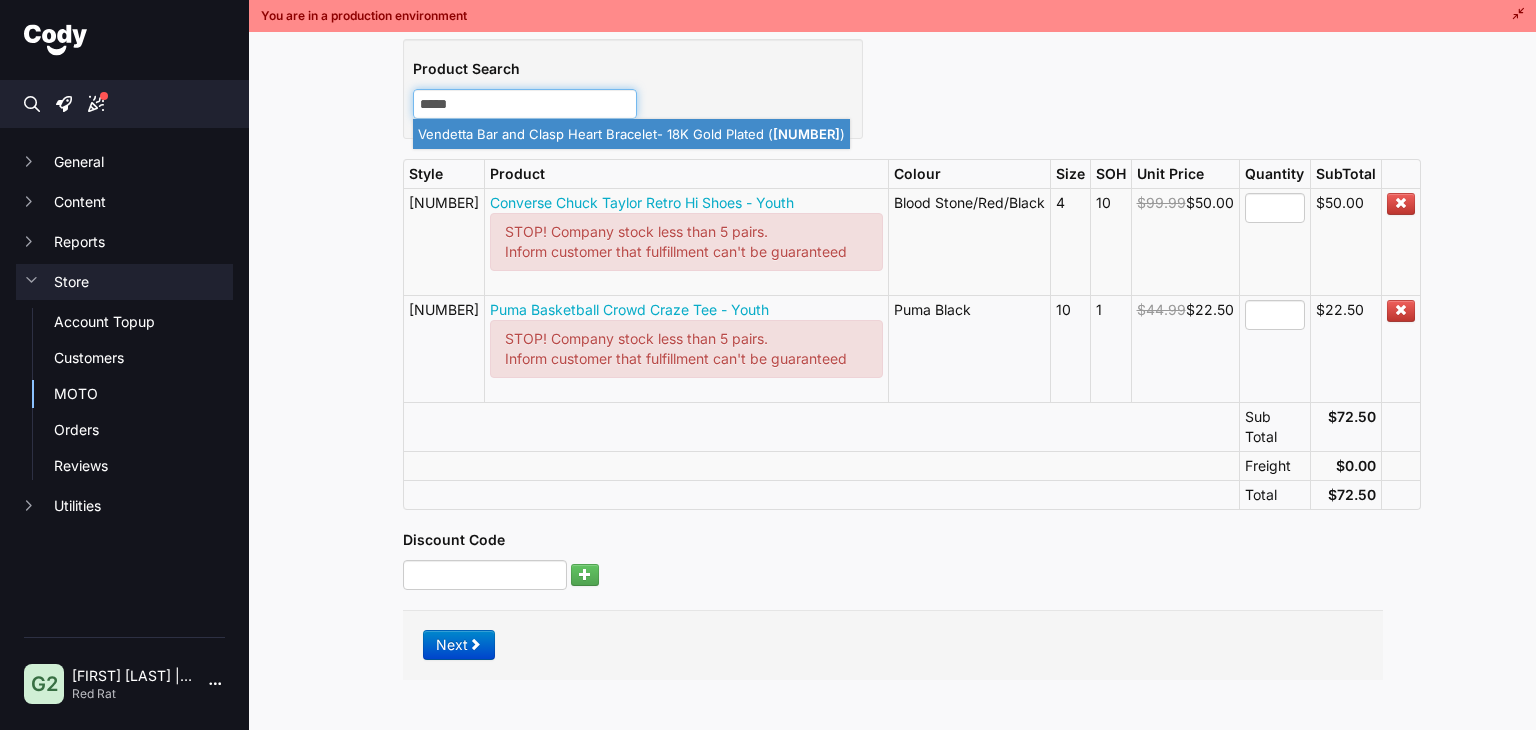 click on "Vendetta Bar and Clasp Heart Bracelet- 18K Gold Plated ( 61113 )" at bounding box center [631, 134] 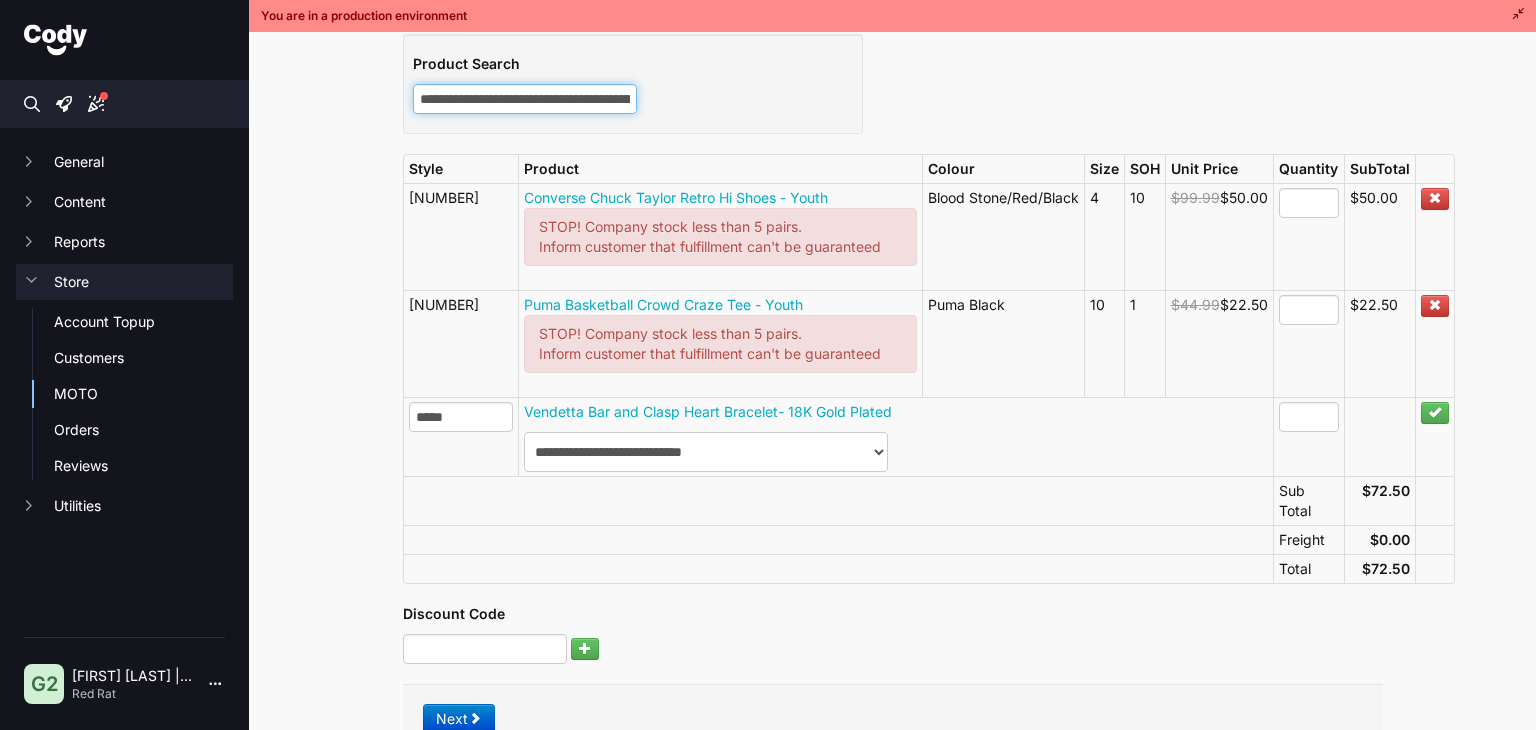 type on "**********" 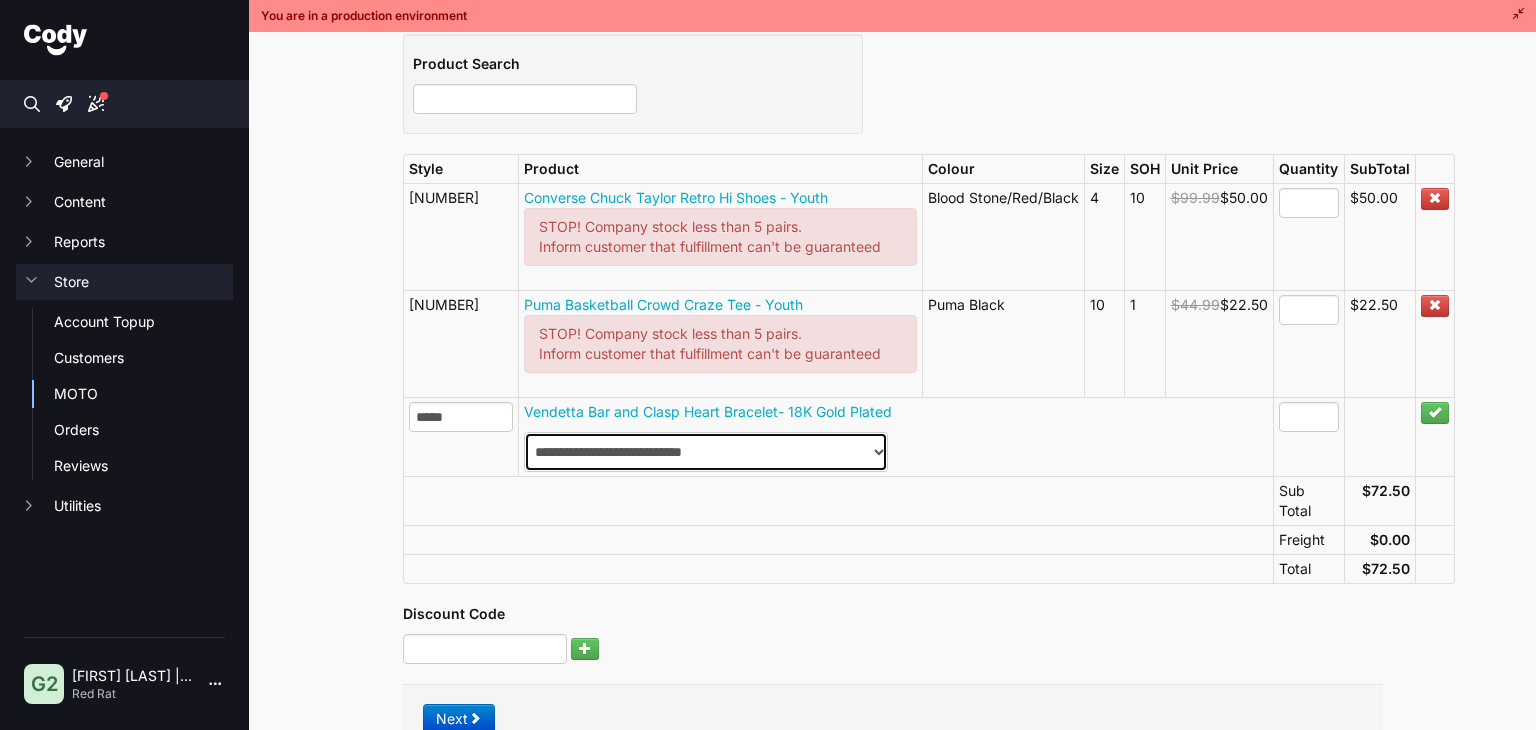 click on "**********" at bounding box center [706, 452] 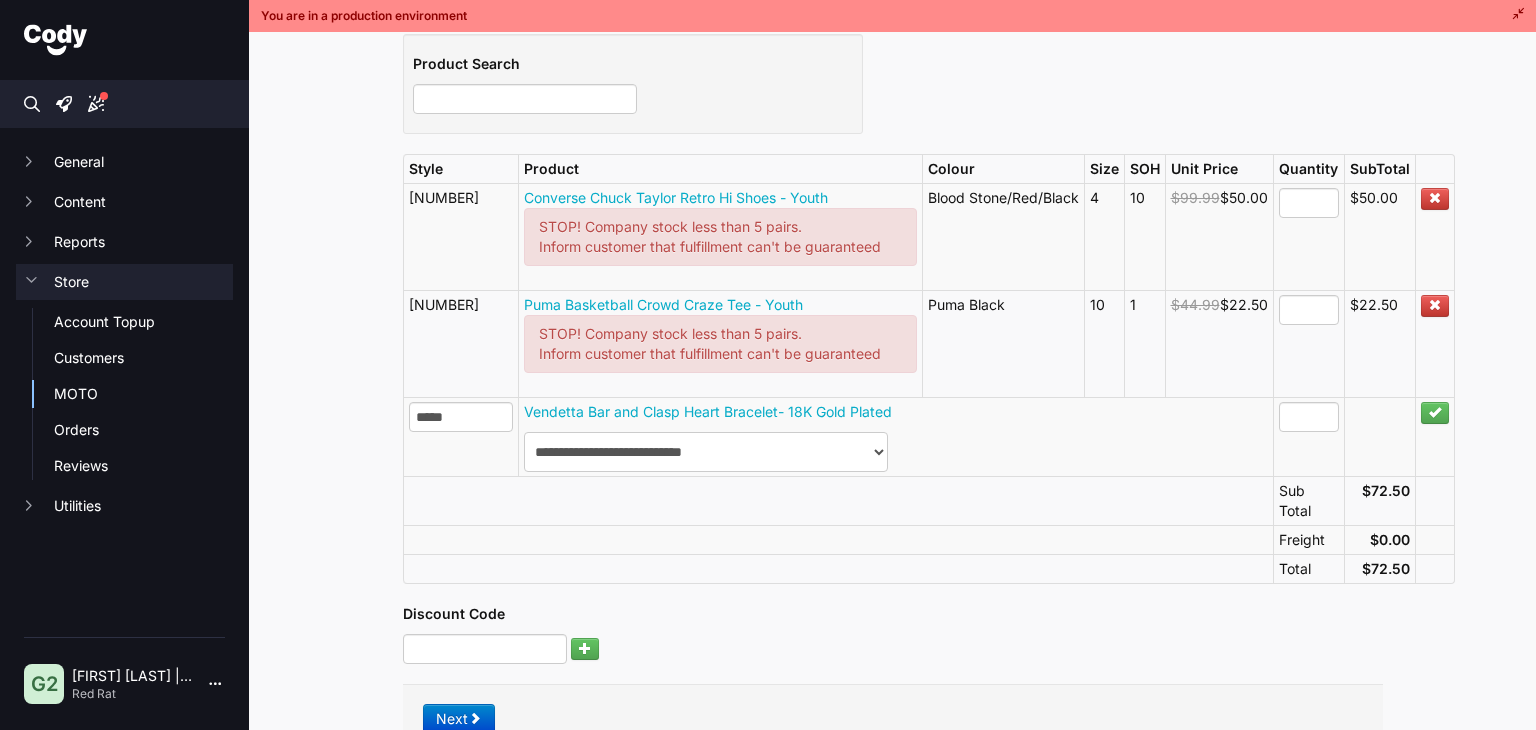 click at bounding box center [838, 500] 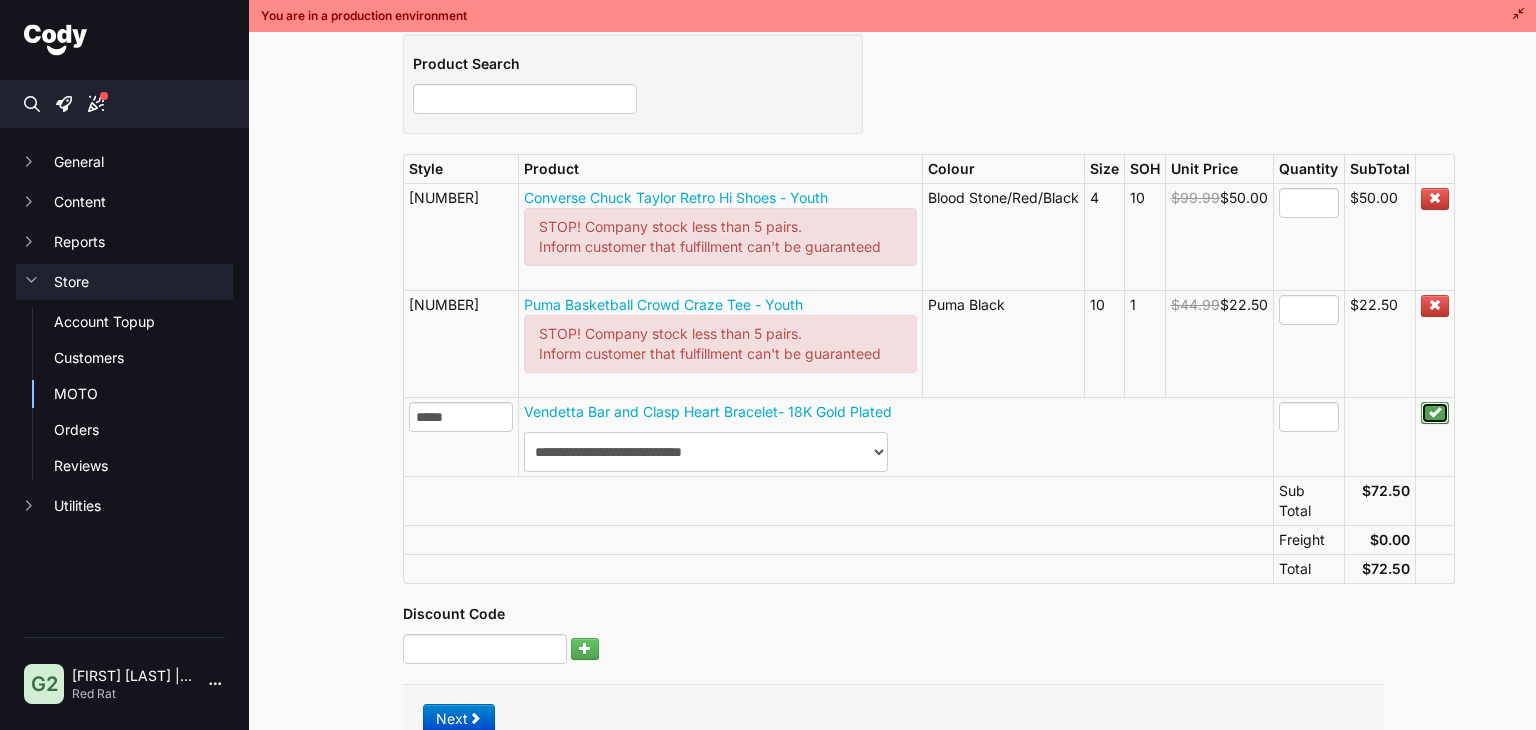click at bounding box center (1435, 412) 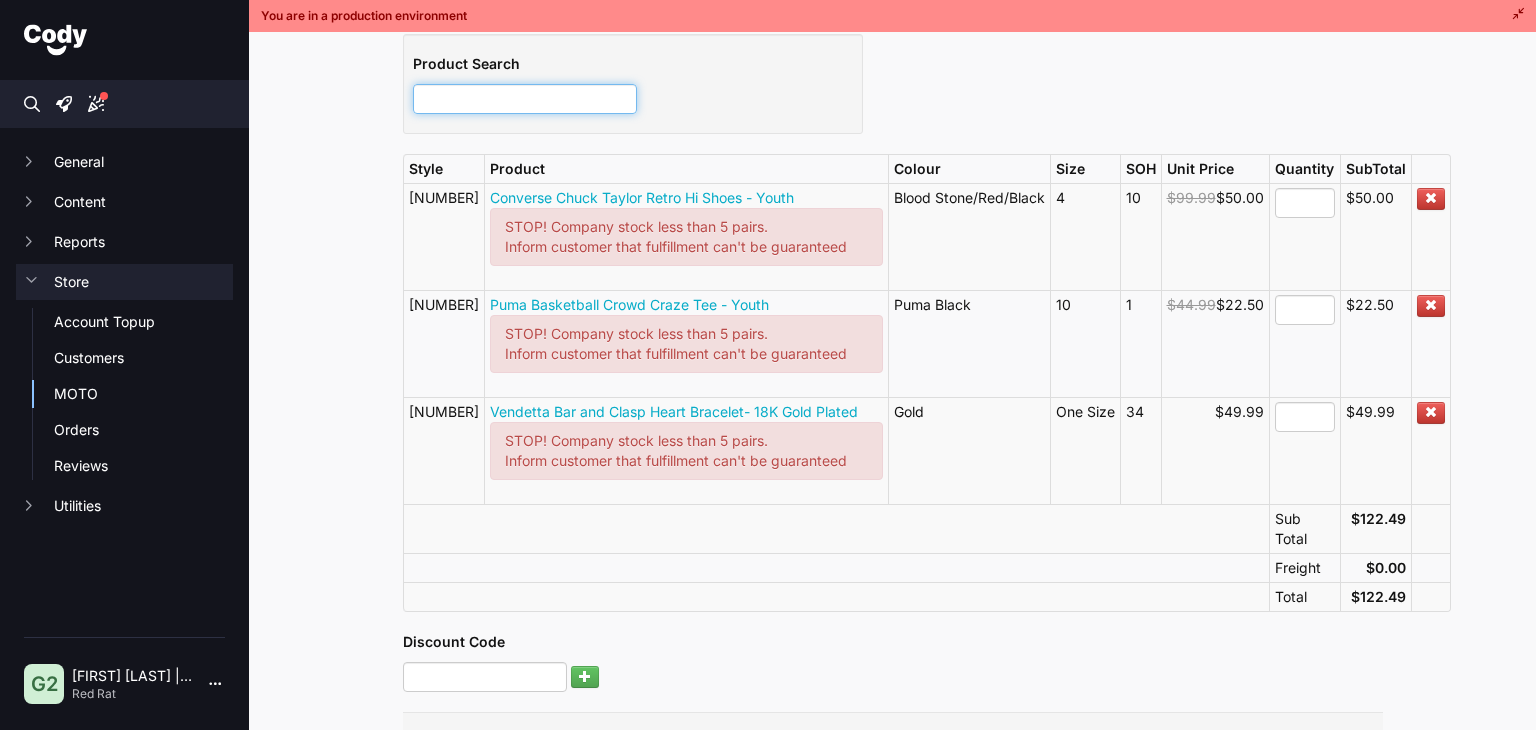 click at bounding box center [525, 99] 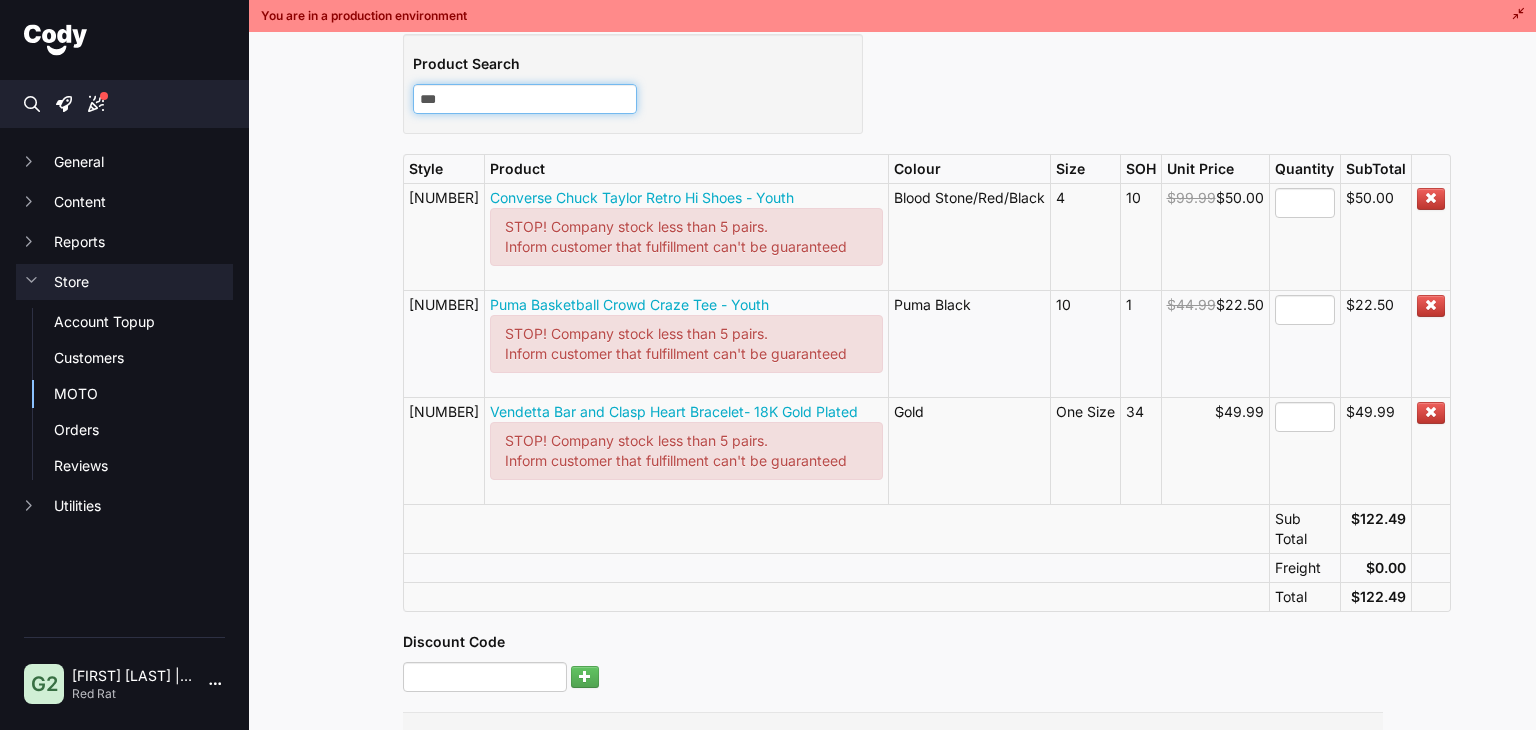 type on "****" 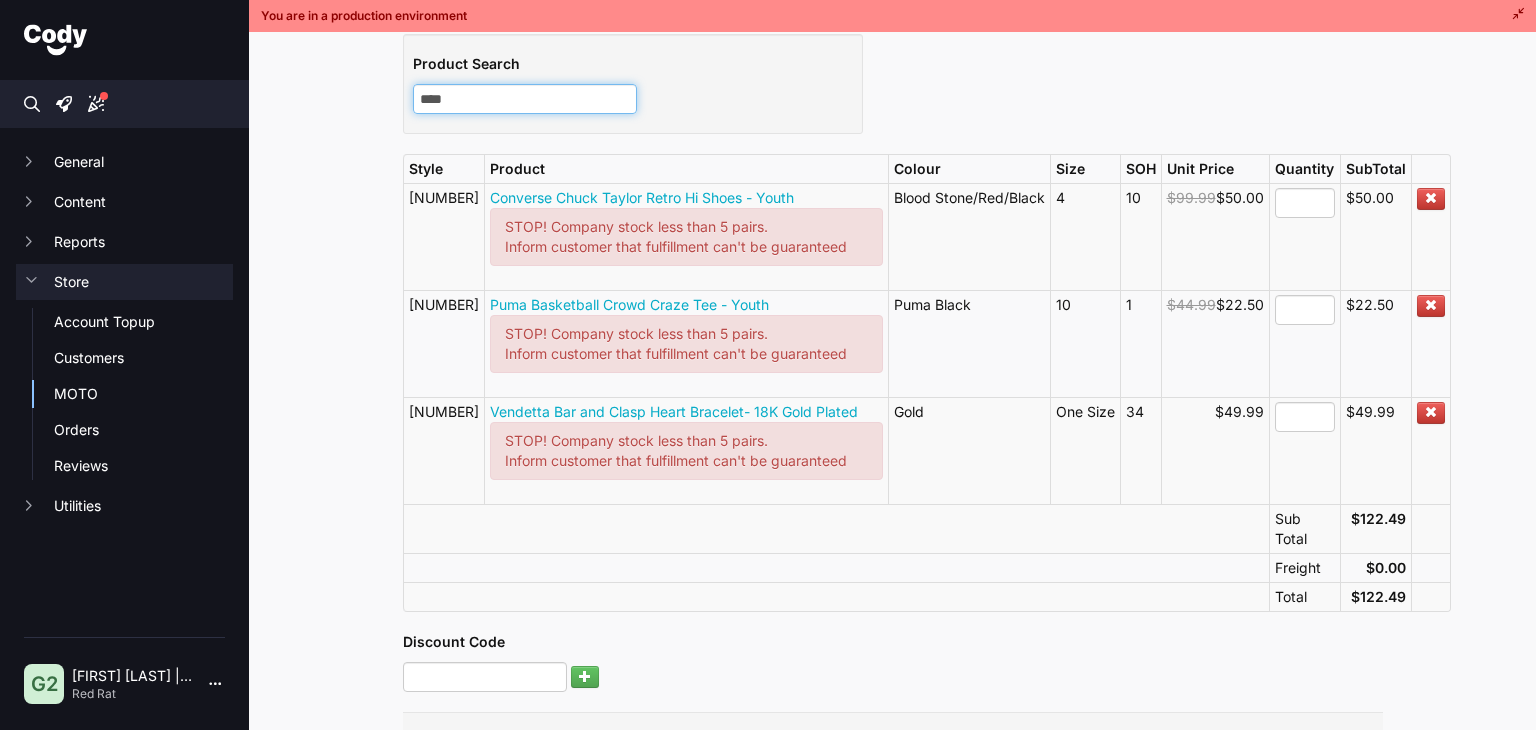 type on "****" 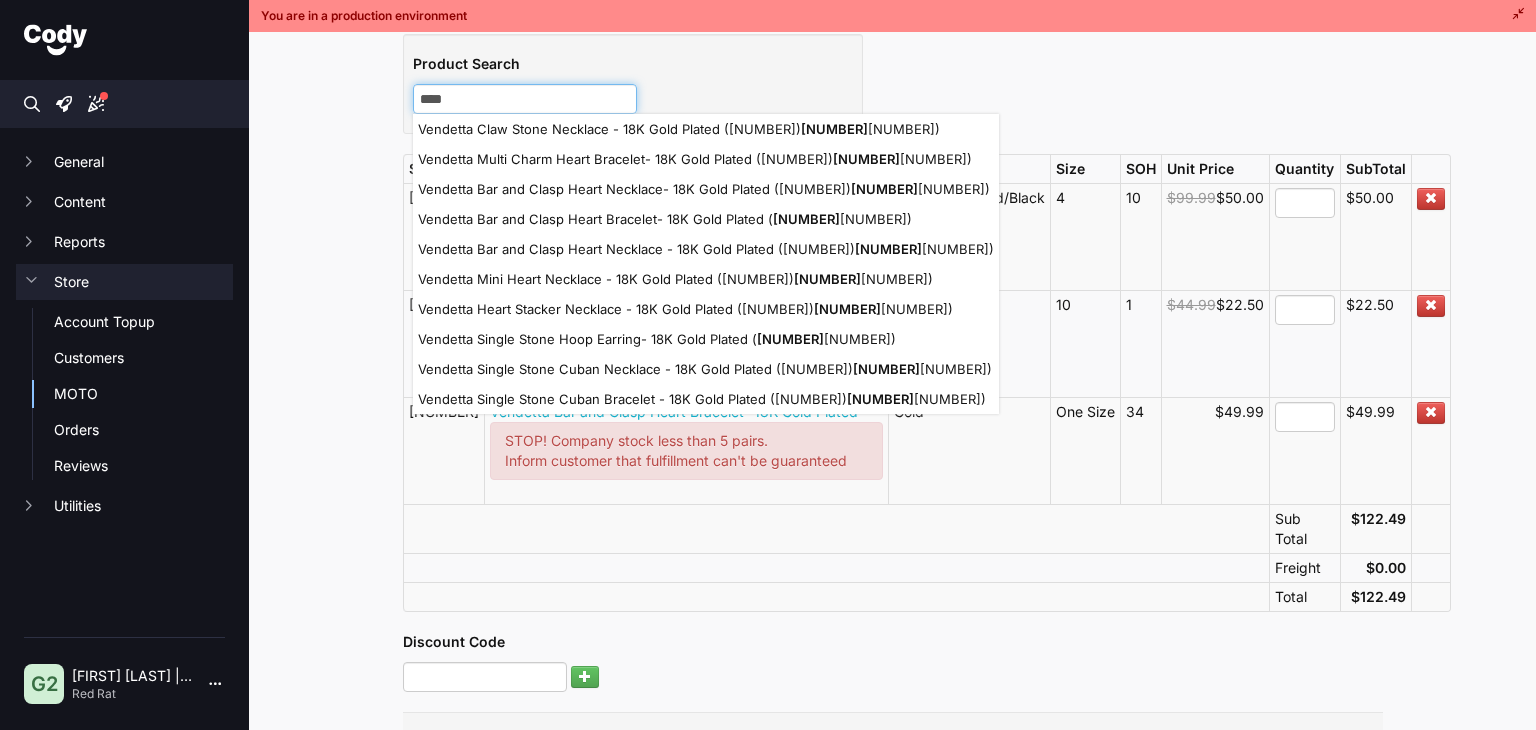 type 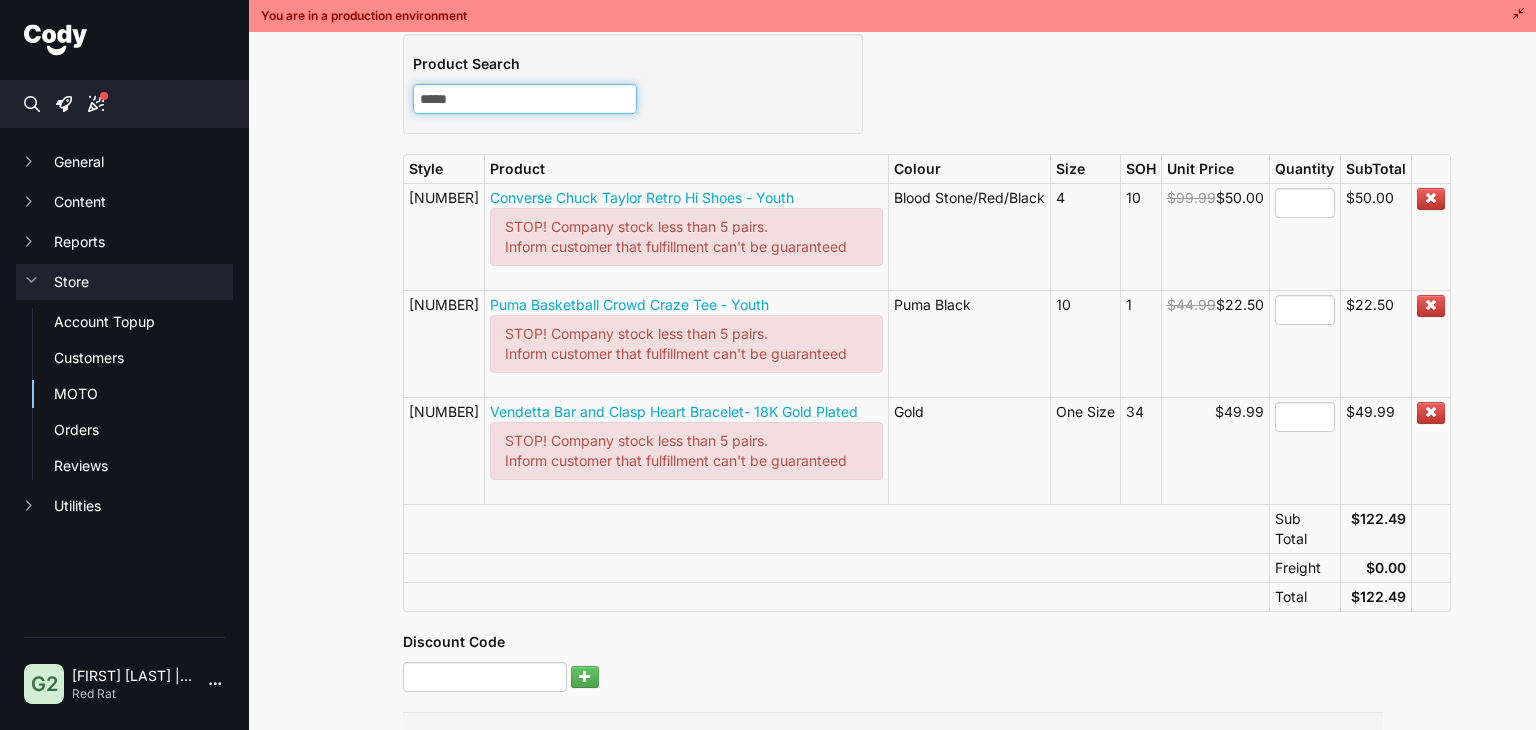 type on "*****" 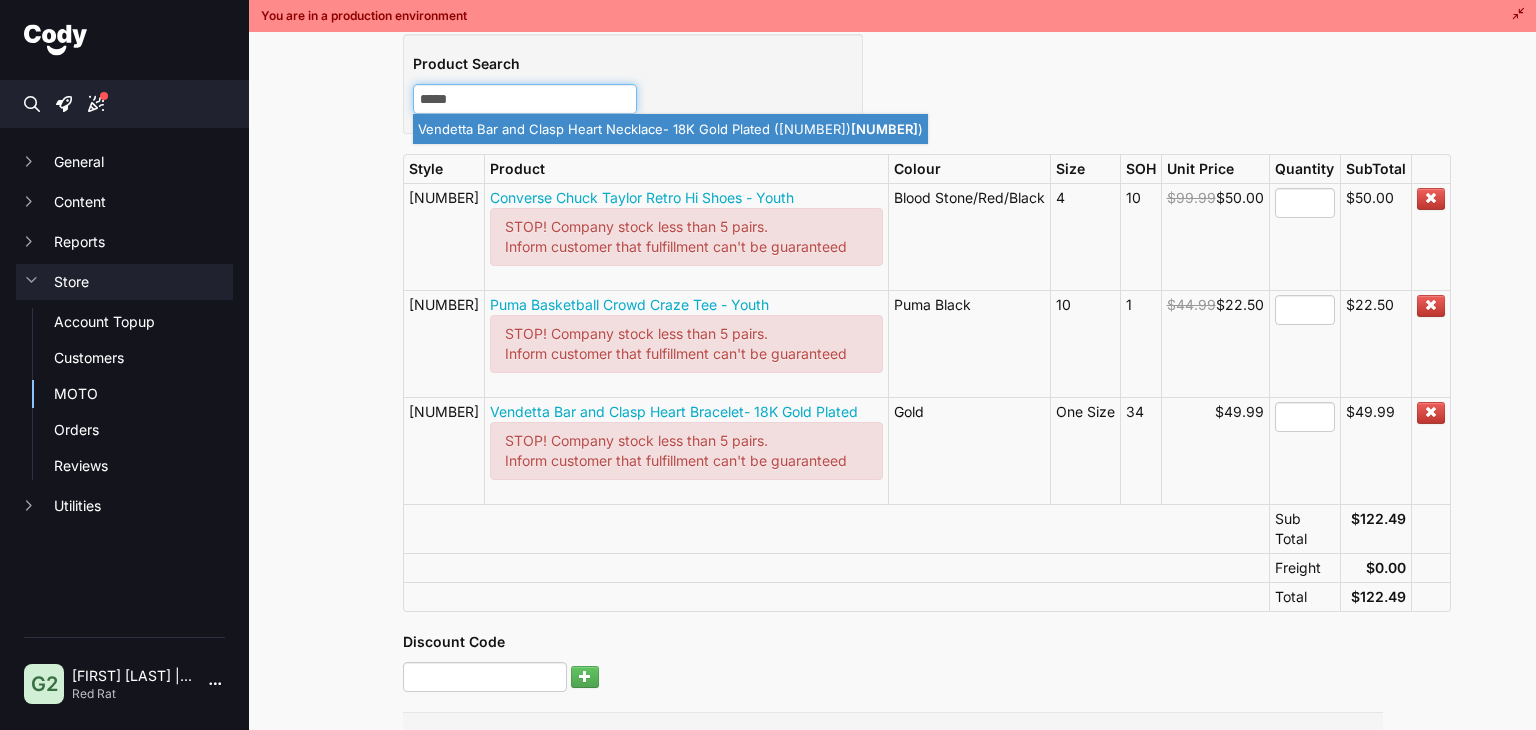 click on "Vendetta Bar and Clasp Heart Necklace- 18K Gold Plated ( 61112 )" at bounding box center (670, 129) 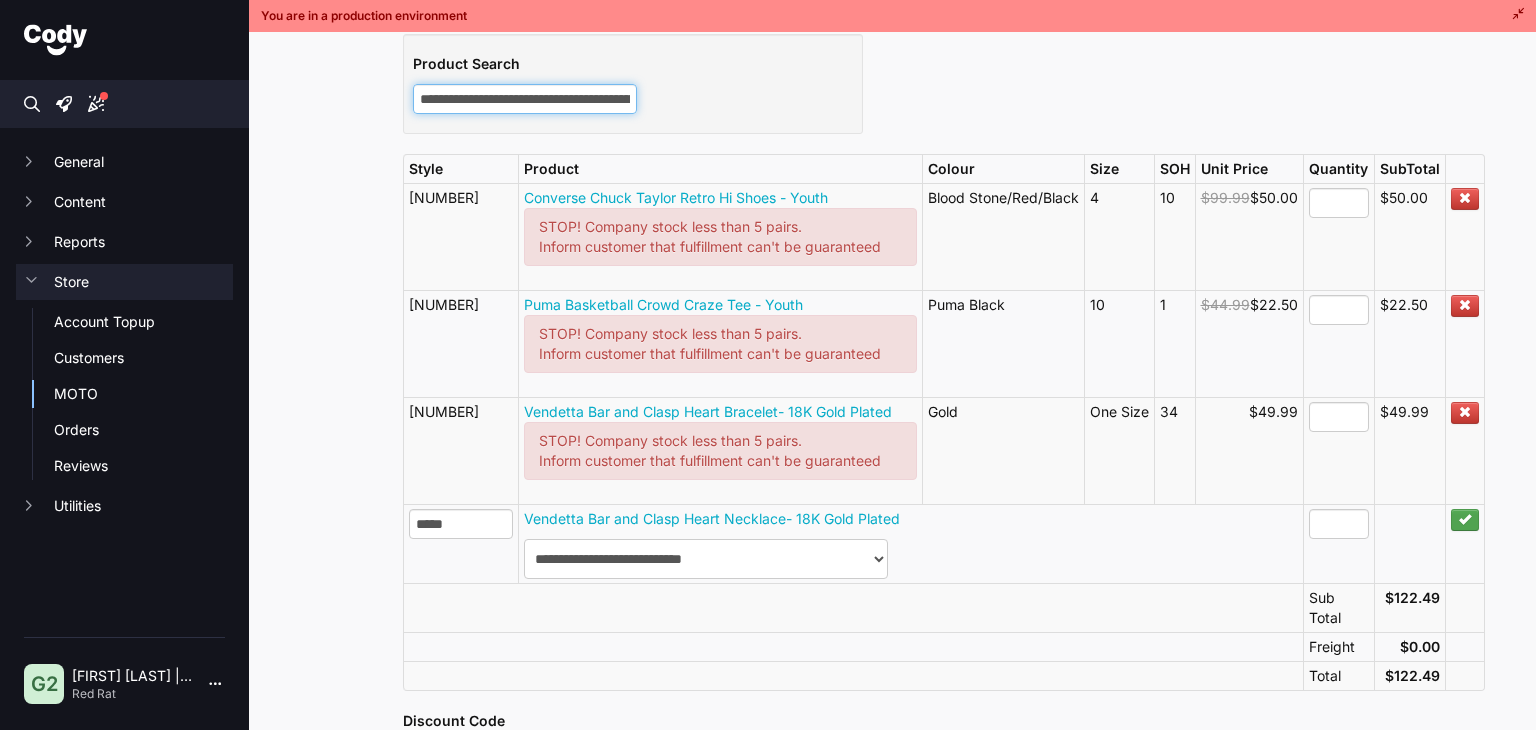 type on "**********" 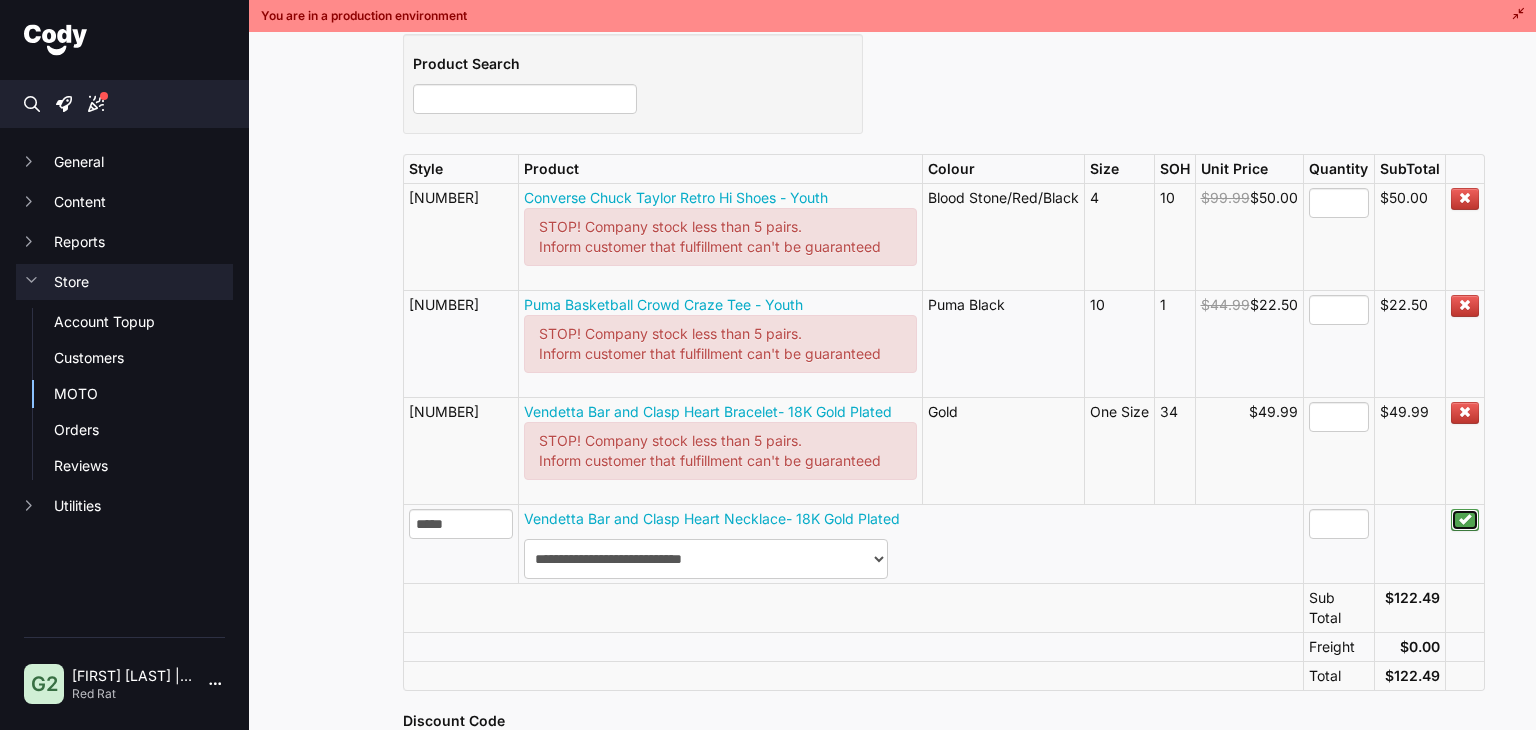 click at bounding box center (1465, 520) 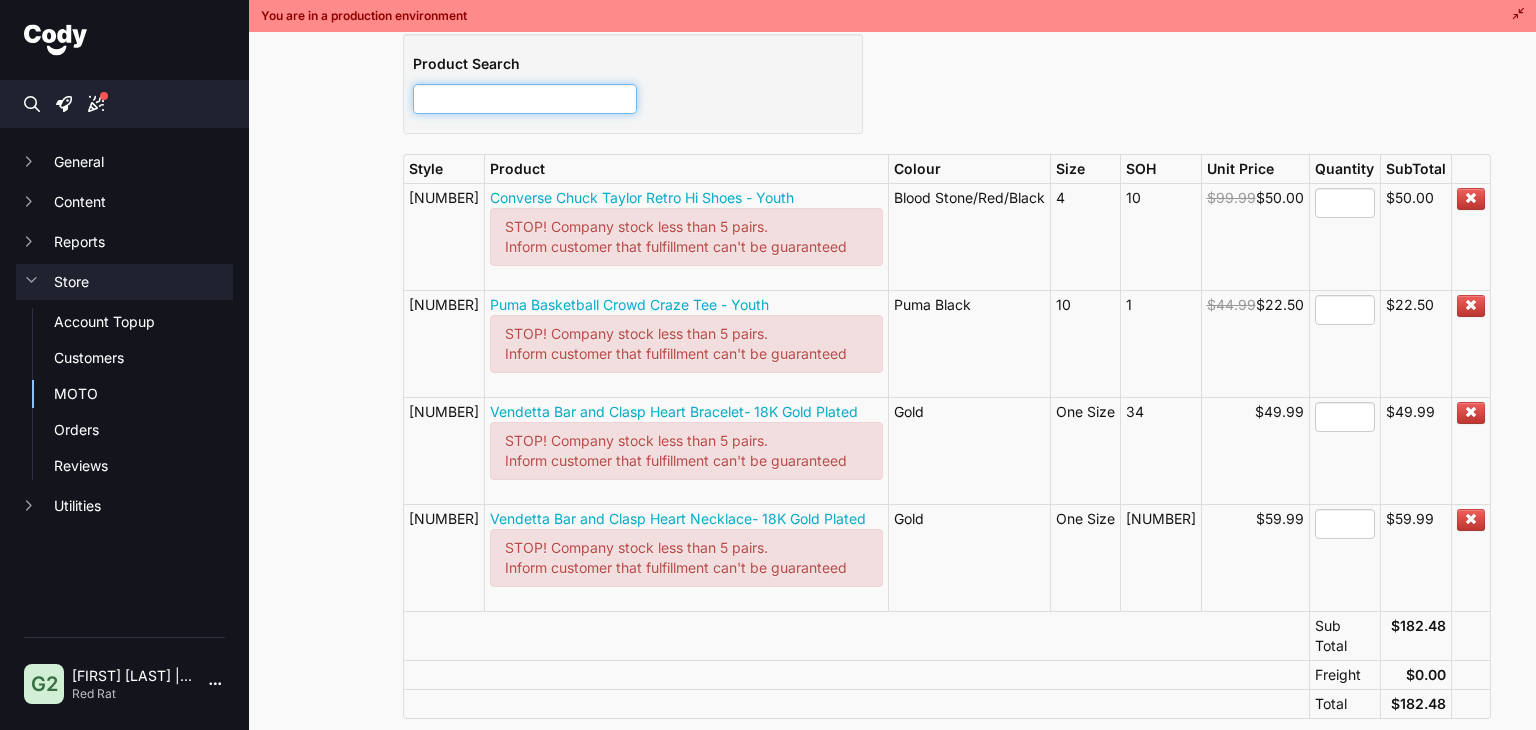click at bounding box center [525, 99] 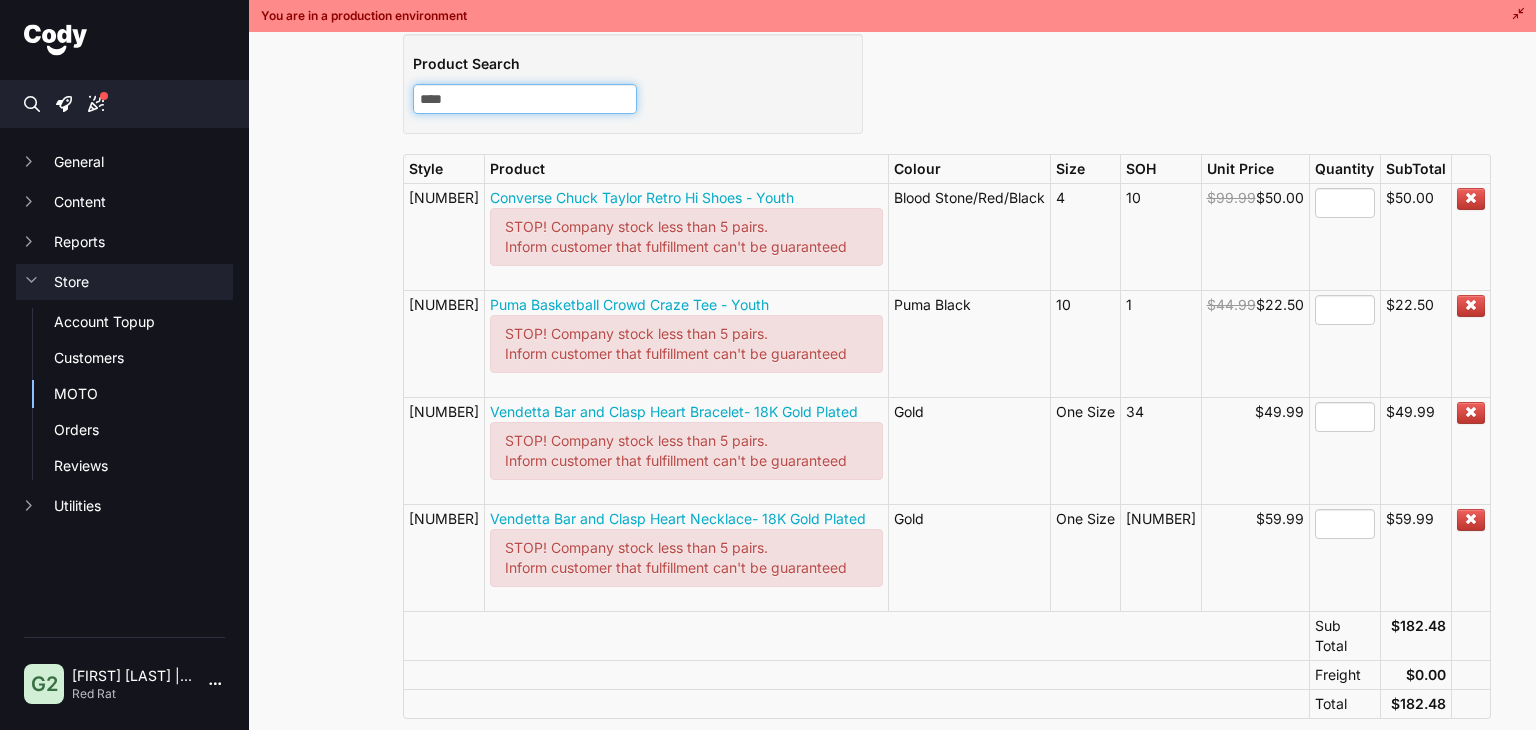 type on "*****" 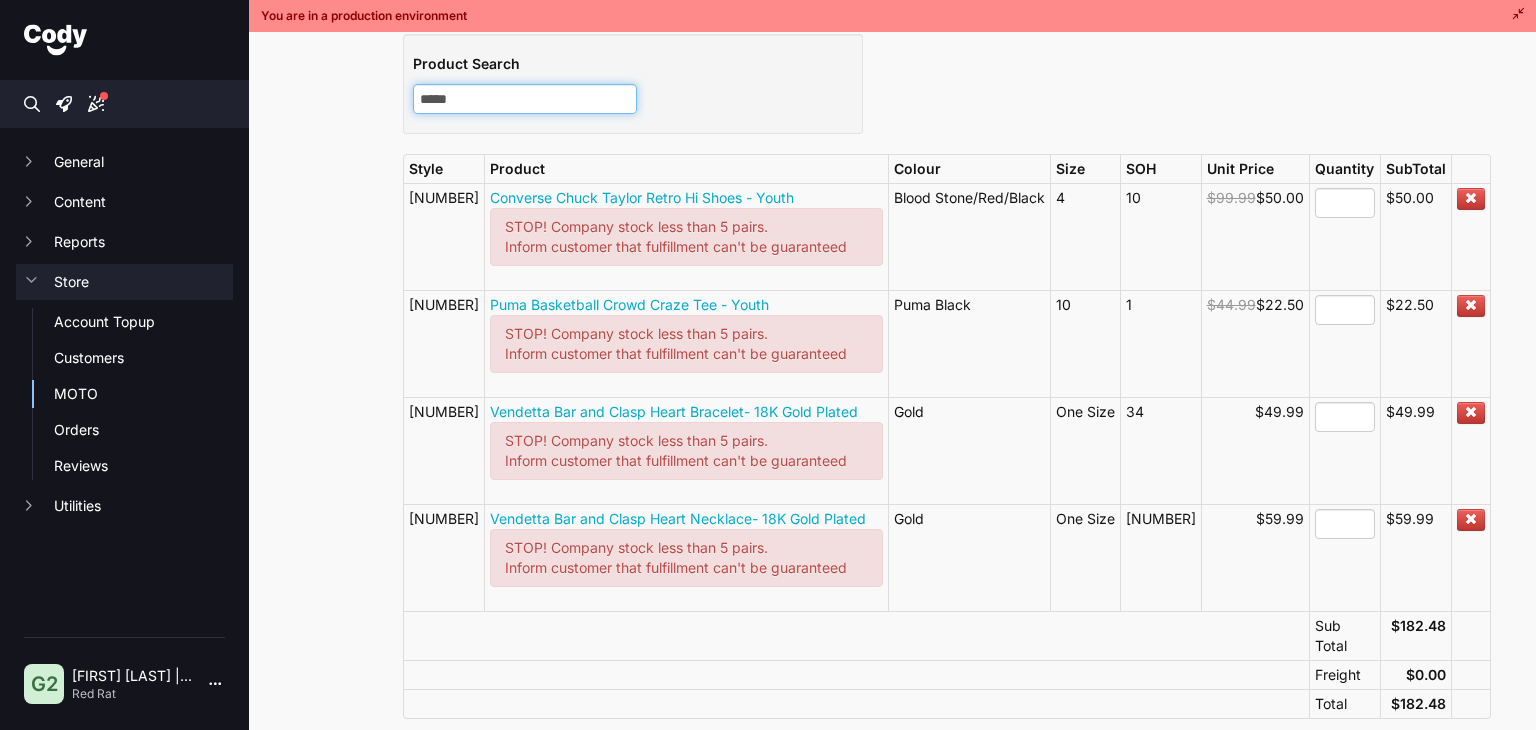 type on "*****" 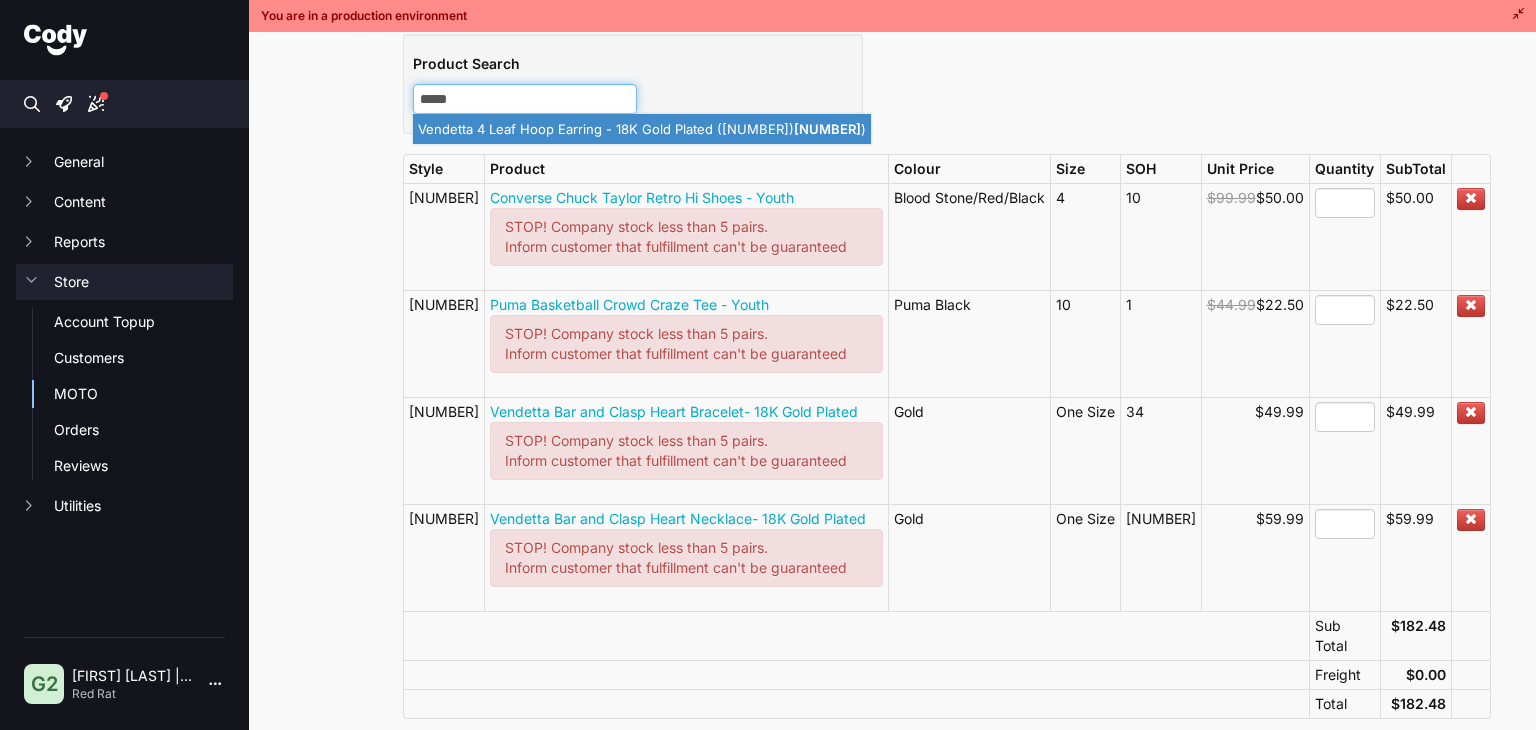 click on "Vendetta 4 Leaf Hoop Earring - 18K Gold Plated ( 61013 )" at bounding box center (642, 129) 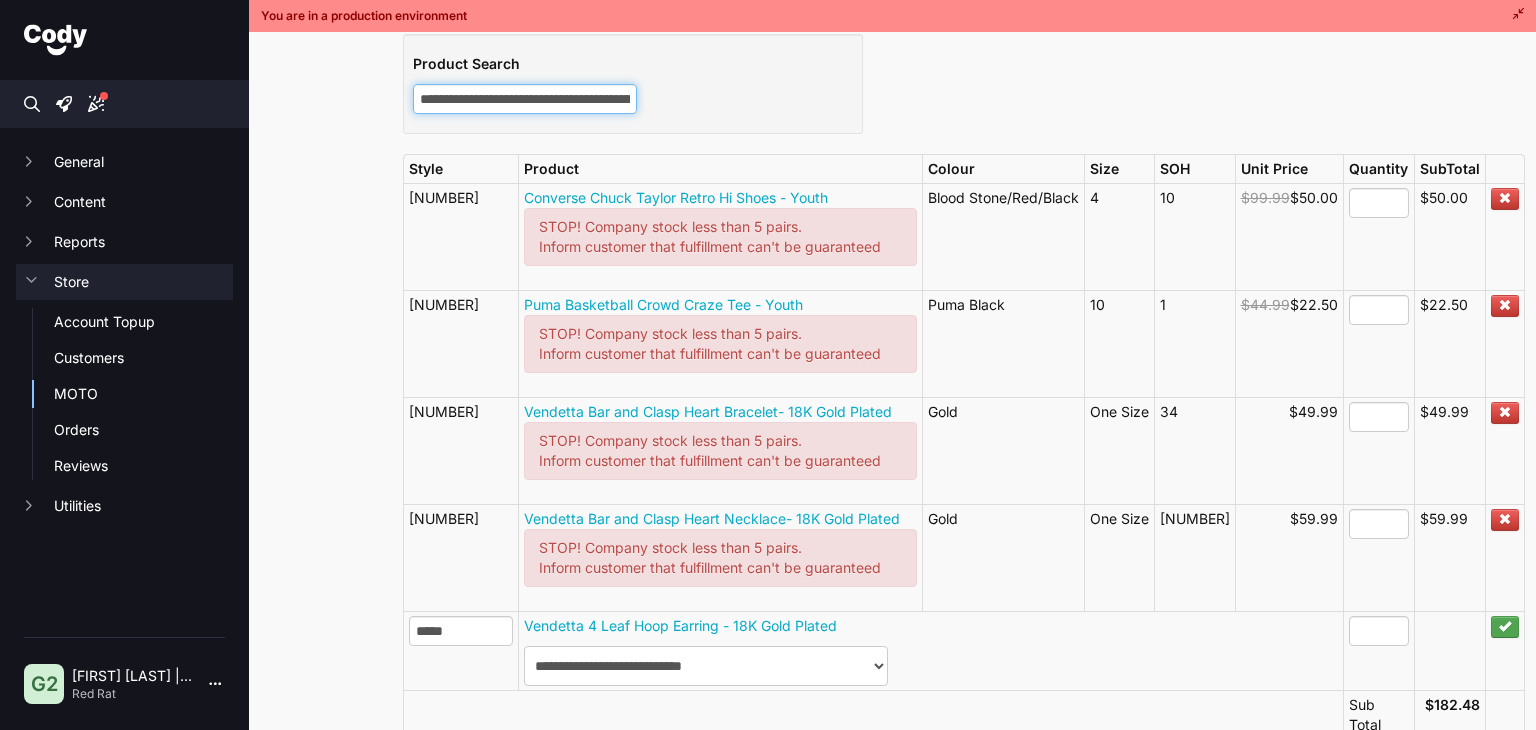 type on "**********" 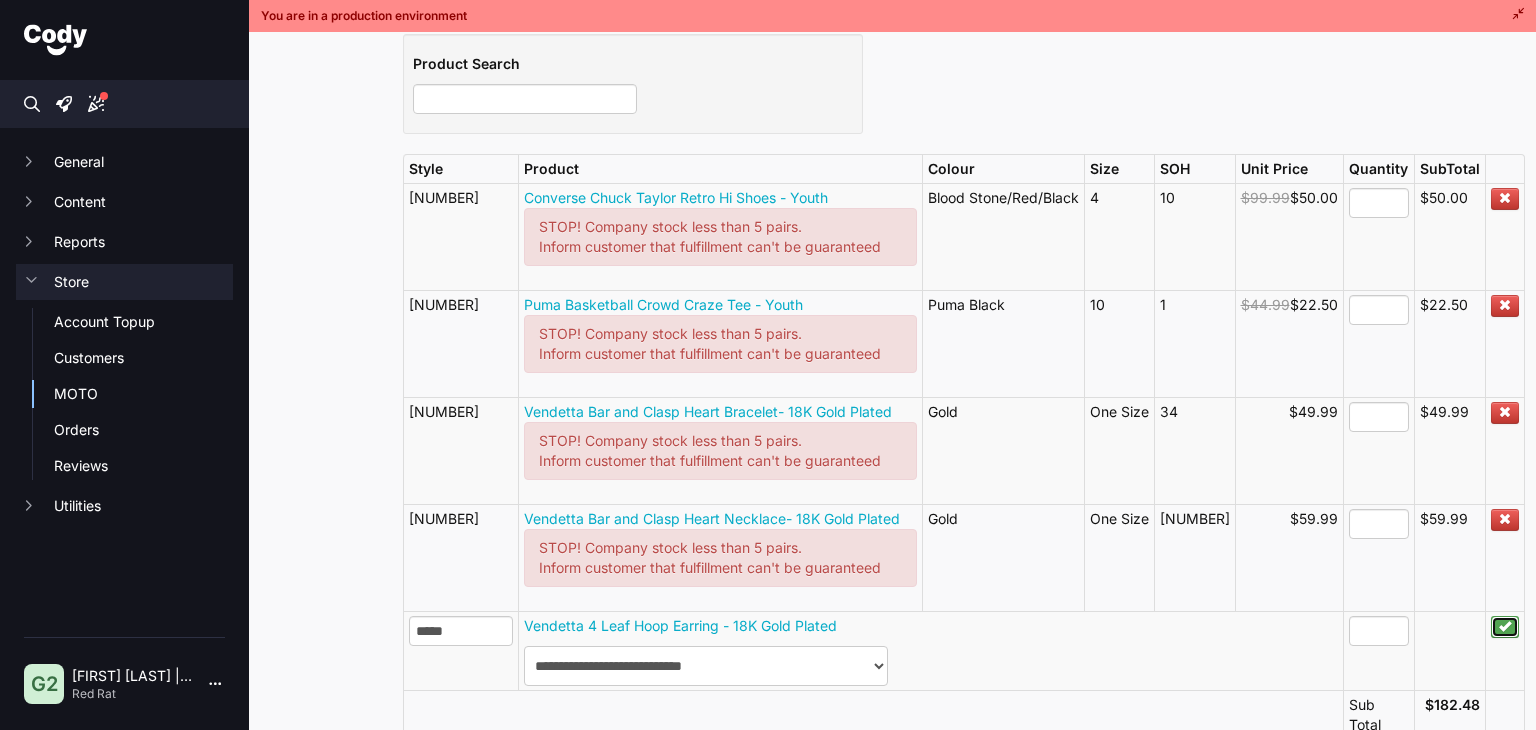 click at bounding box center [1505, 626] 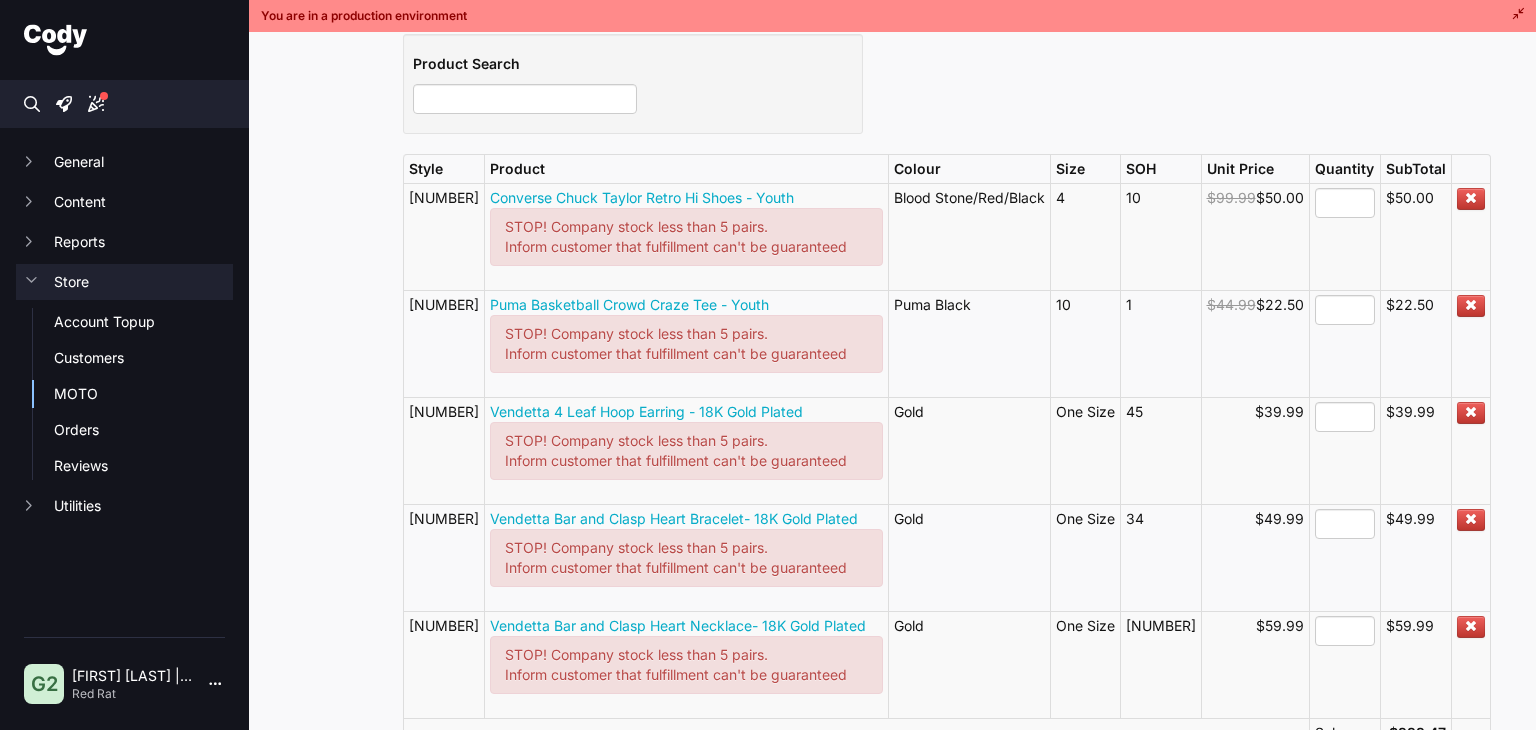 scroll, scrollTop: 300, scrollLeft: 0, axis: vertical 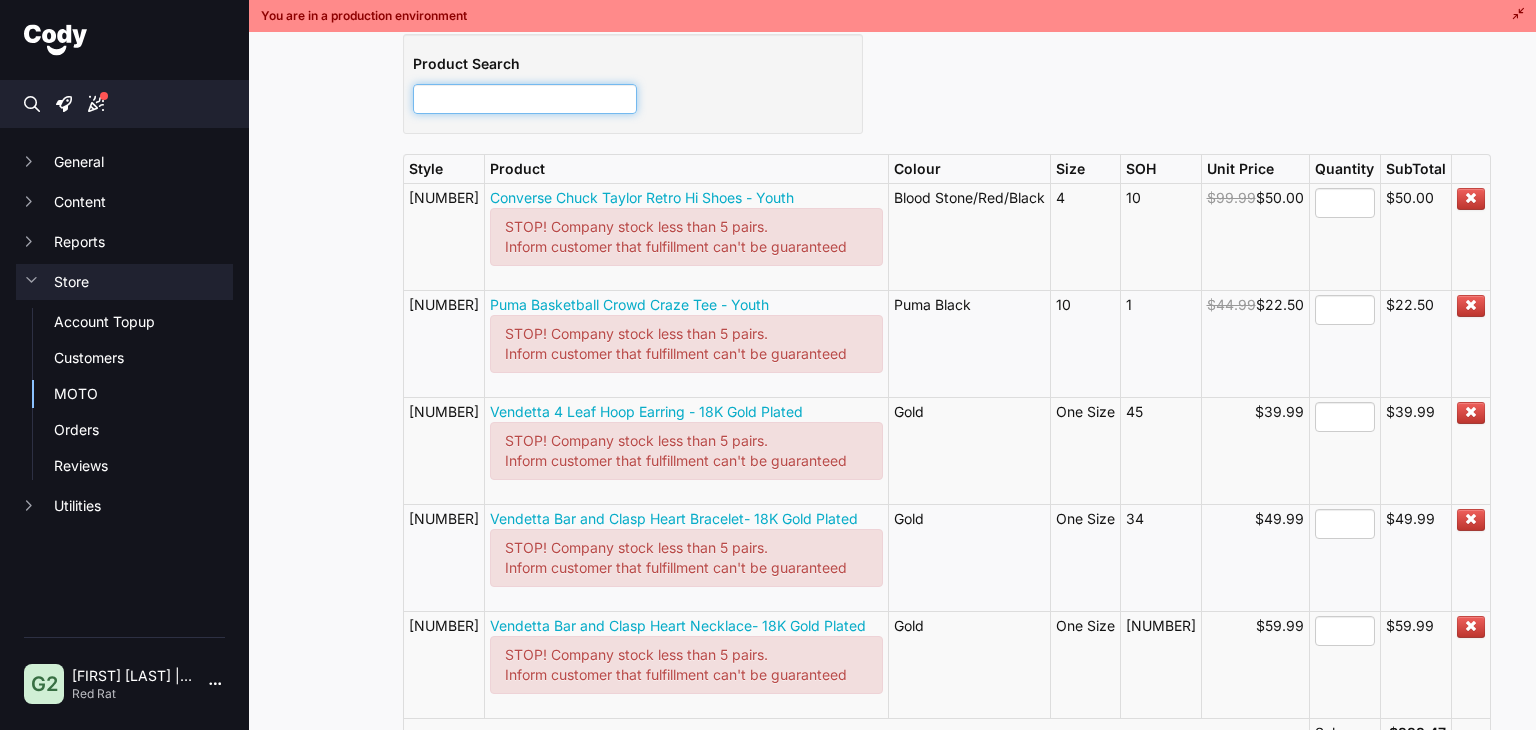 click at bounding box center [525, 99] 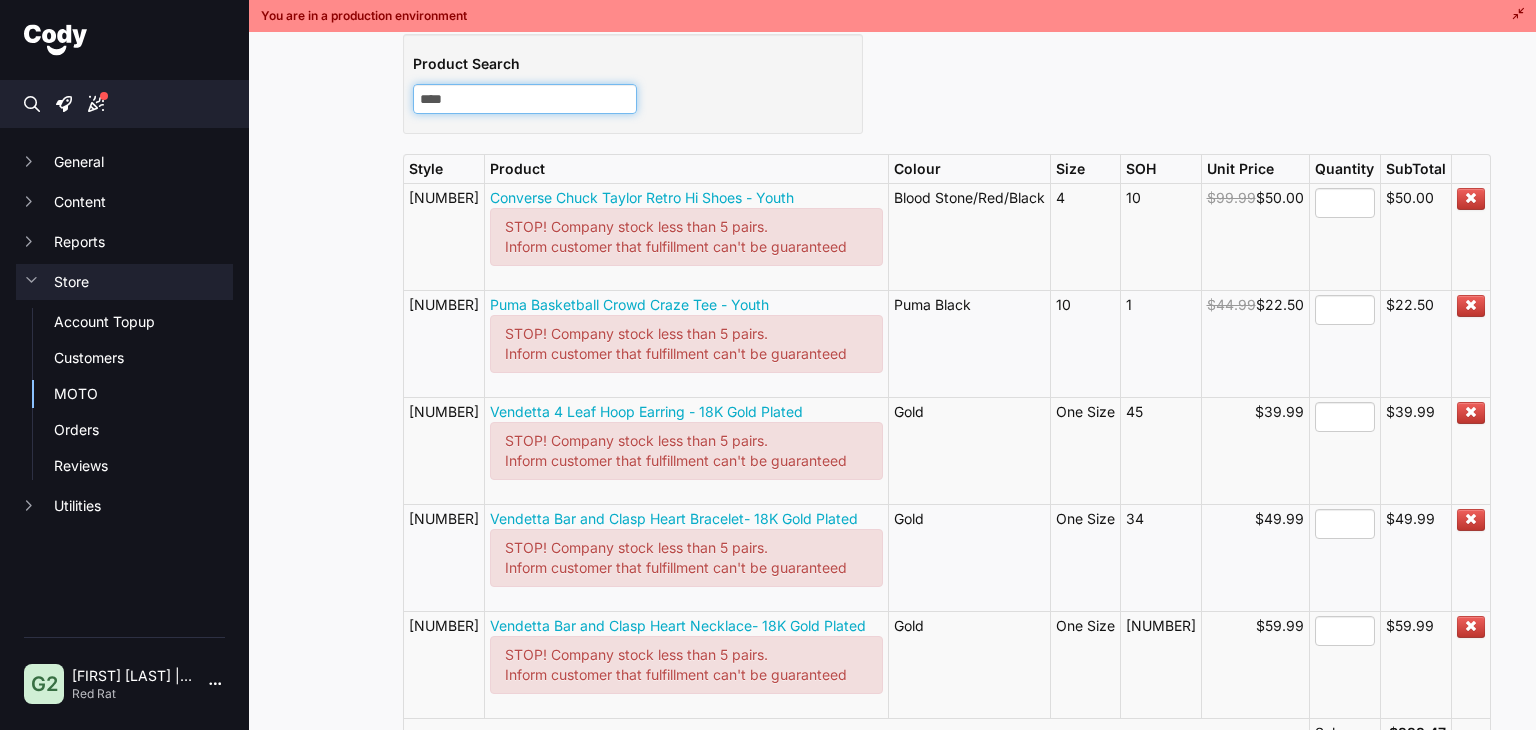 type on "*****" 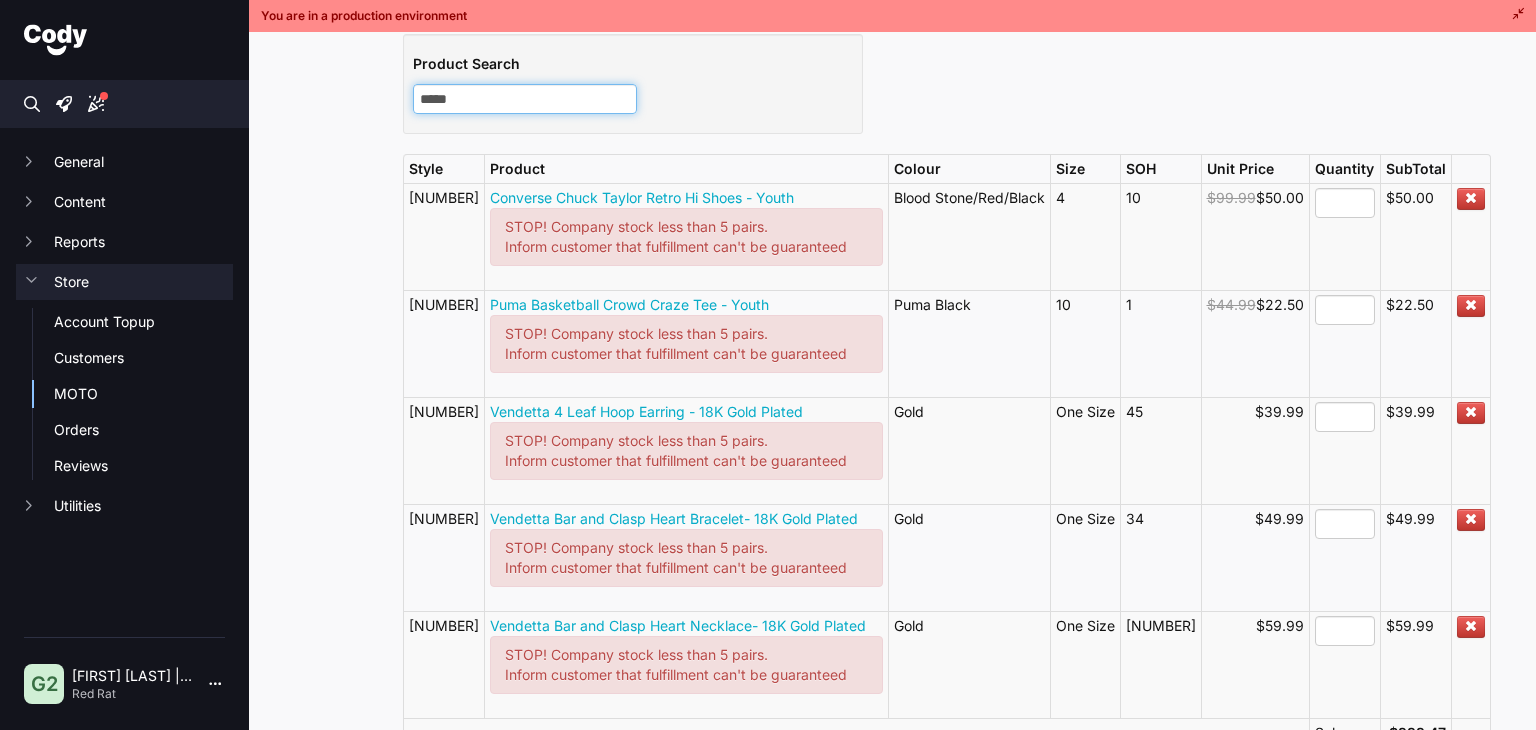 type on "*****" 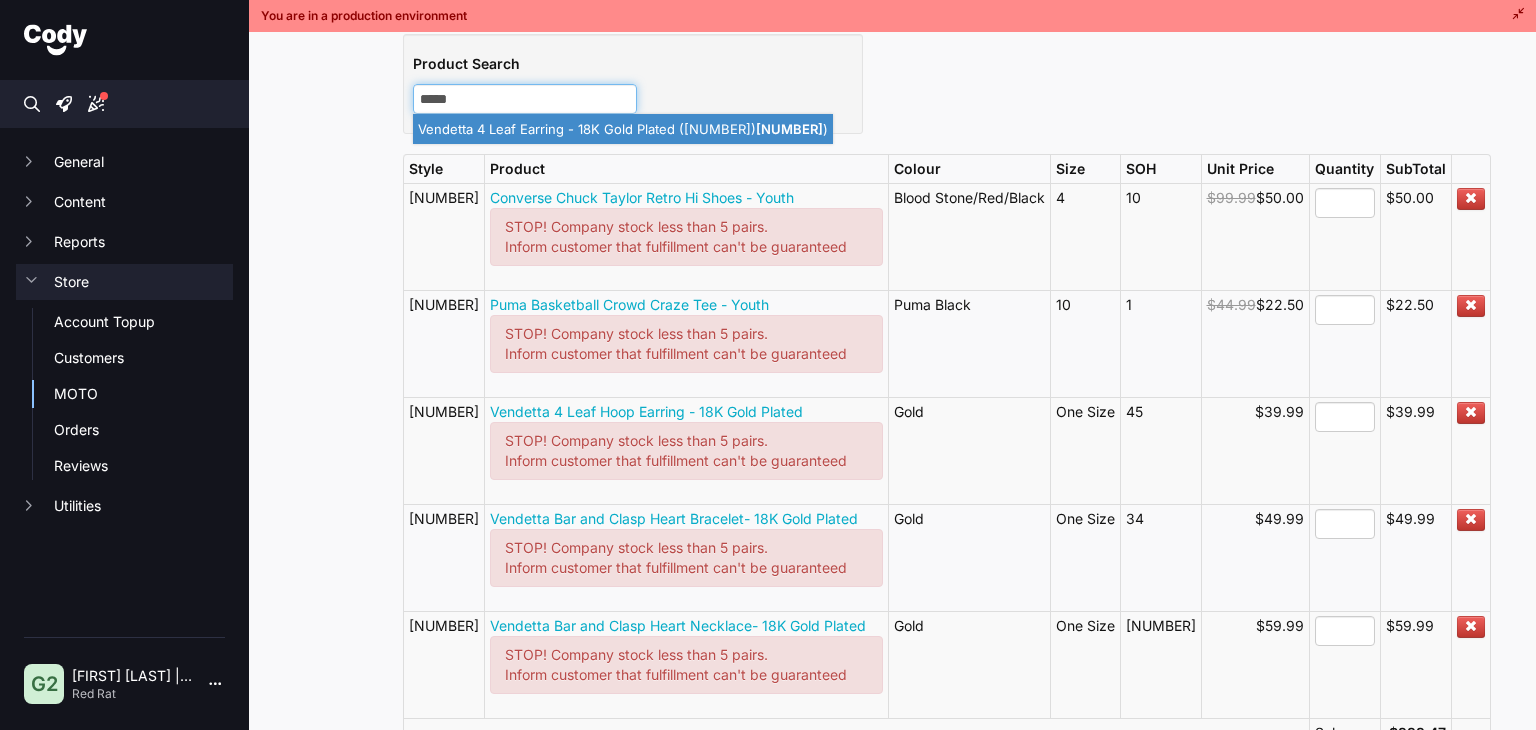 click on "Vendetta 4 Leaf Earring - 18K Gold Plated ( 60557 )" at bounding box center [623, 129] 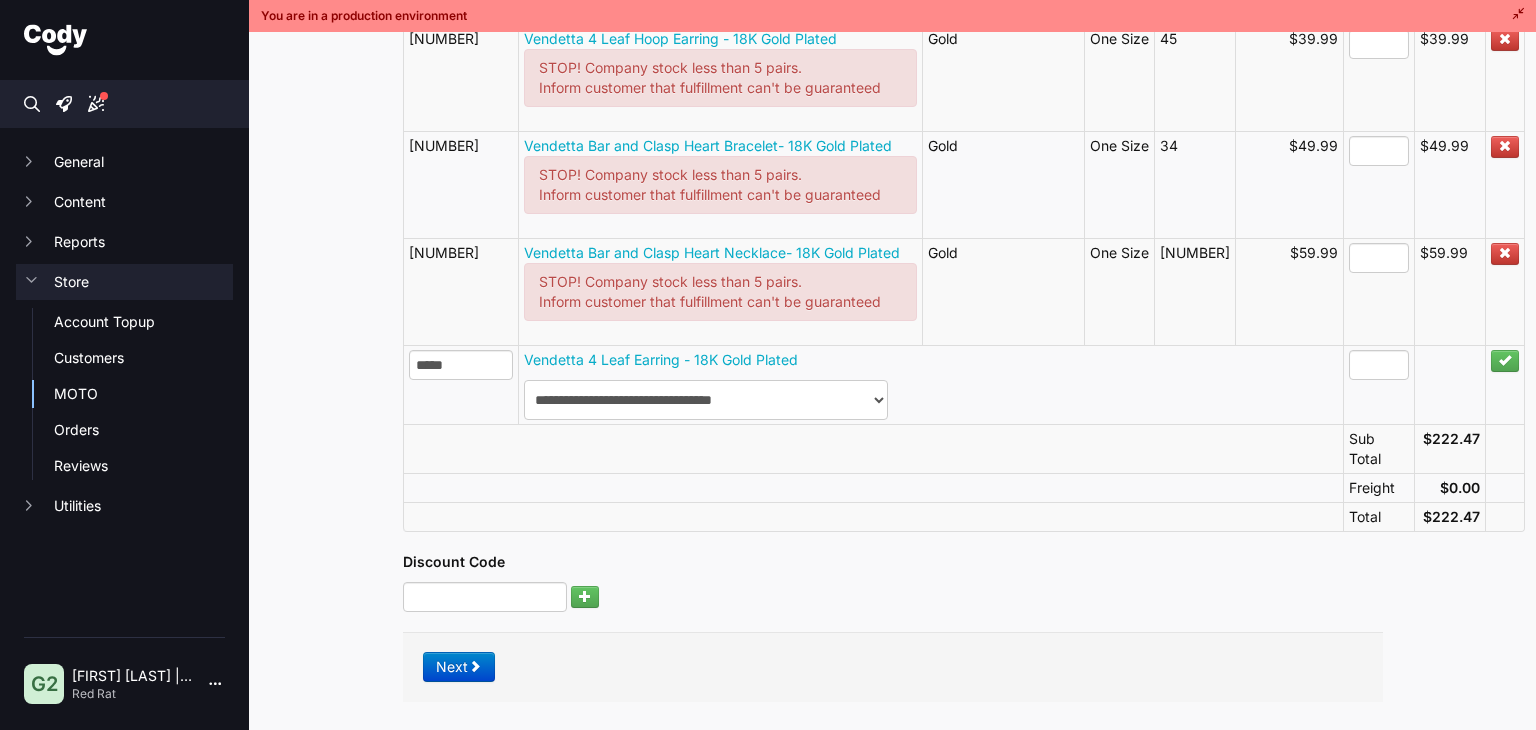 scroll, scrollTop: 700, scrollLeft: 0, axis: vertical 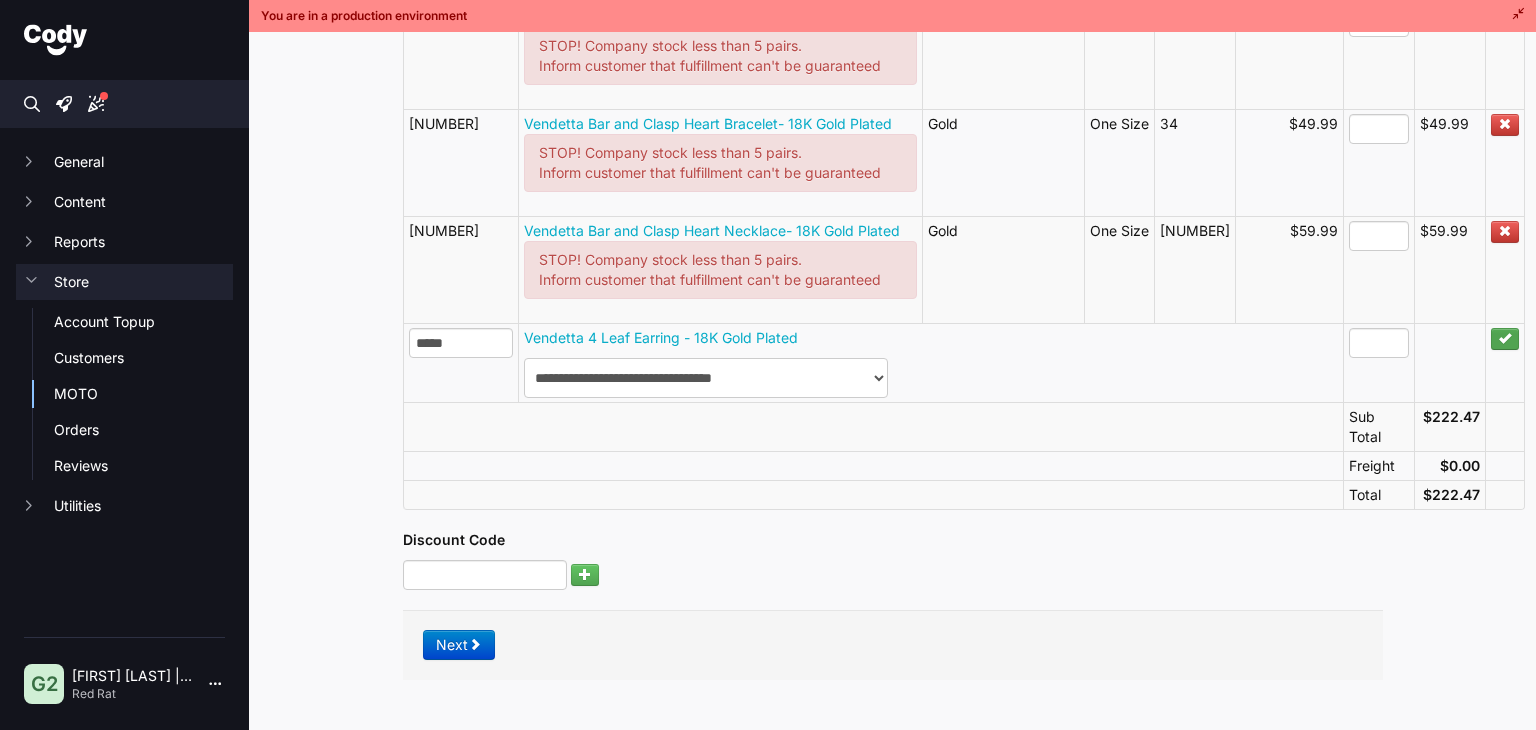 type on "**********" 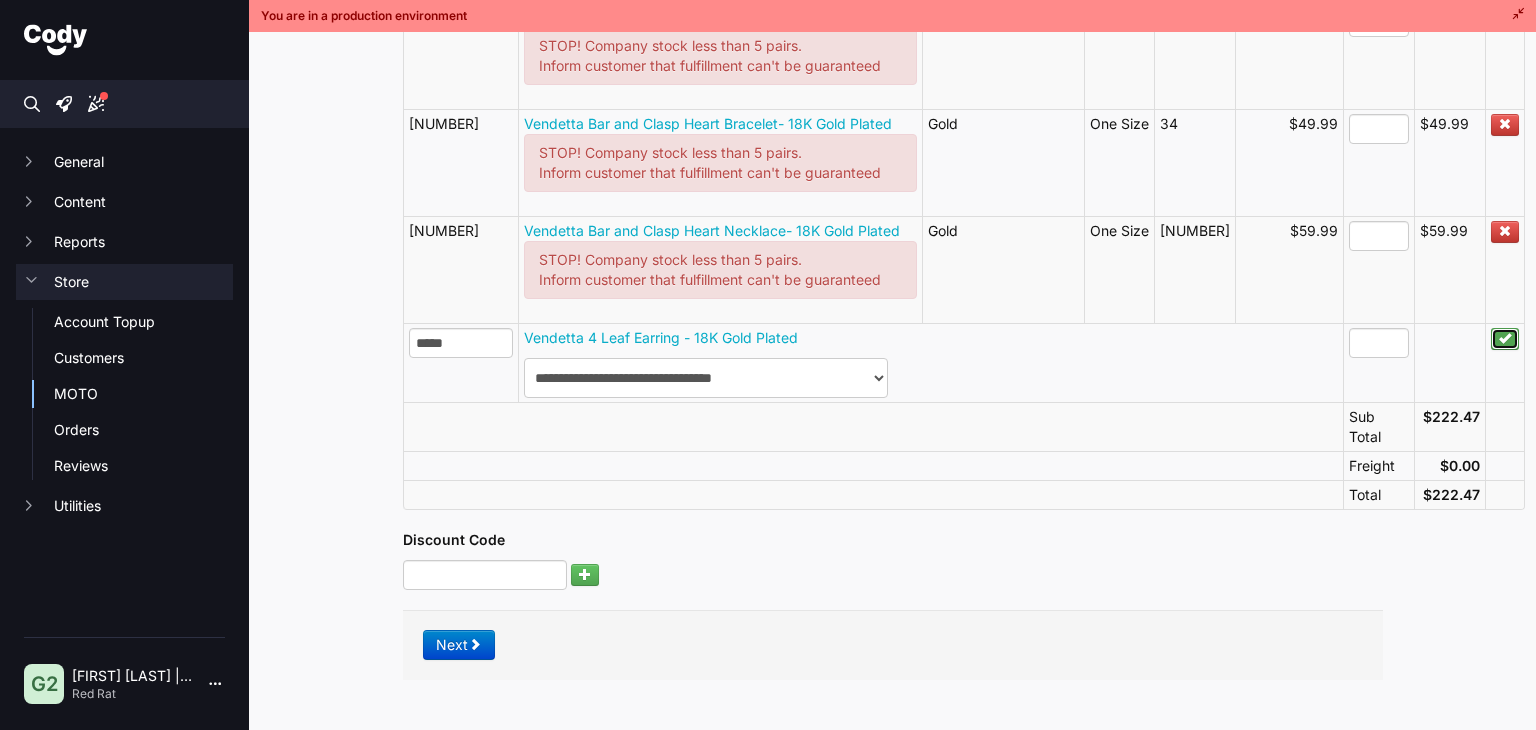 click at bounding box center (1505, 338) 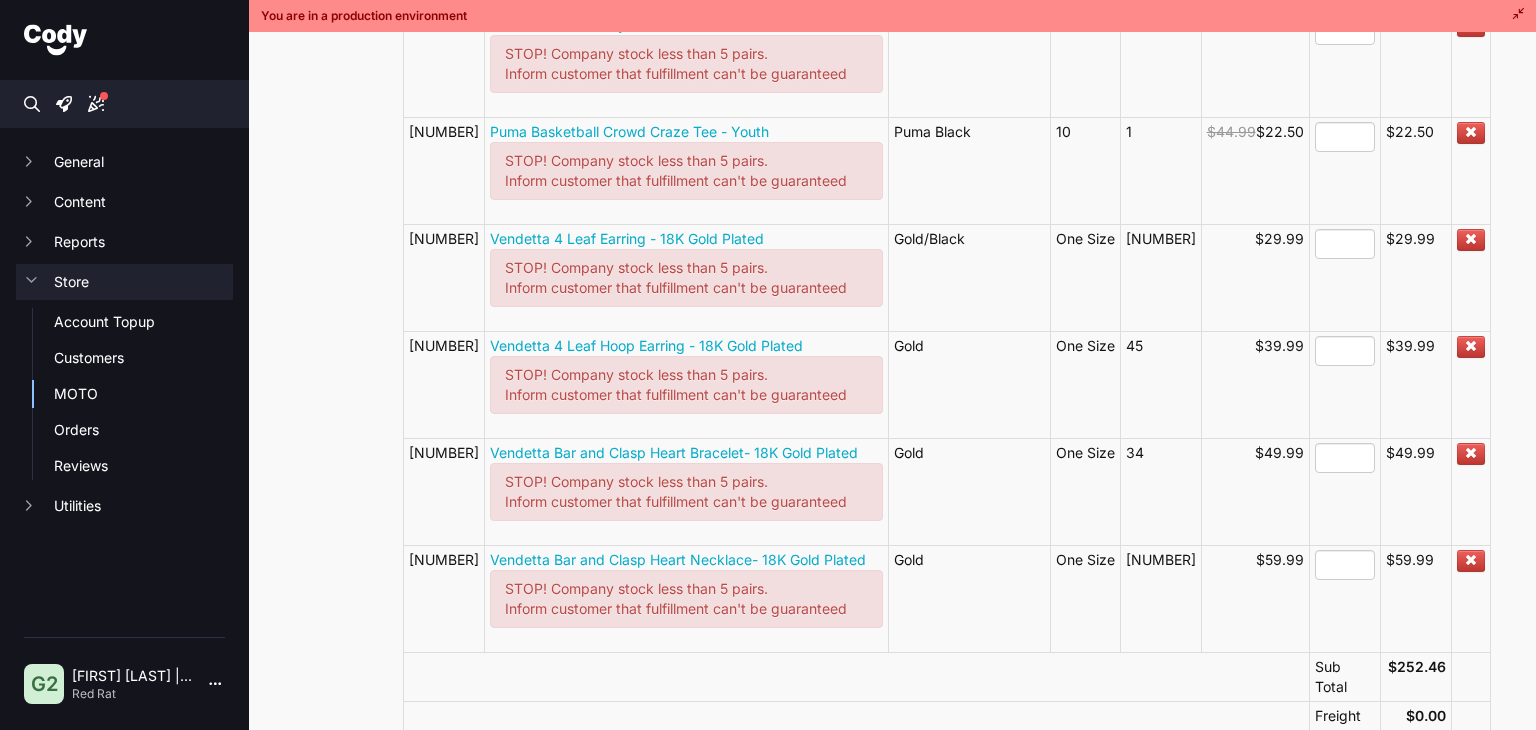 scroll, scrollTop: 328, scrollLeft: 0, axis: vertical 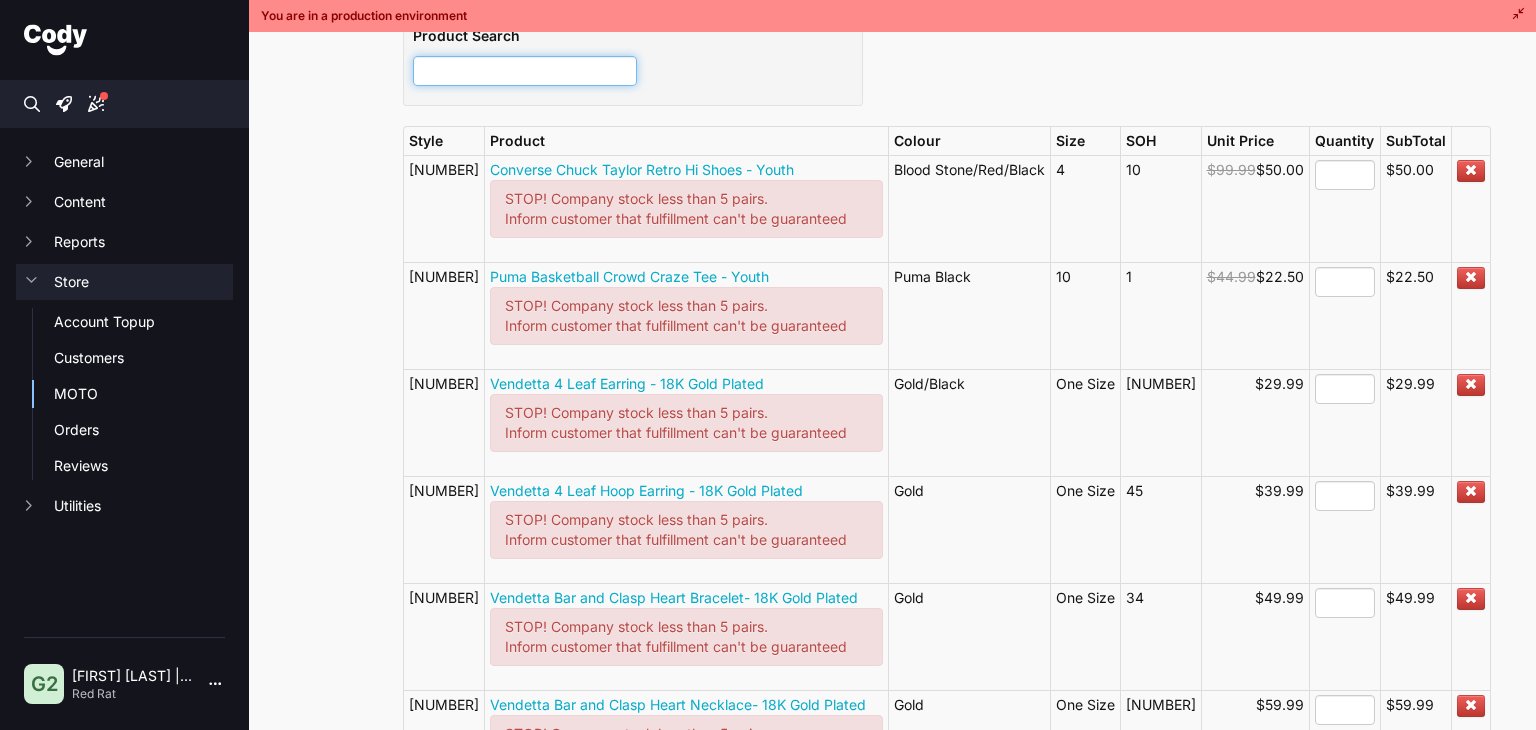 click at bounding box center [525, 71] 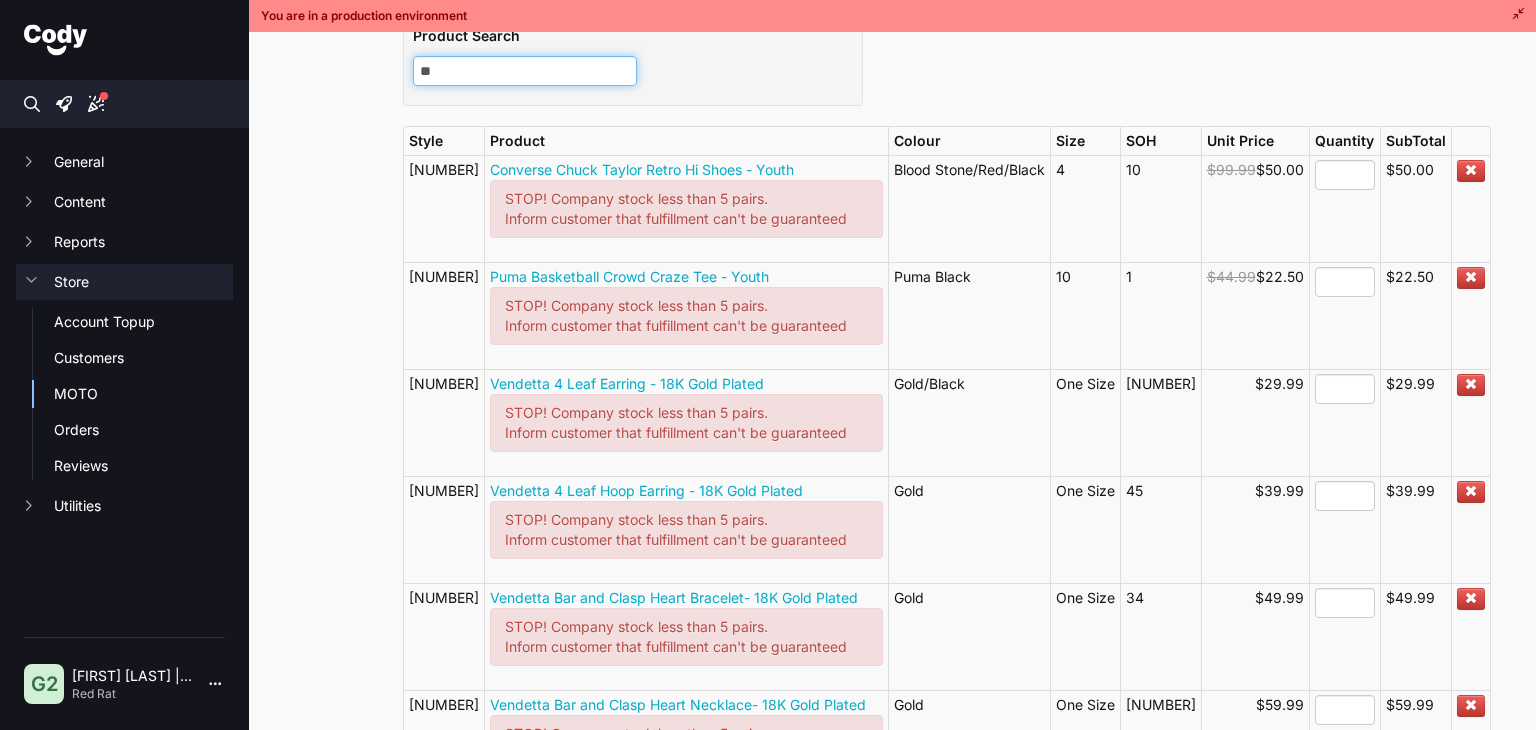 type on "***" 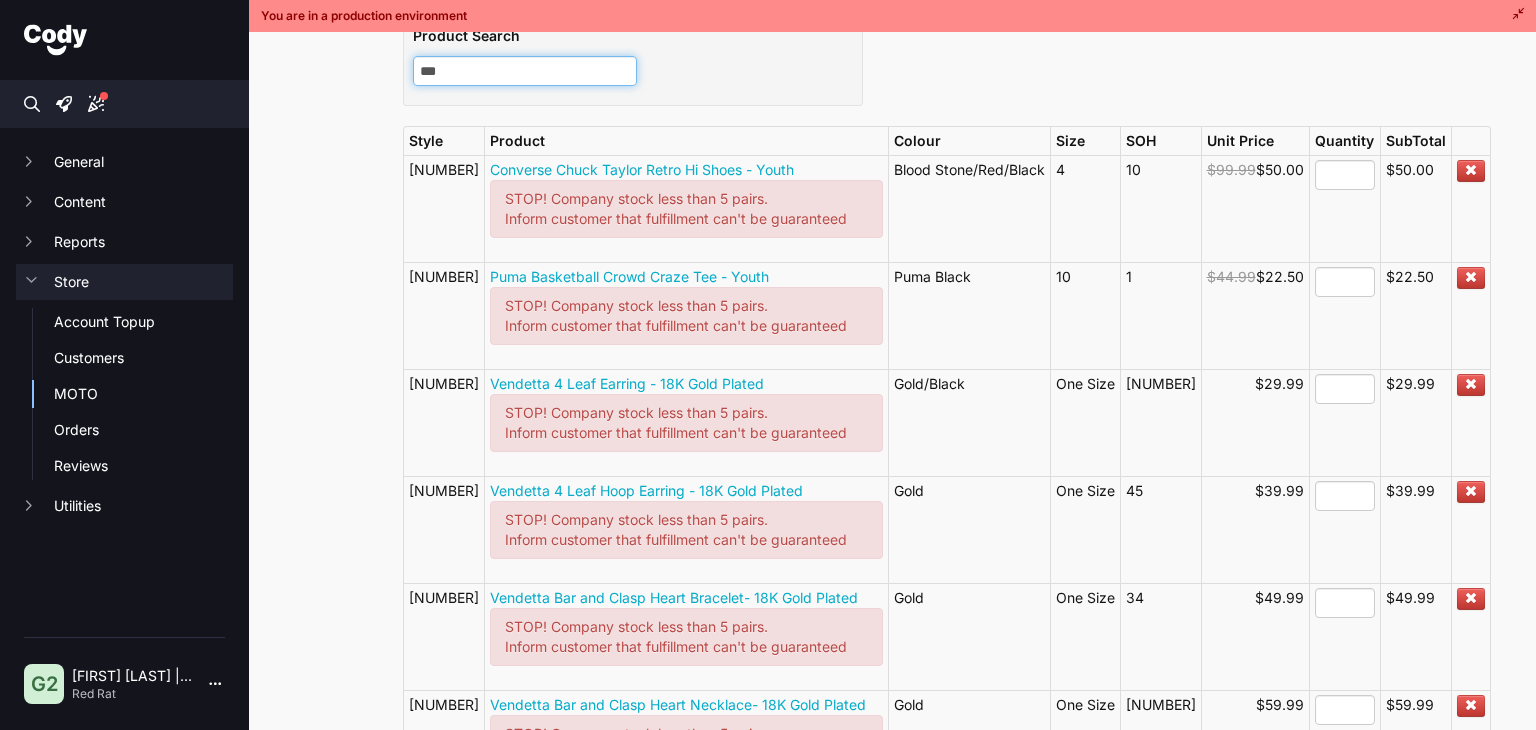 type on "***" 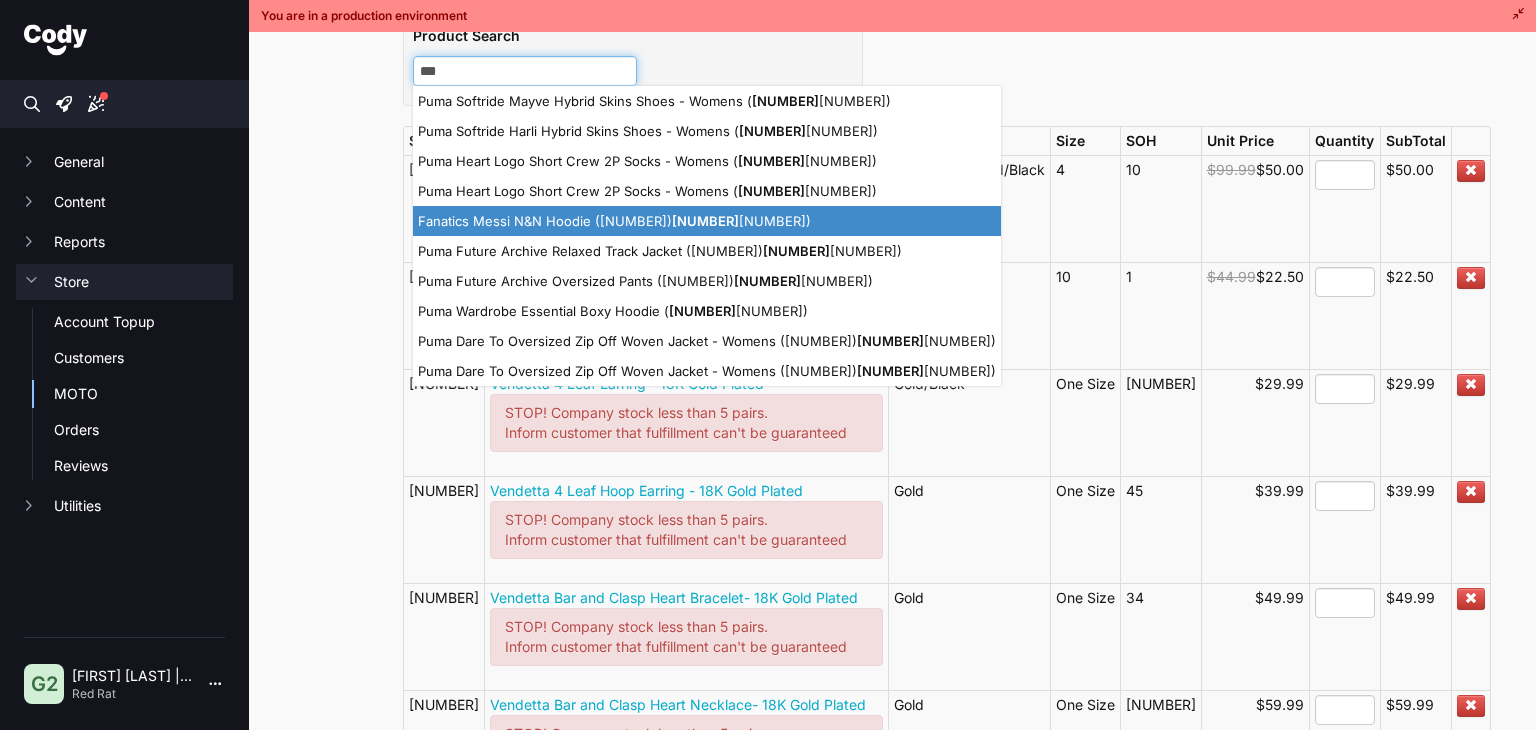 type 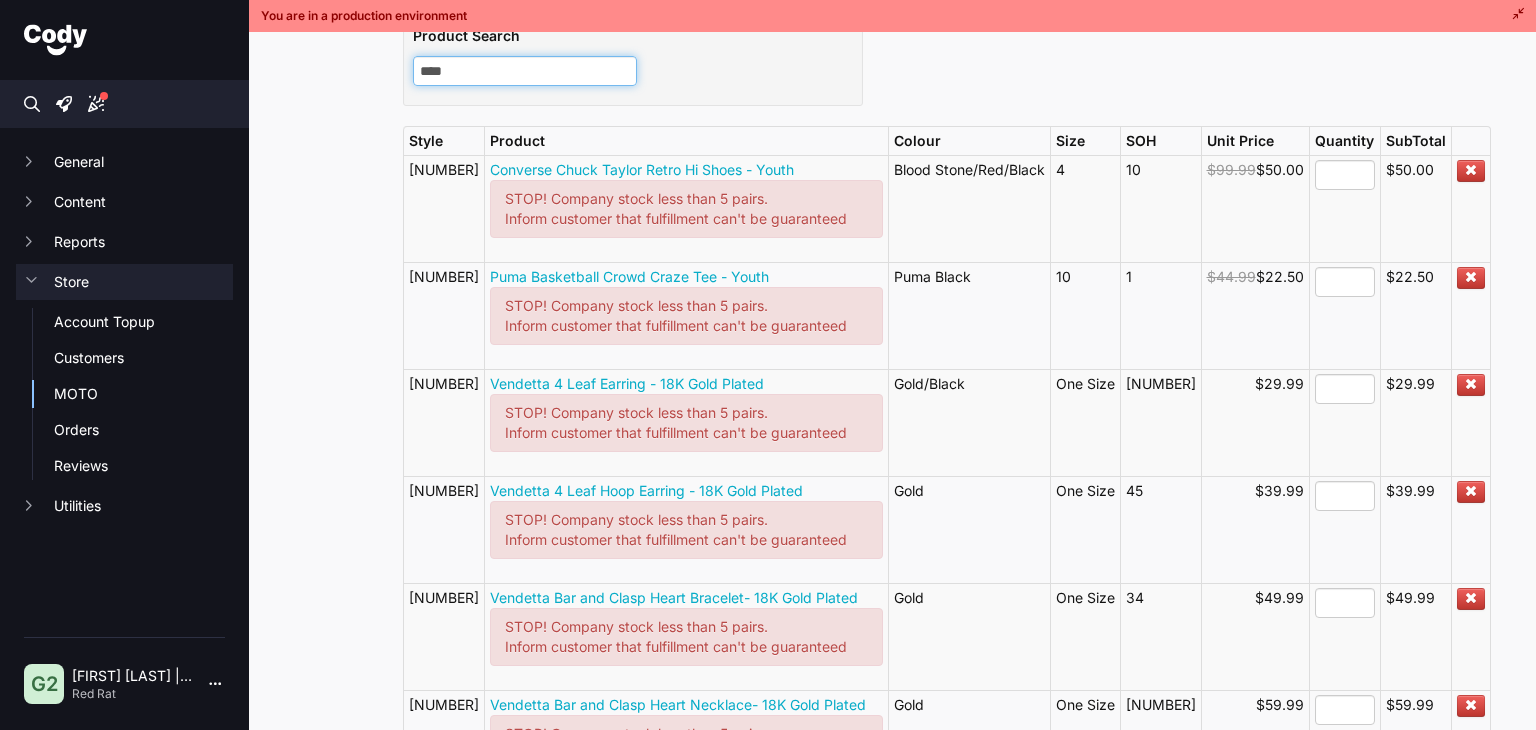 type on "*****" 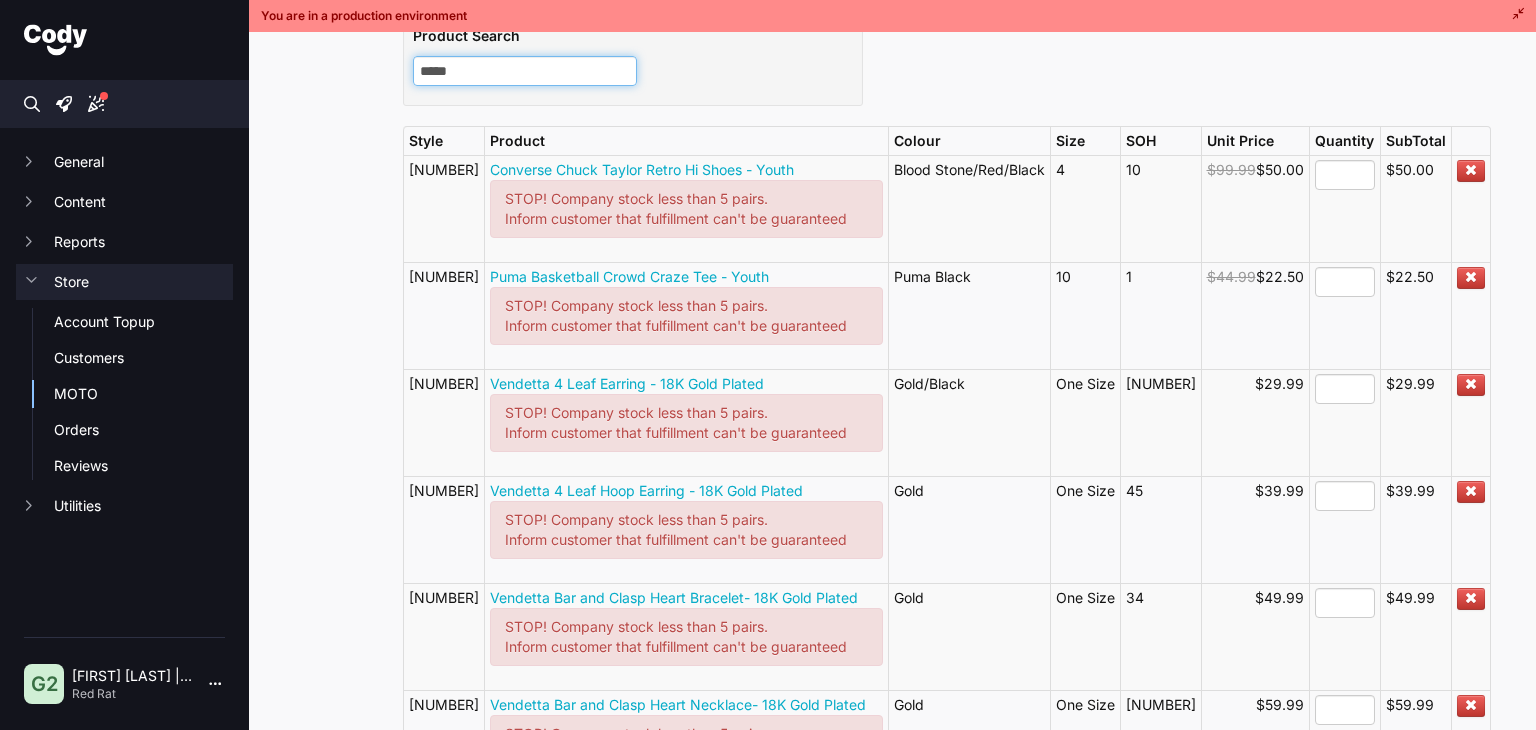 type on "*****" 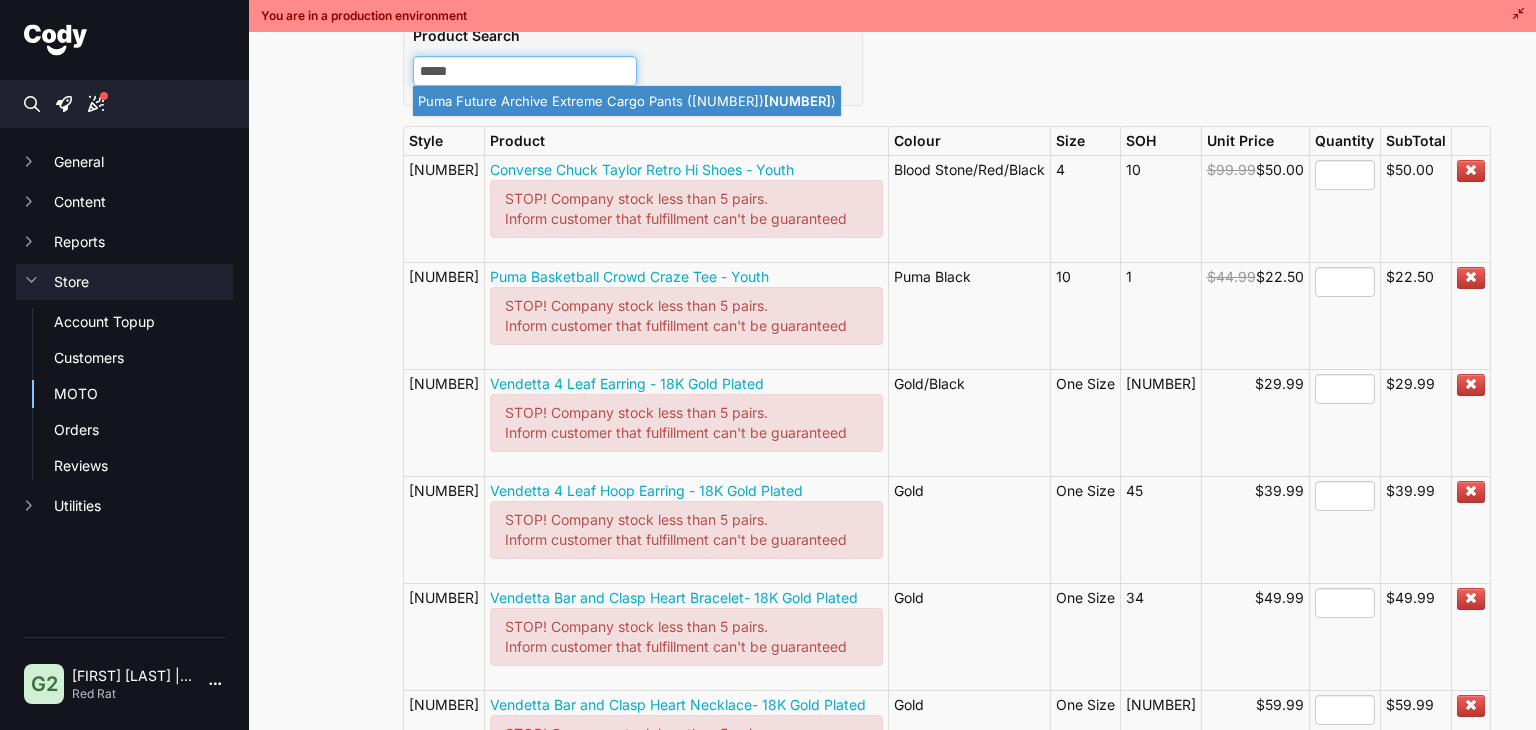 click on "Puma Future Archive Extreme Cargo Pants ( 59075 )" at bounding box center (627, 101) 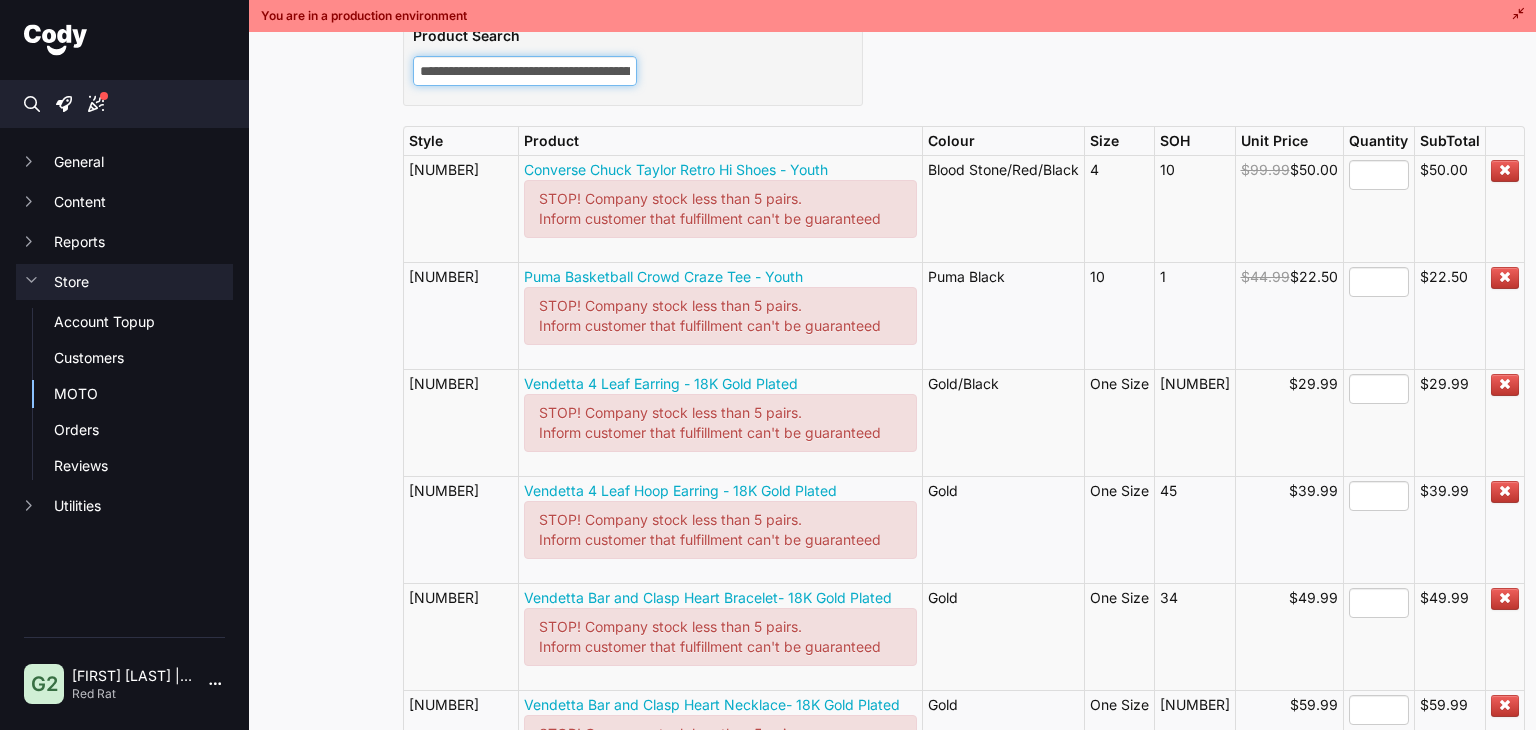 scroll, scrollTop: 808, scrollLeft: 0, axis: vertical 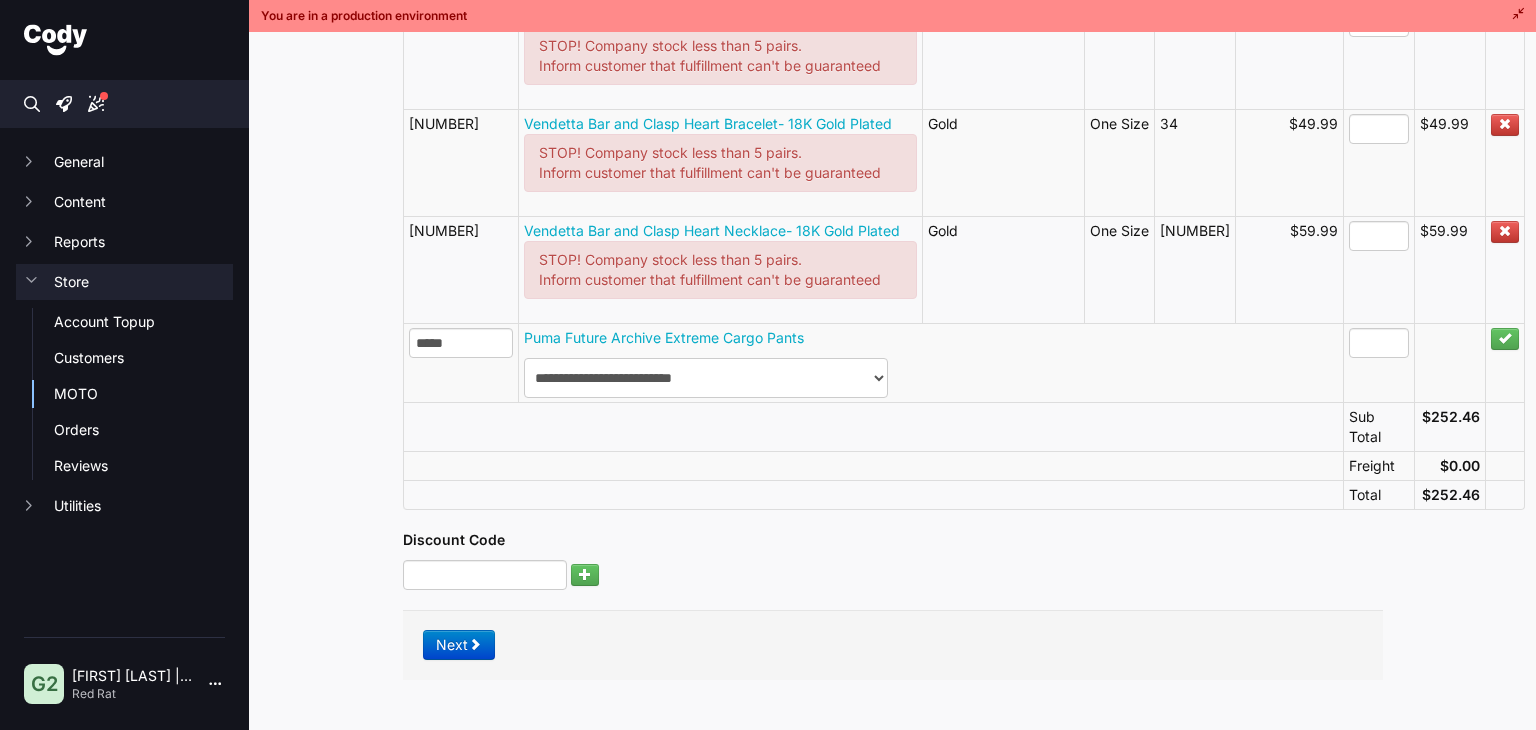 type on "**********" 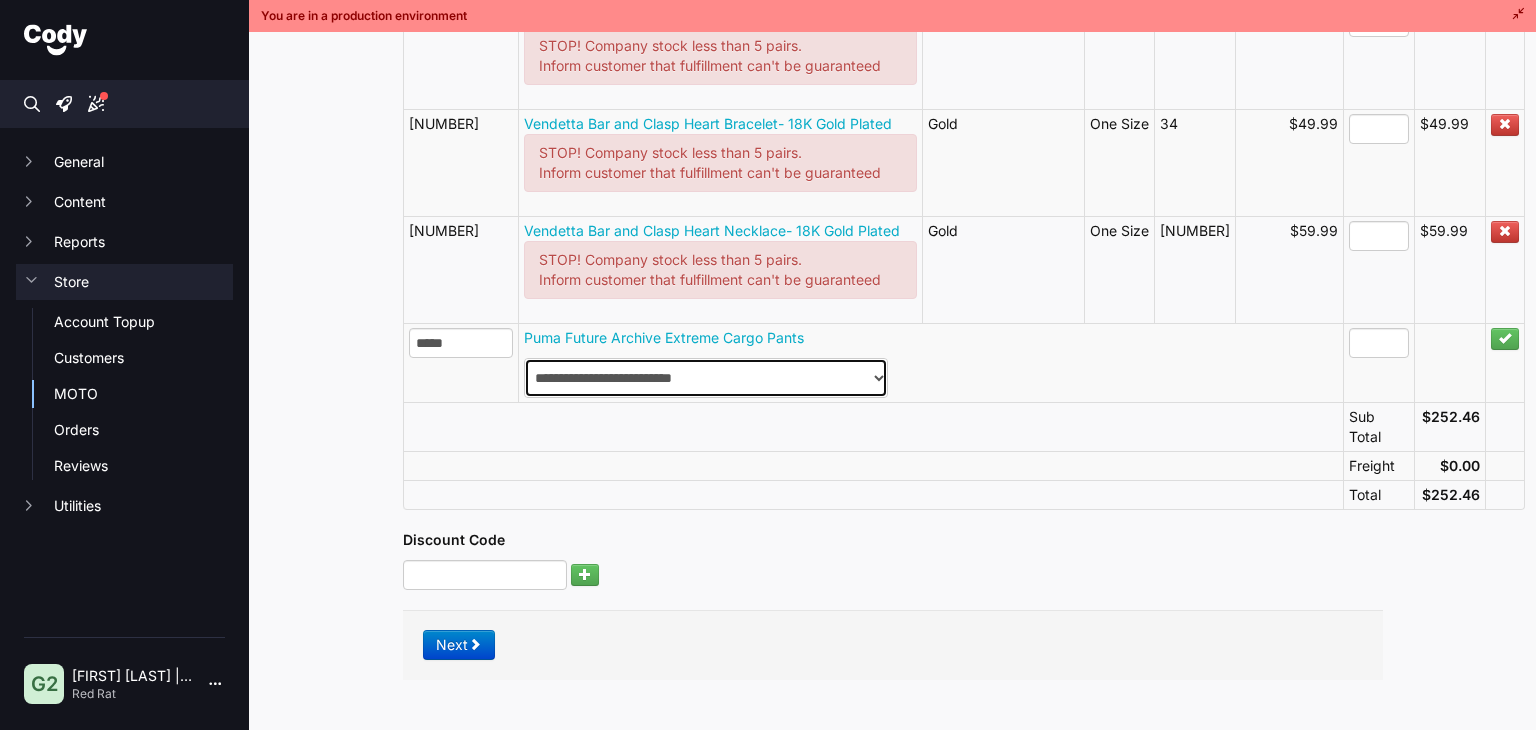 type 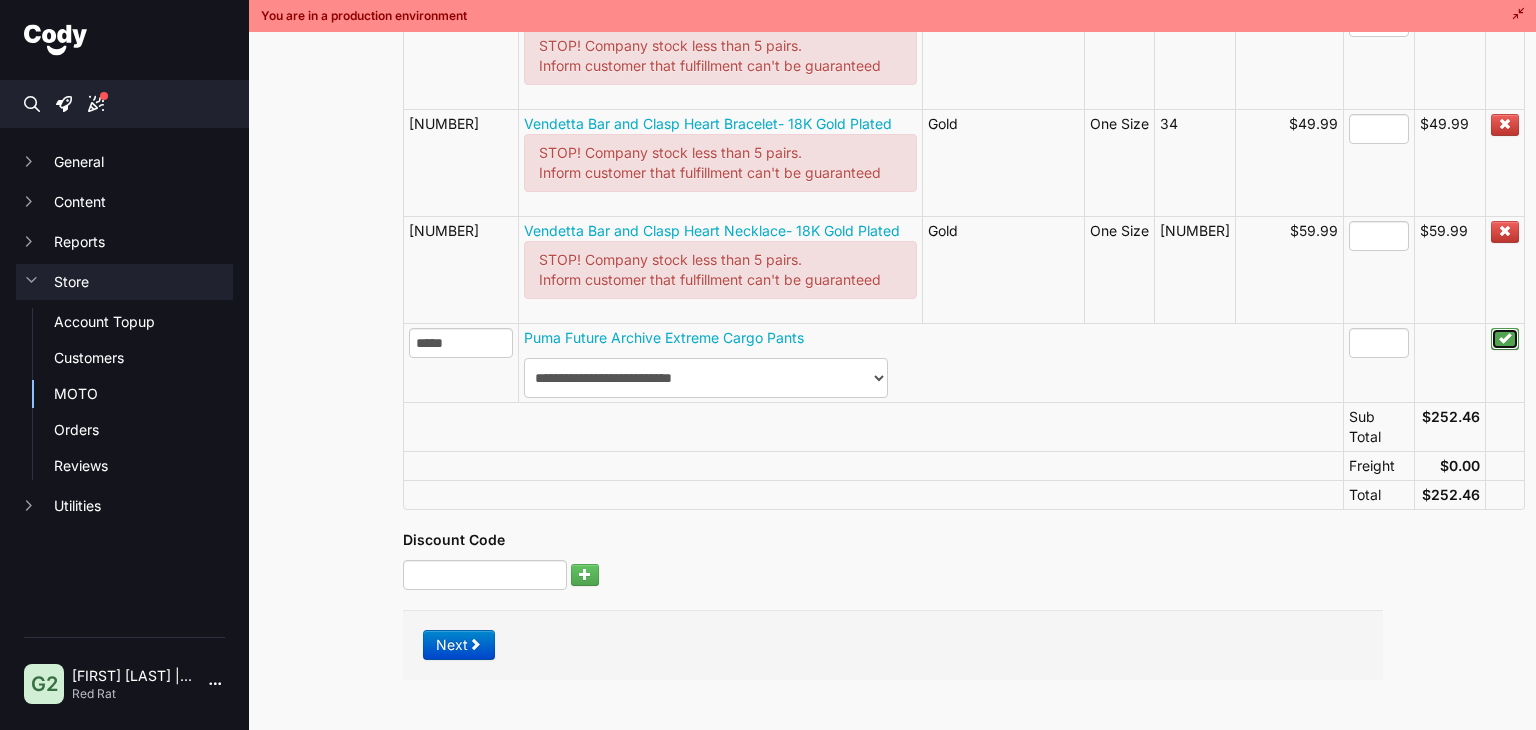 click at bounding box center (1505, 338) 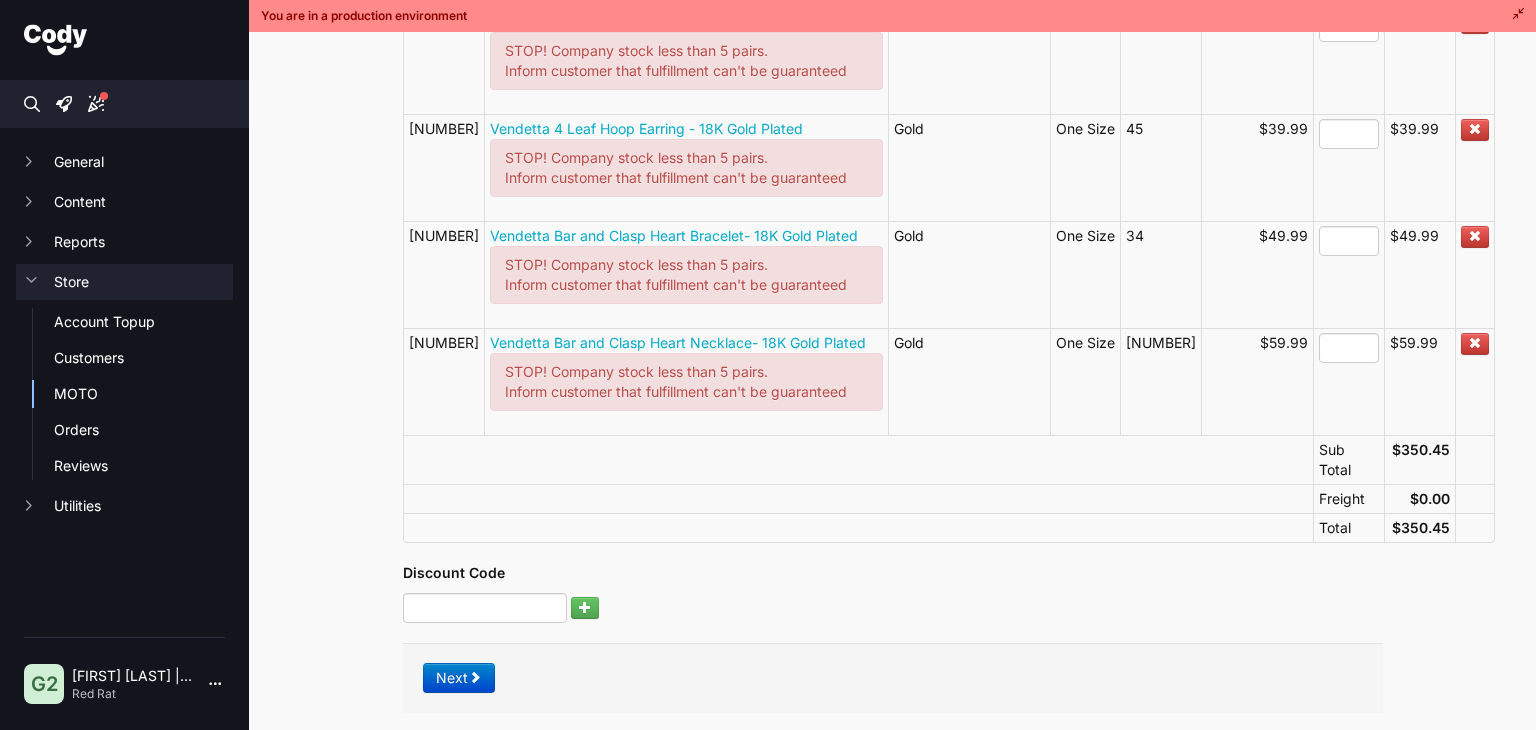 scroll, scrollTop: 836, scrollLeft: 0, axis: vertical 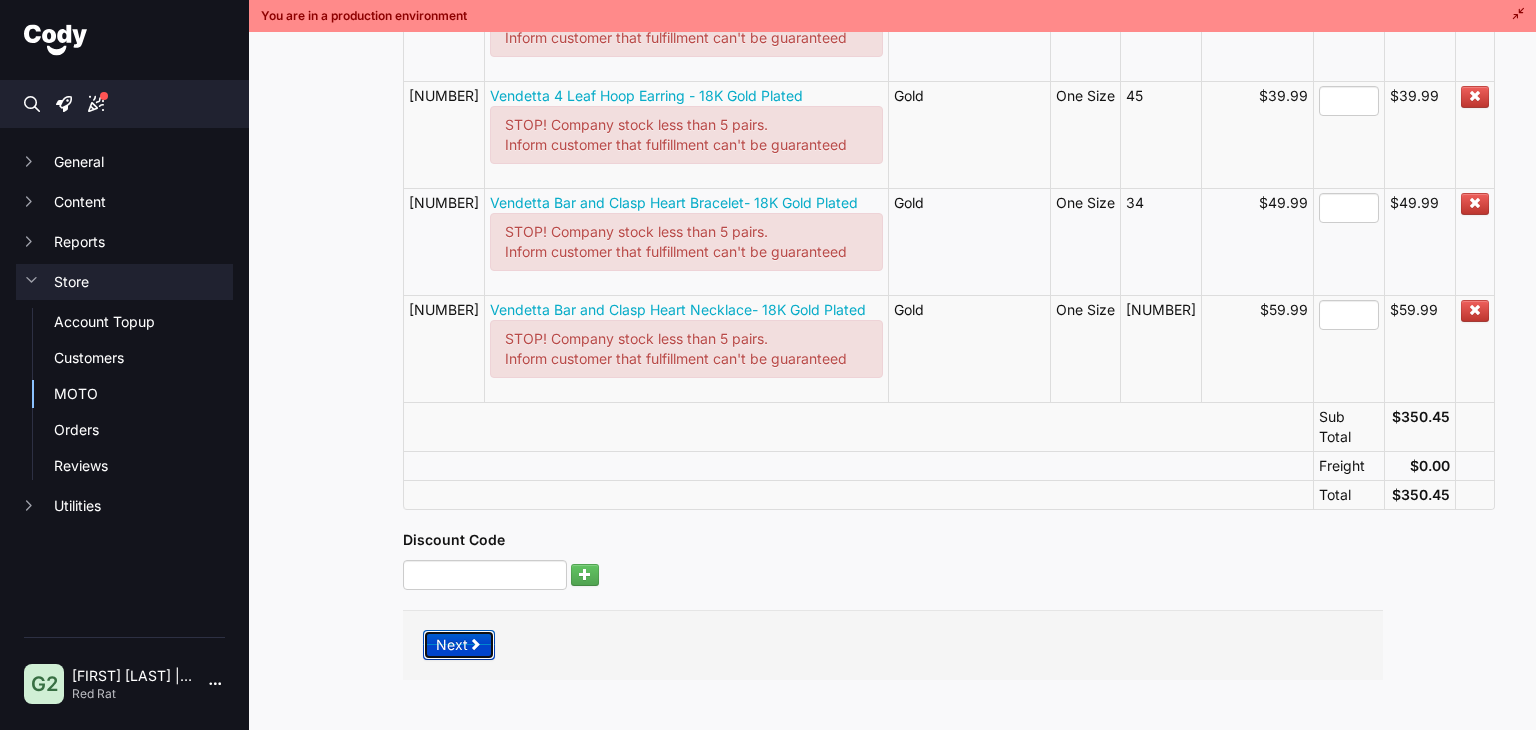 click at bounding box center (475, 644) 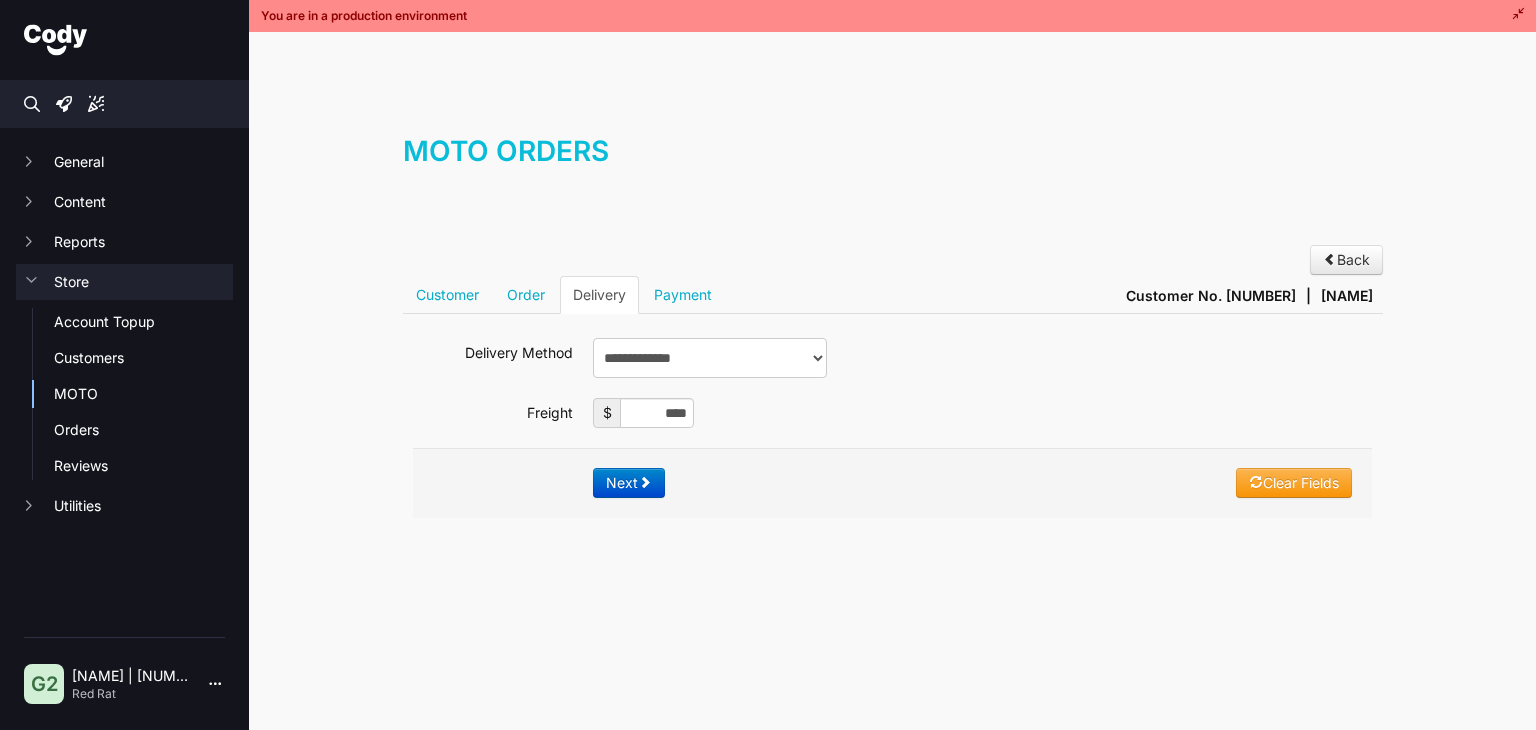 scroll, scrollTop: 0, scrollLeft: 0, axis: both 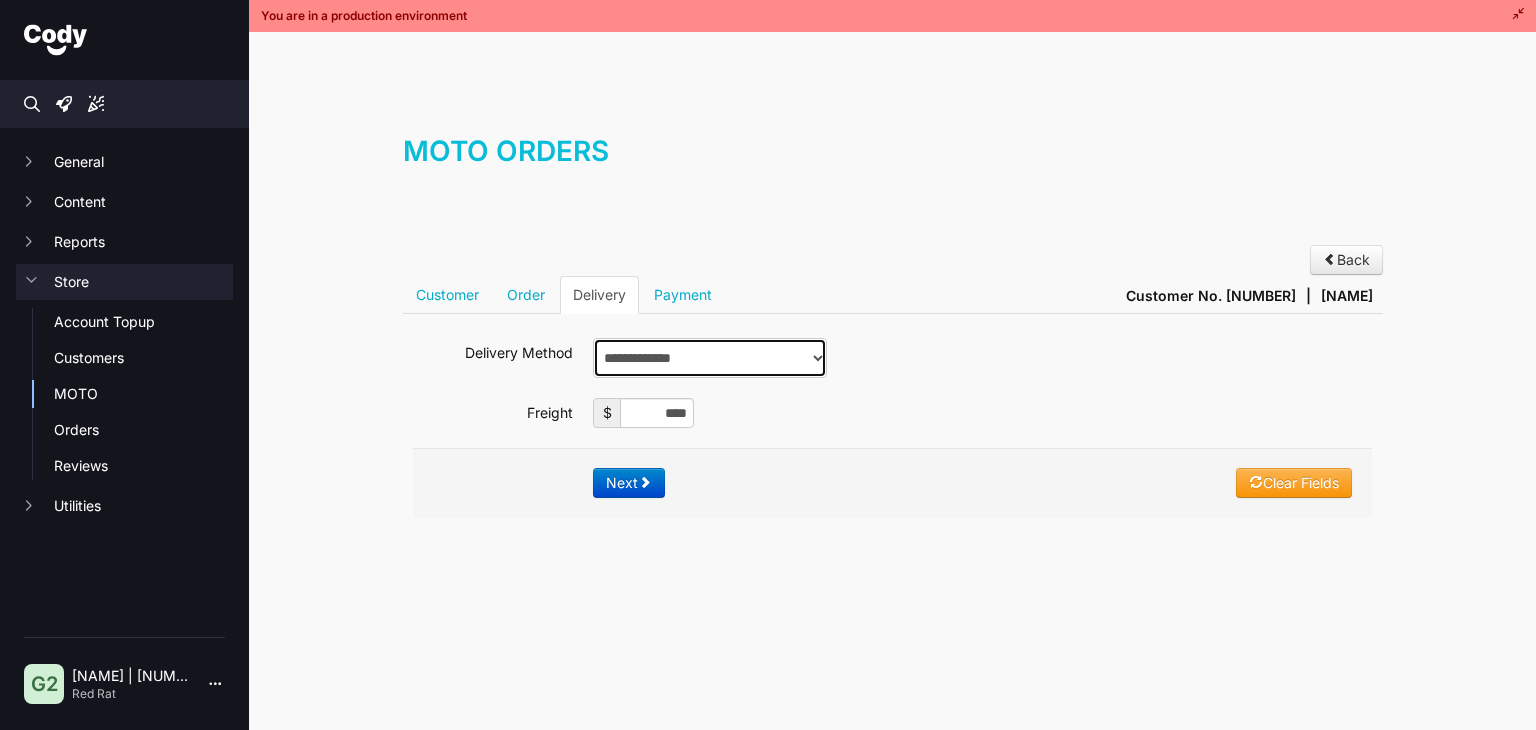 click on "**********" at bounding box center (710, 358) 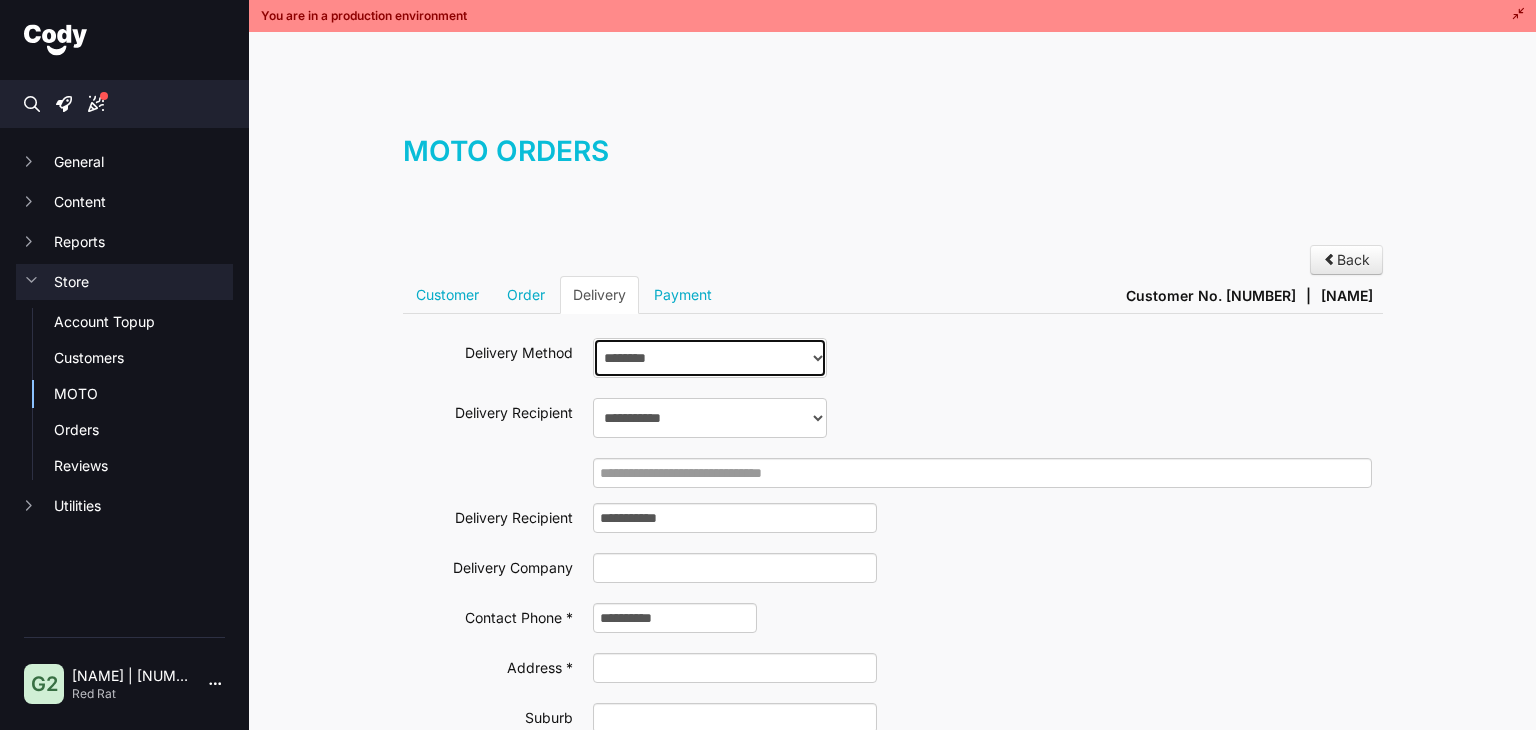 scroll, scrollTop: 0, scrollLeft: 0, axis: both 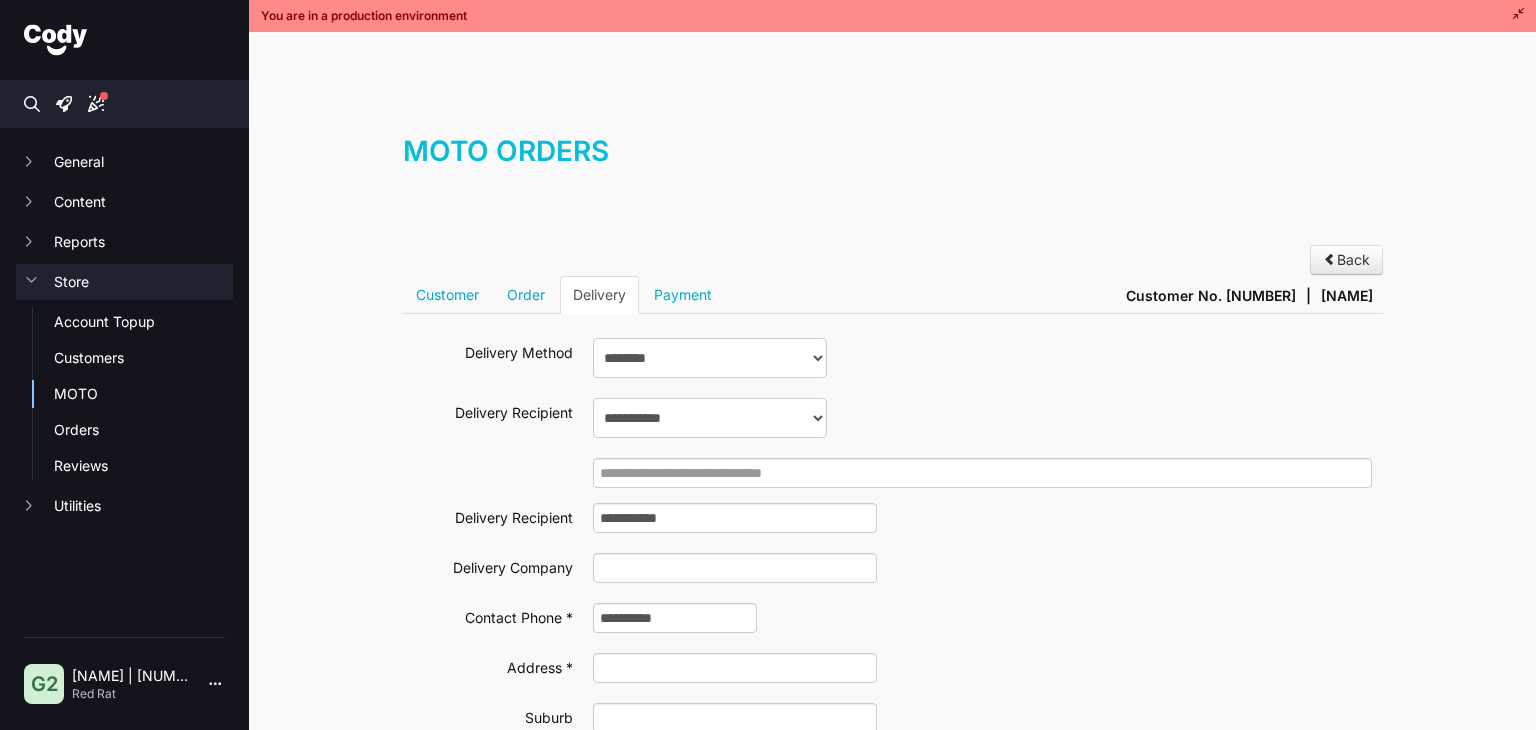 click on "**********" at bounding box center (982, 418) 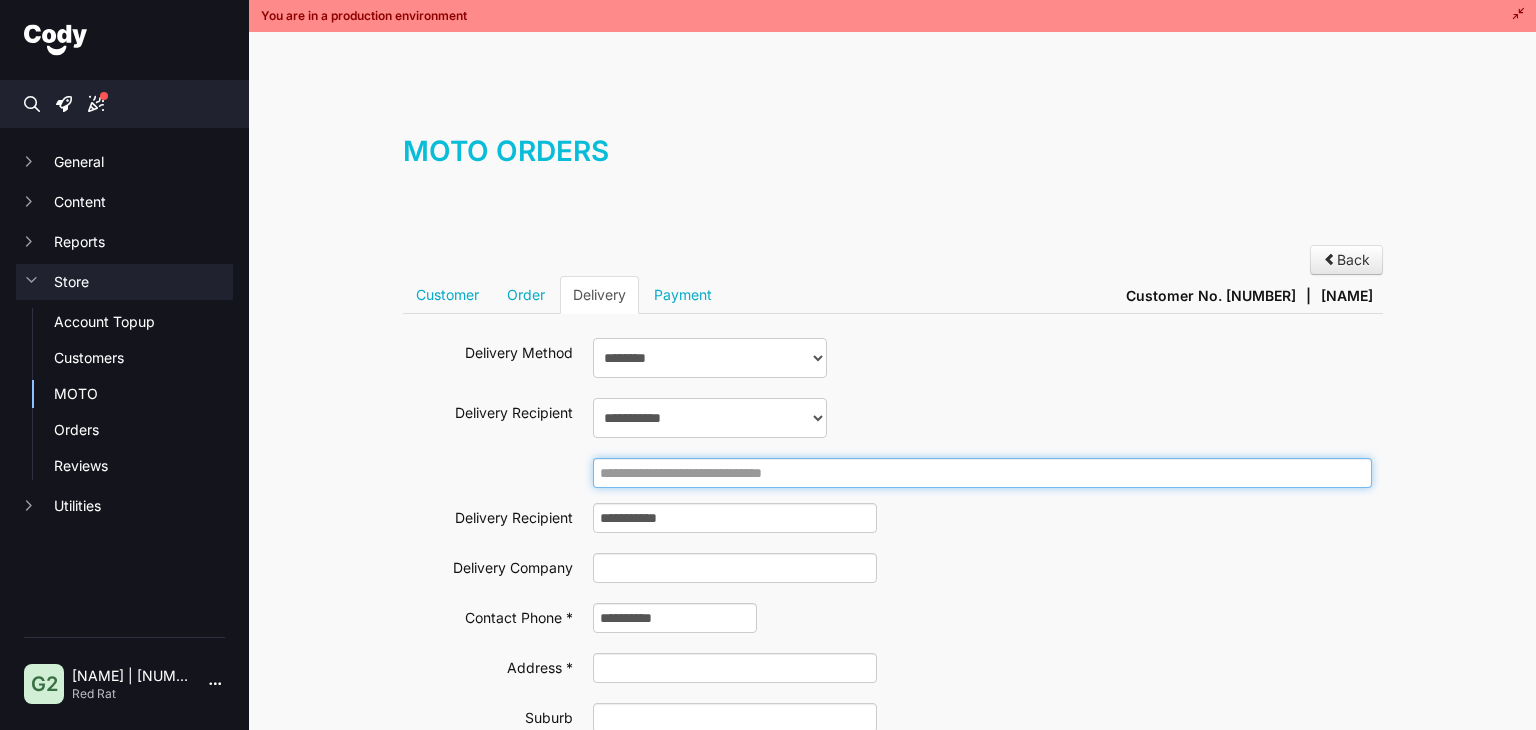 click at bounding box center (982, 473) 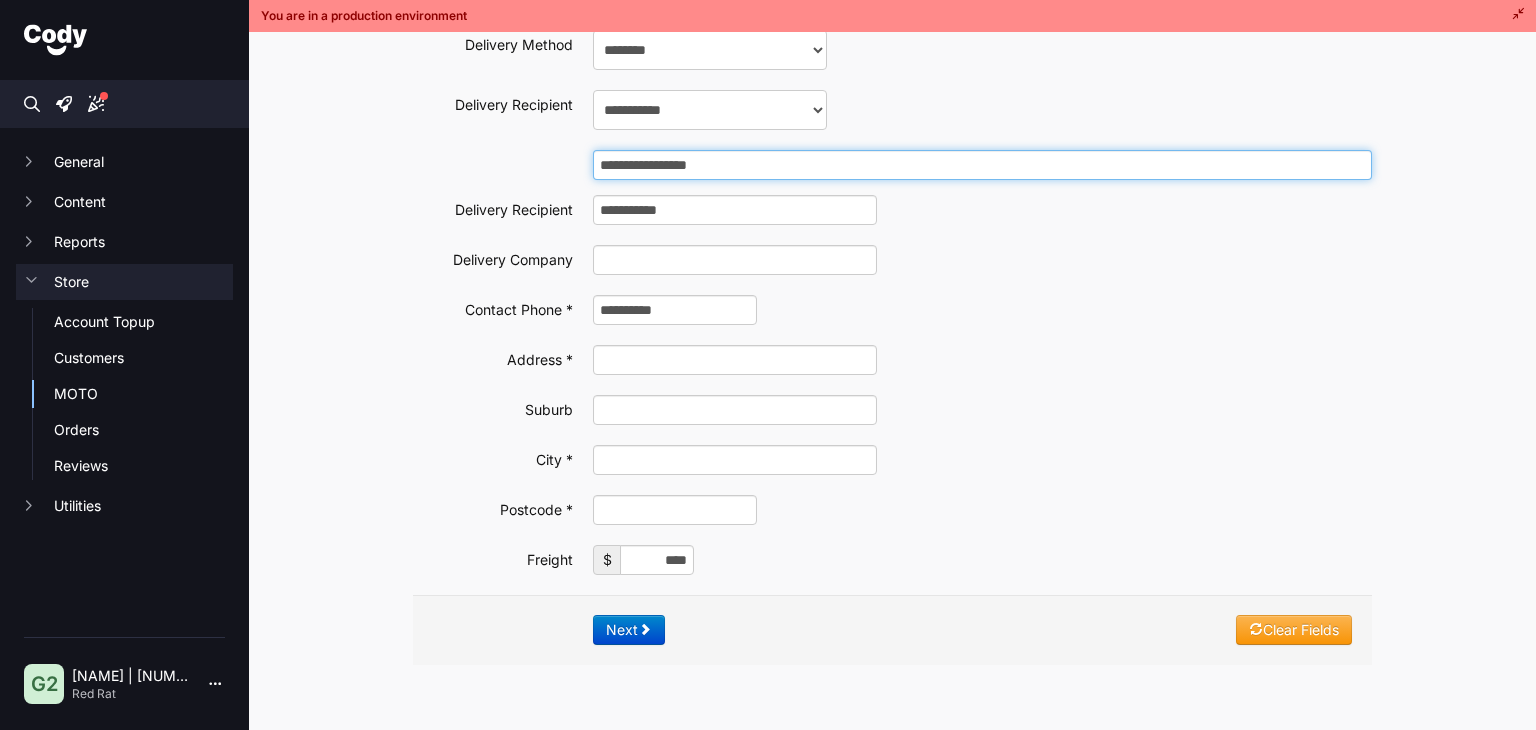 scroll, scrollTop: 335, scrollLeft: 0, axis: vertical 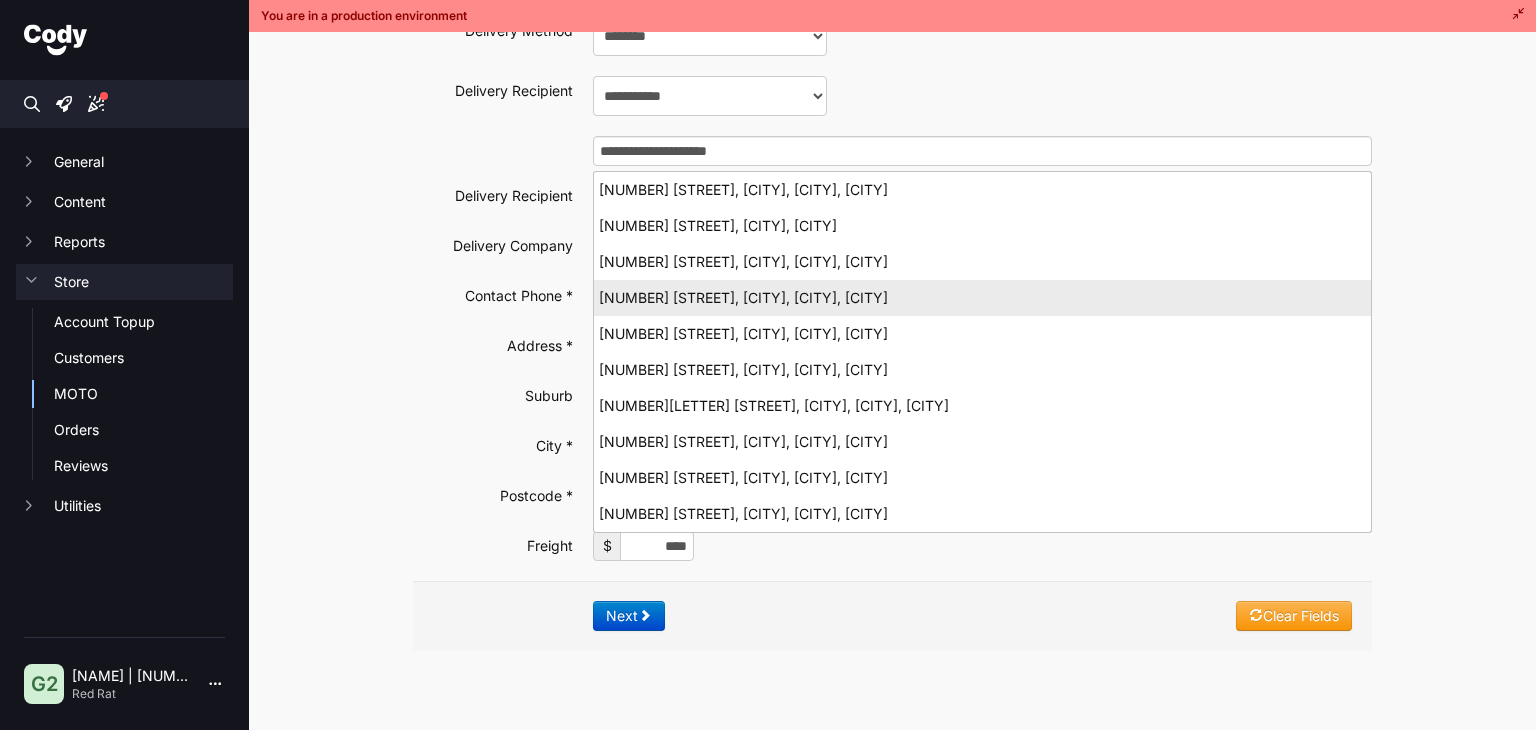 click on "15 Hillcrest Road, Papatoetoe, MANUKAU, Auckland" at bounding box center [982, 298] 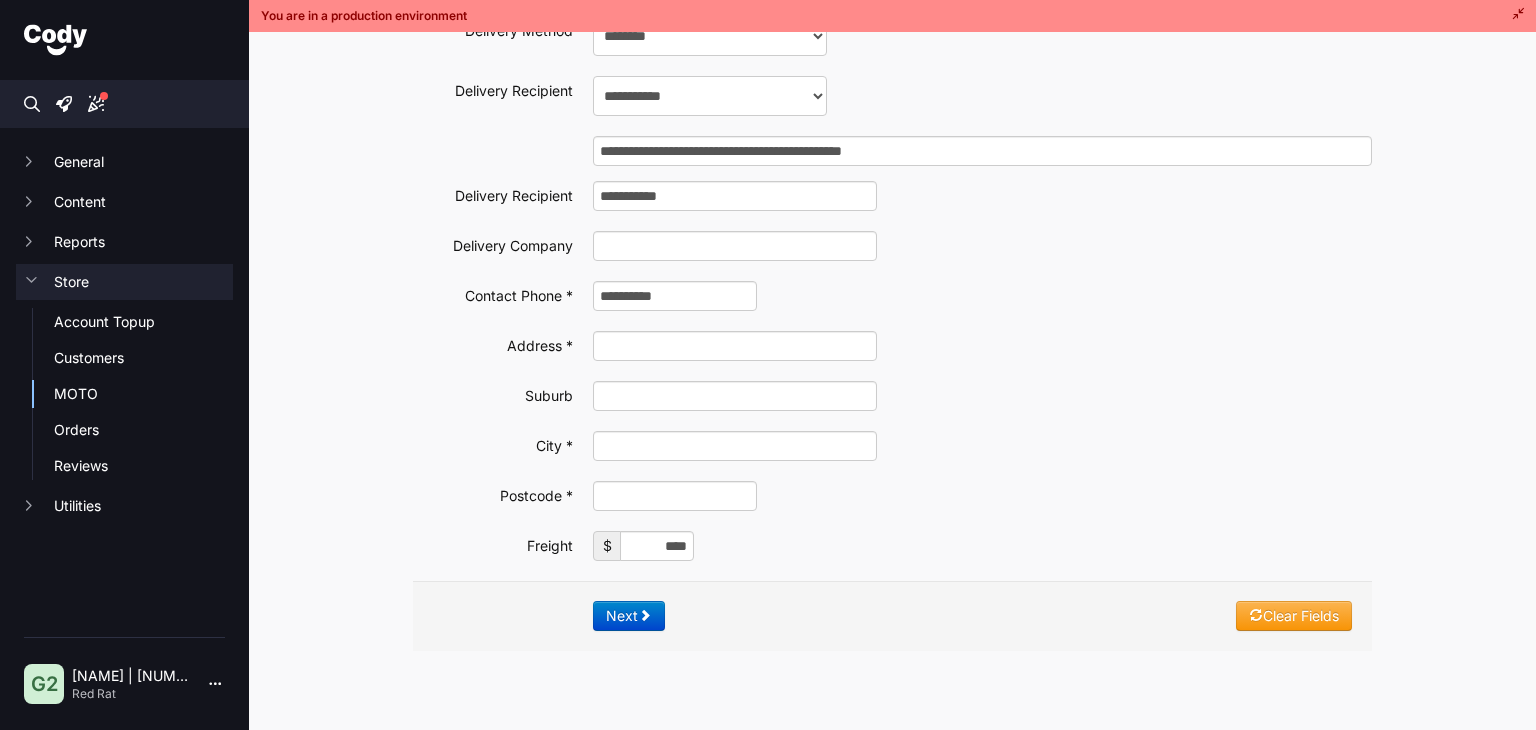 type on "**********" 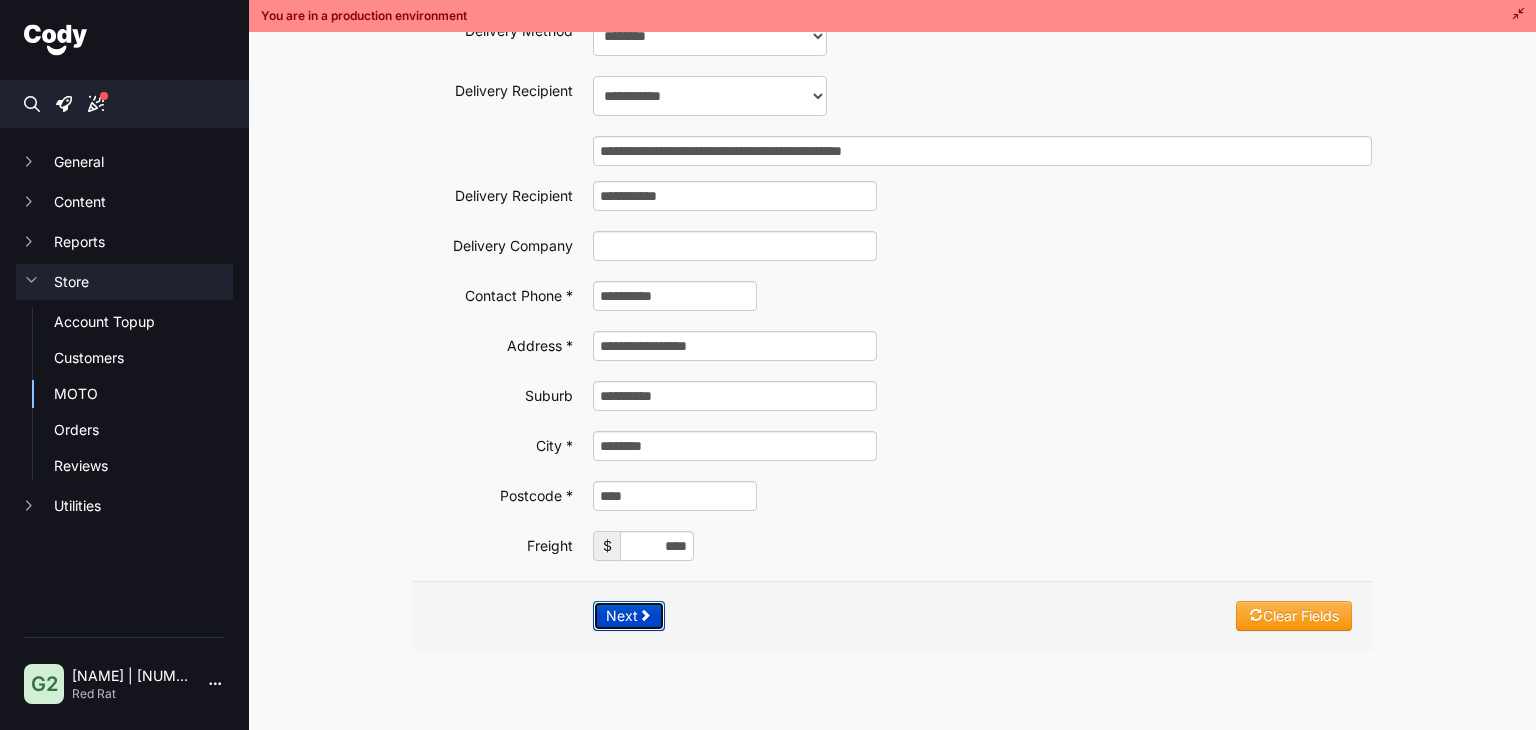 click on "Next" at bounding box center (629, 616) 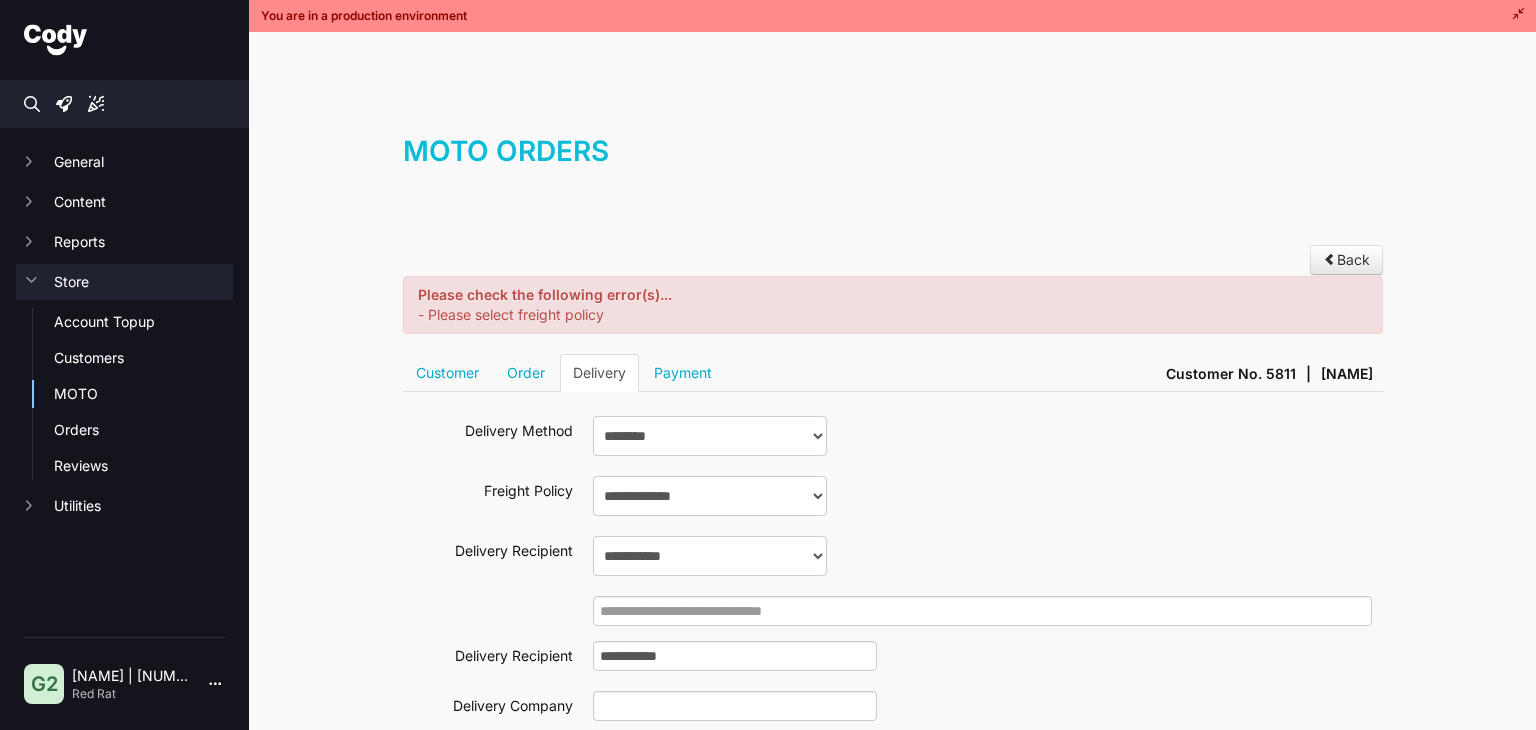 scroll, scrollTop: 0, scrollLeft: 0, axis: both 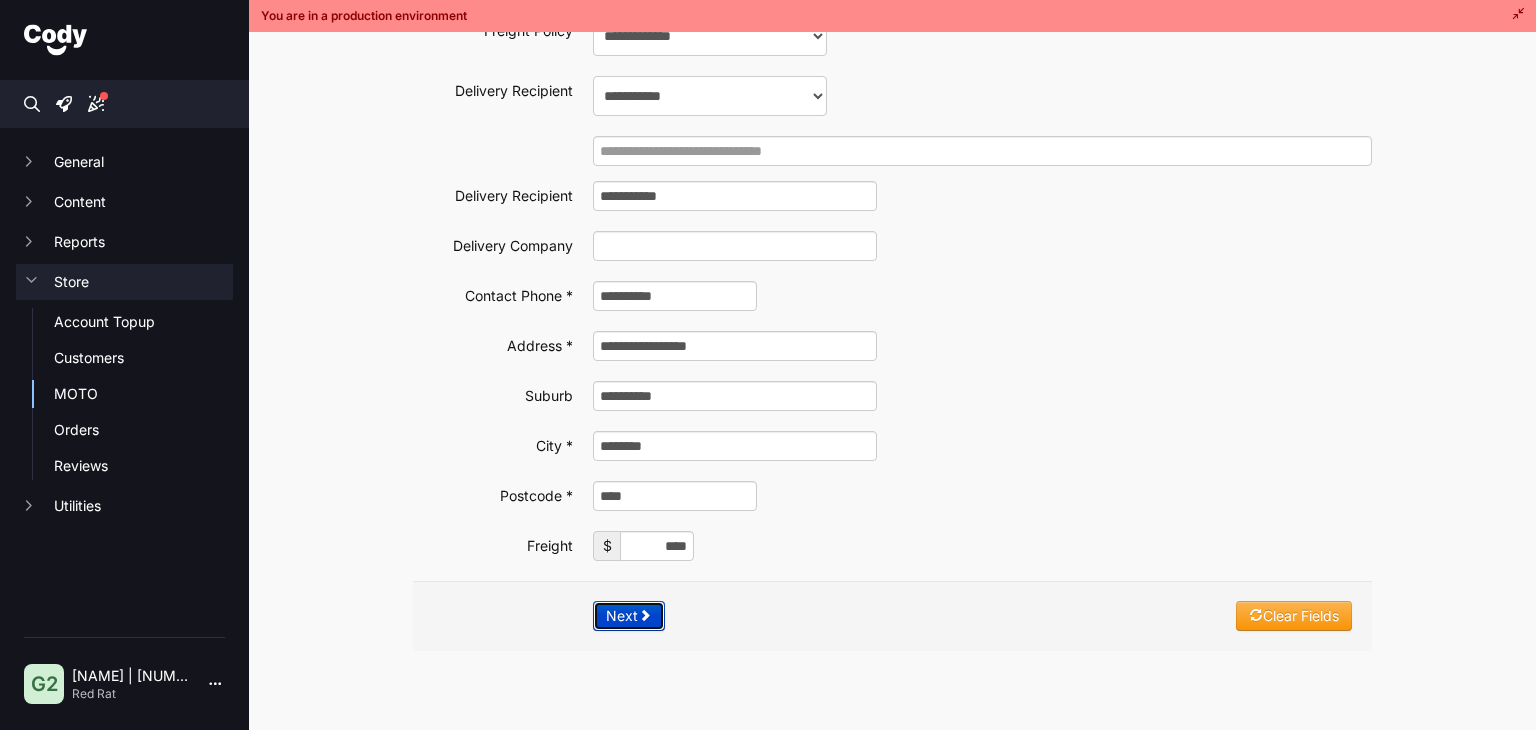 click on "Next" at bounding box center [629, 616] 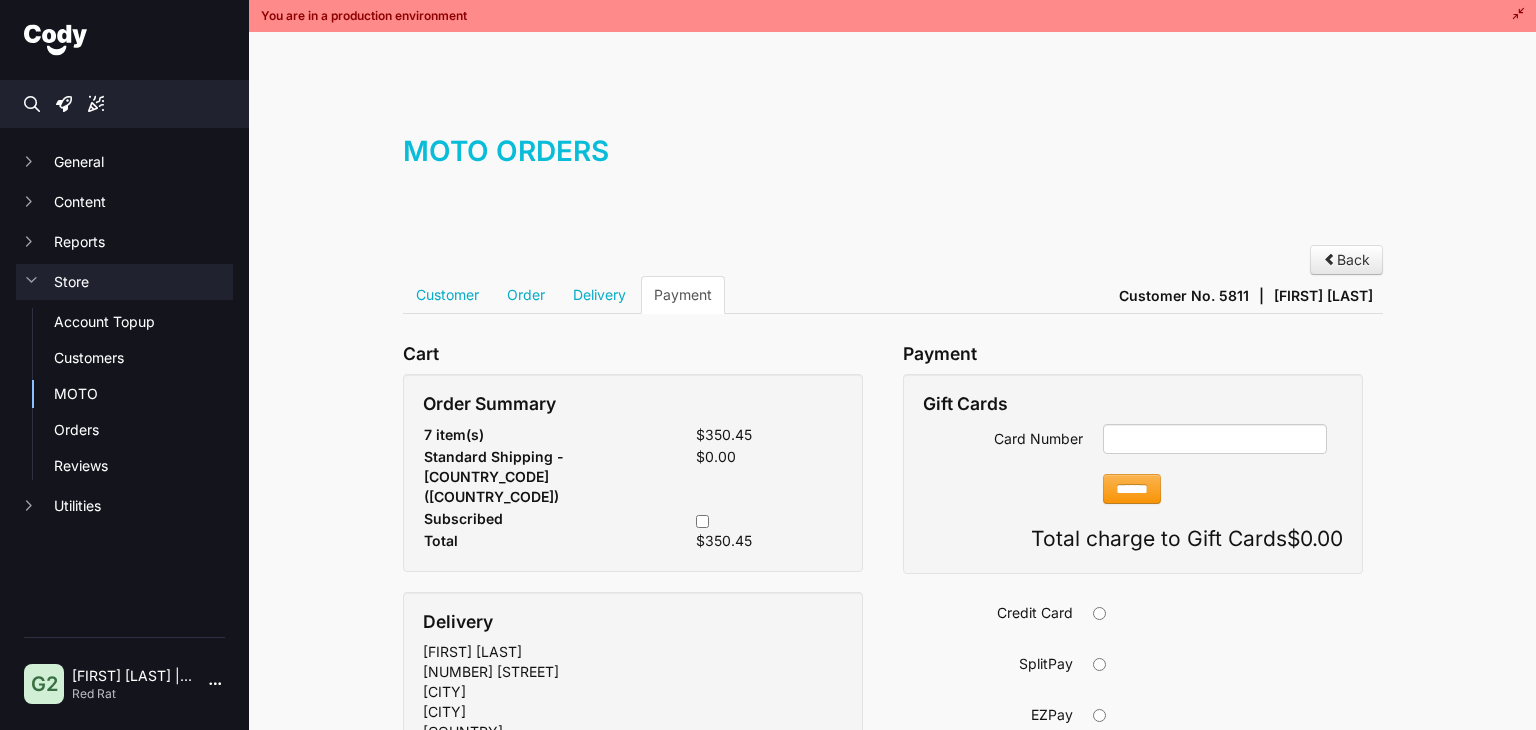 scroll, scrollTop: 0, scrollLeft: 0, axis: both 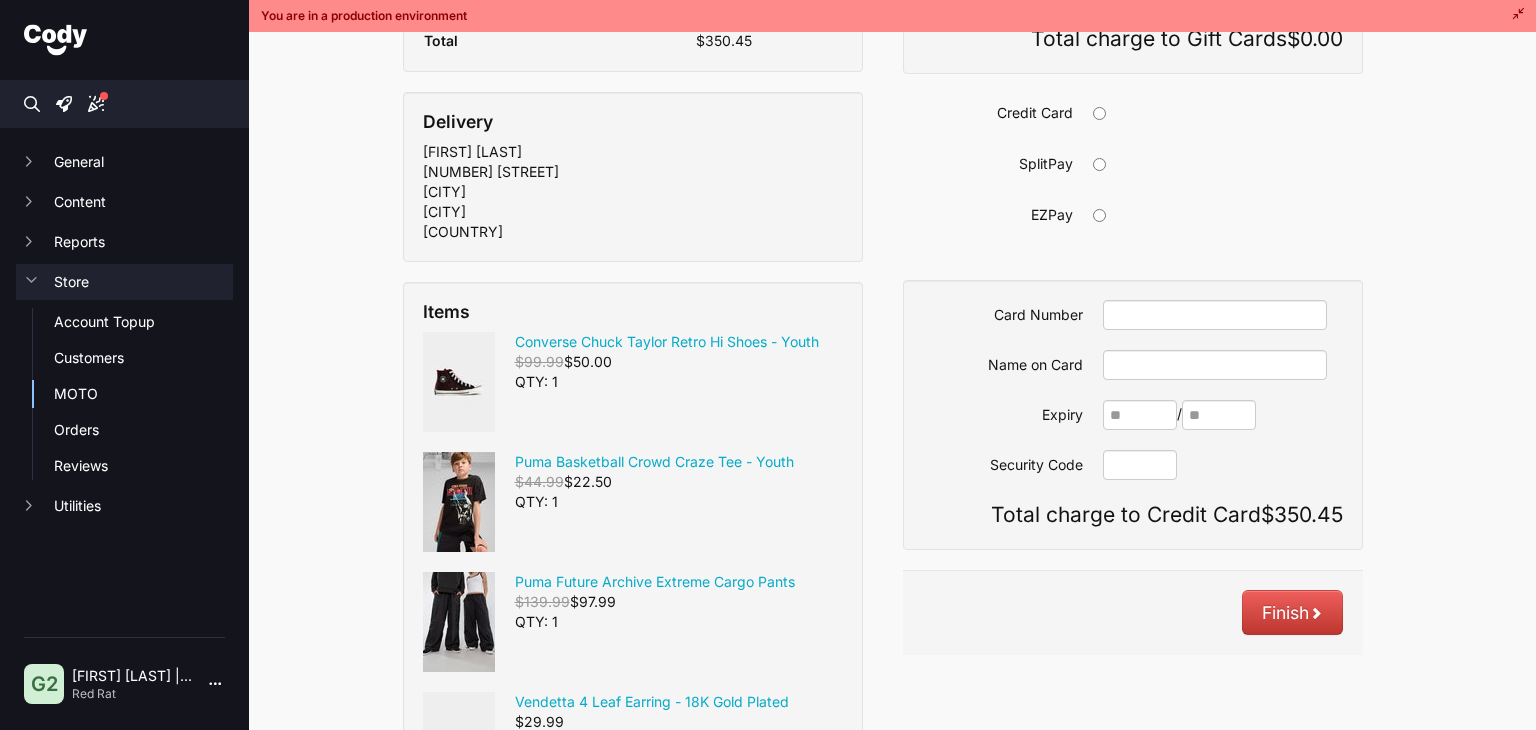click on "EZPay" at bounding box center (1132, 215) 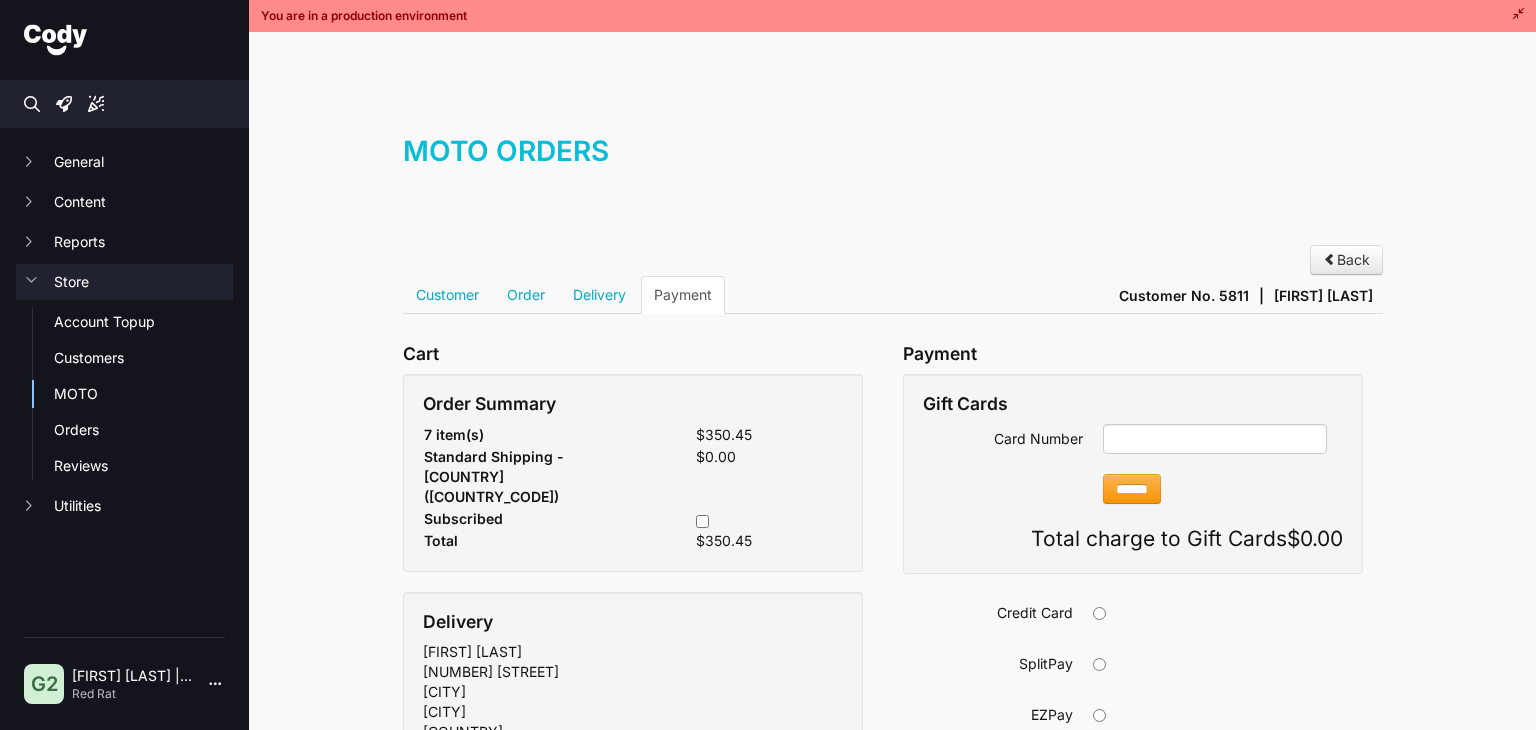 scroll, scrollTop: 0, scrollLeft: 0, axis: both 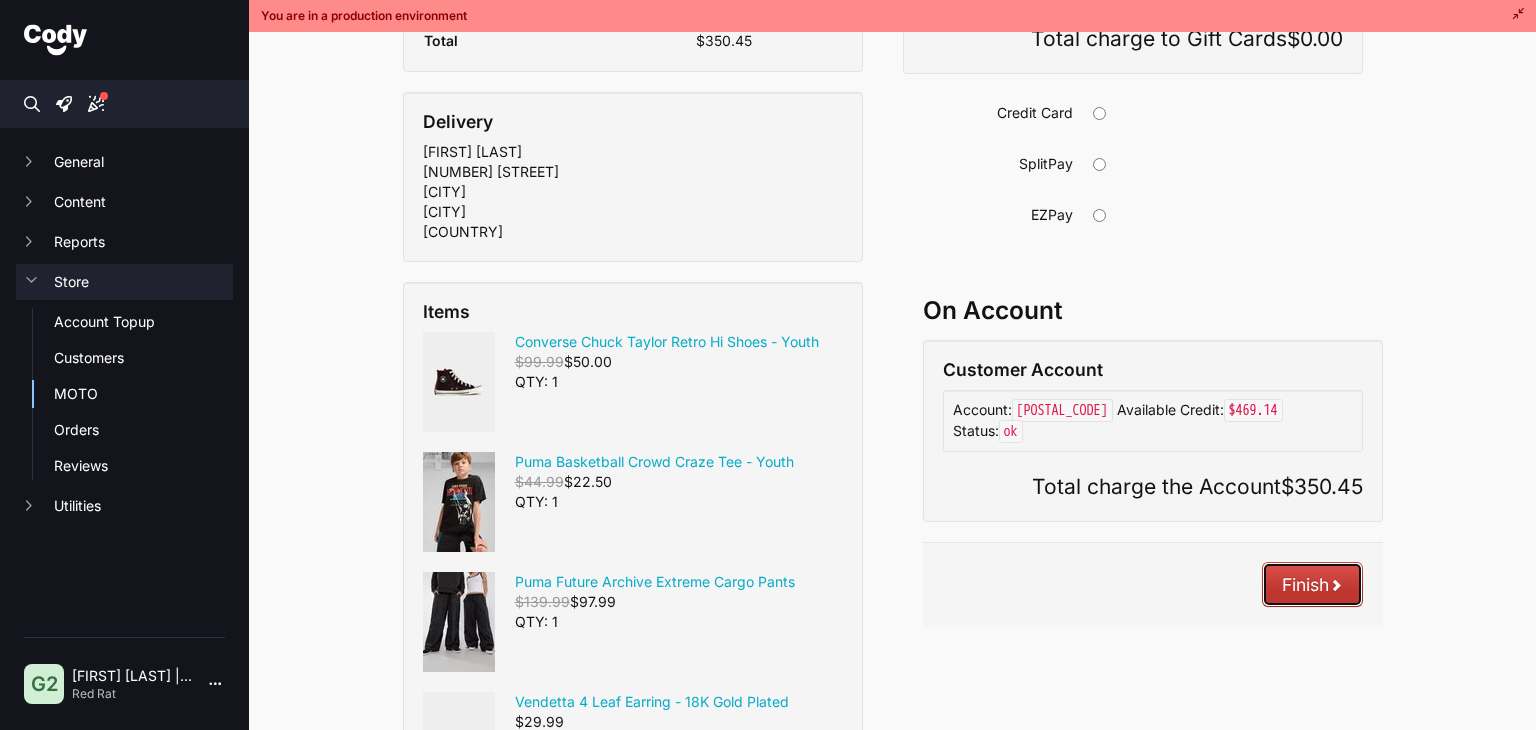 click on "Finish" at bounding box center (1312, 584) 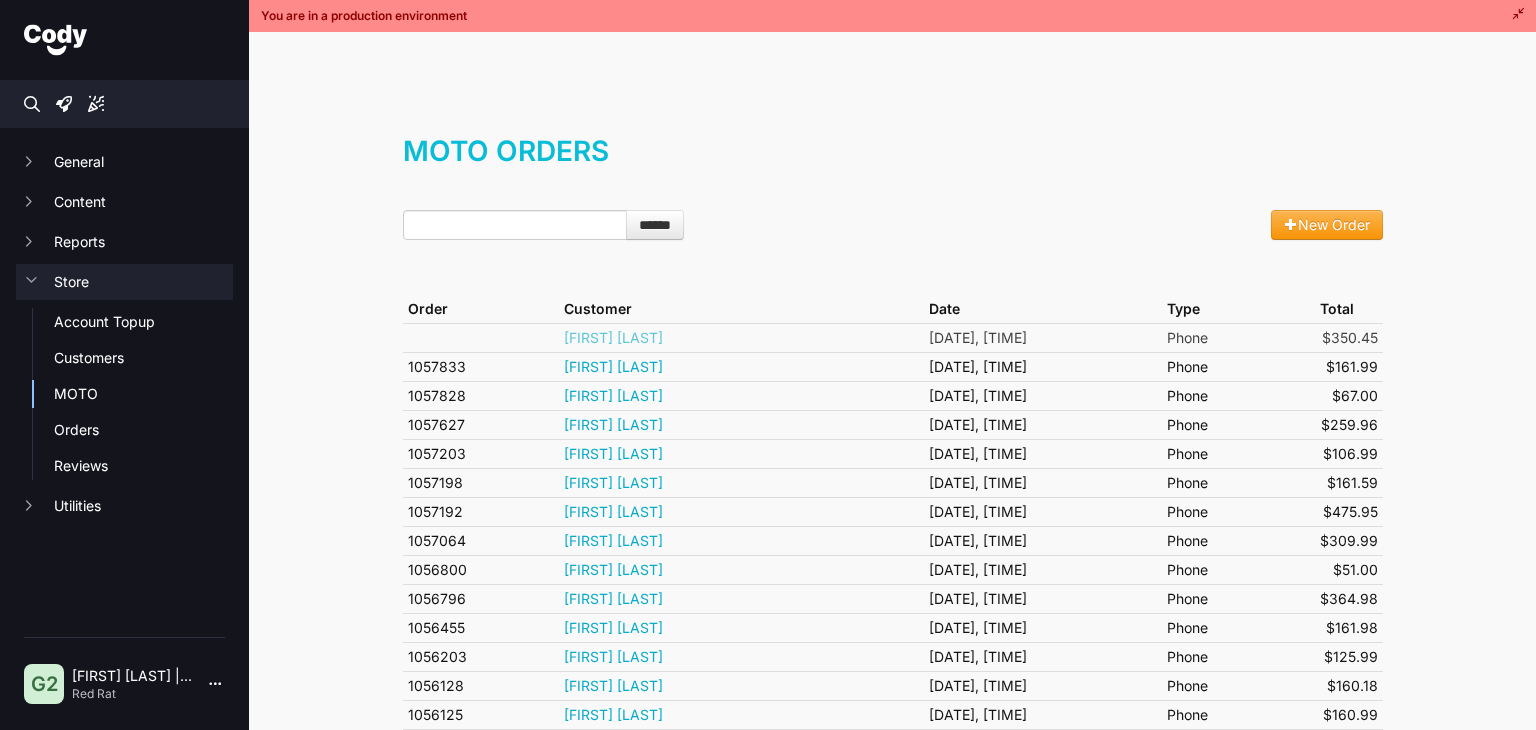 scroll, scrollTop: 0, scrollLeft: 0, axis: both 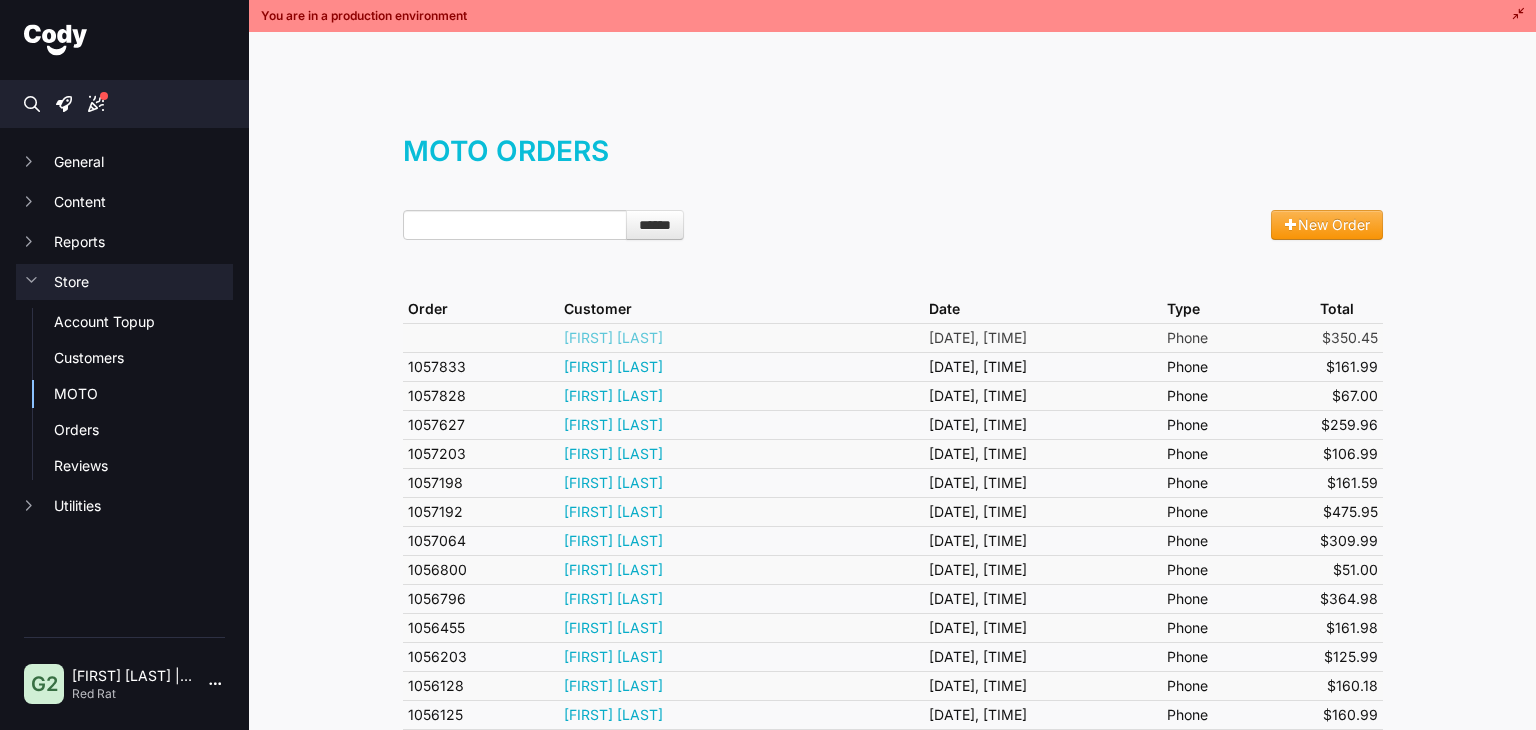 click on "Customer" at bounding box center (742, 309) 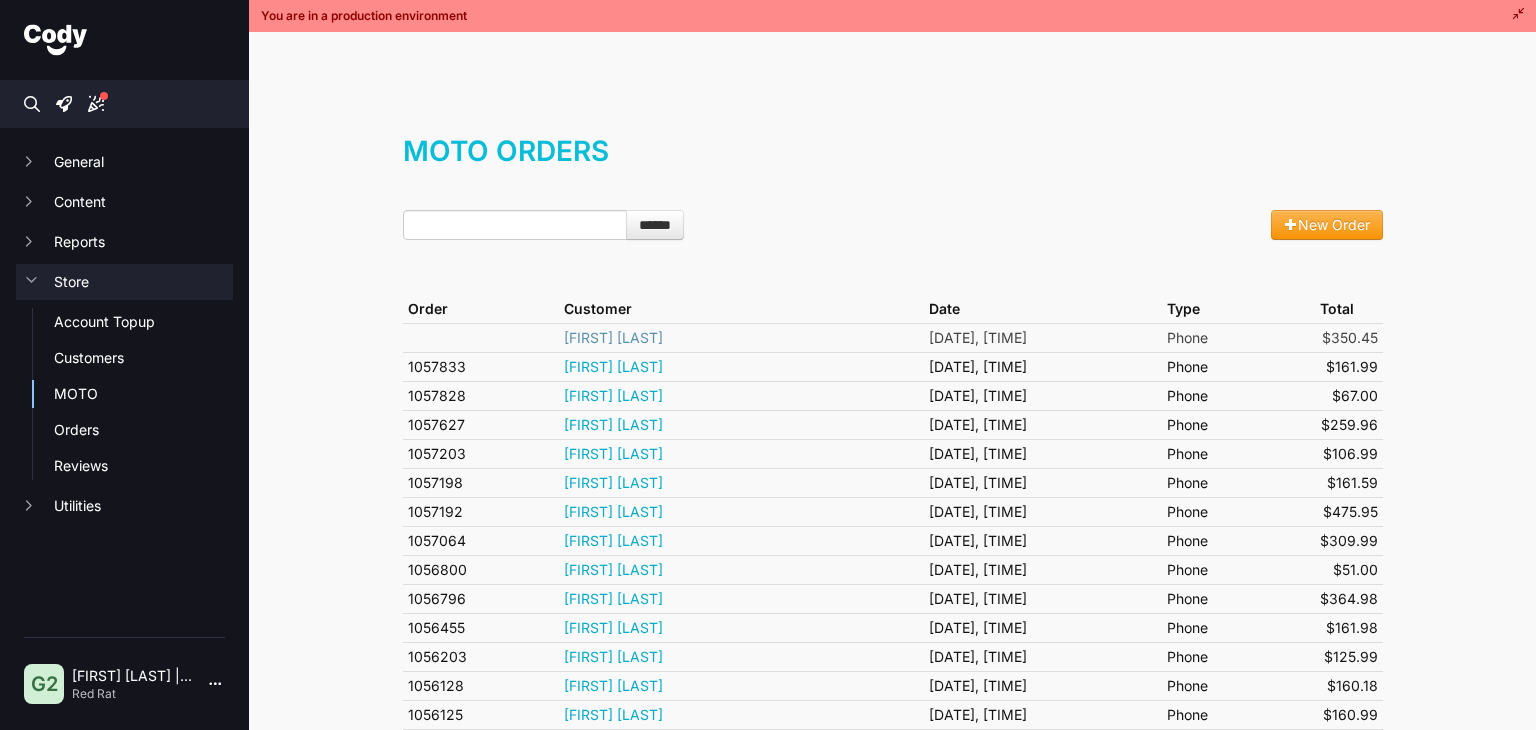 click on "[FIRST] [LAST]" at bounding box center [613, 337] 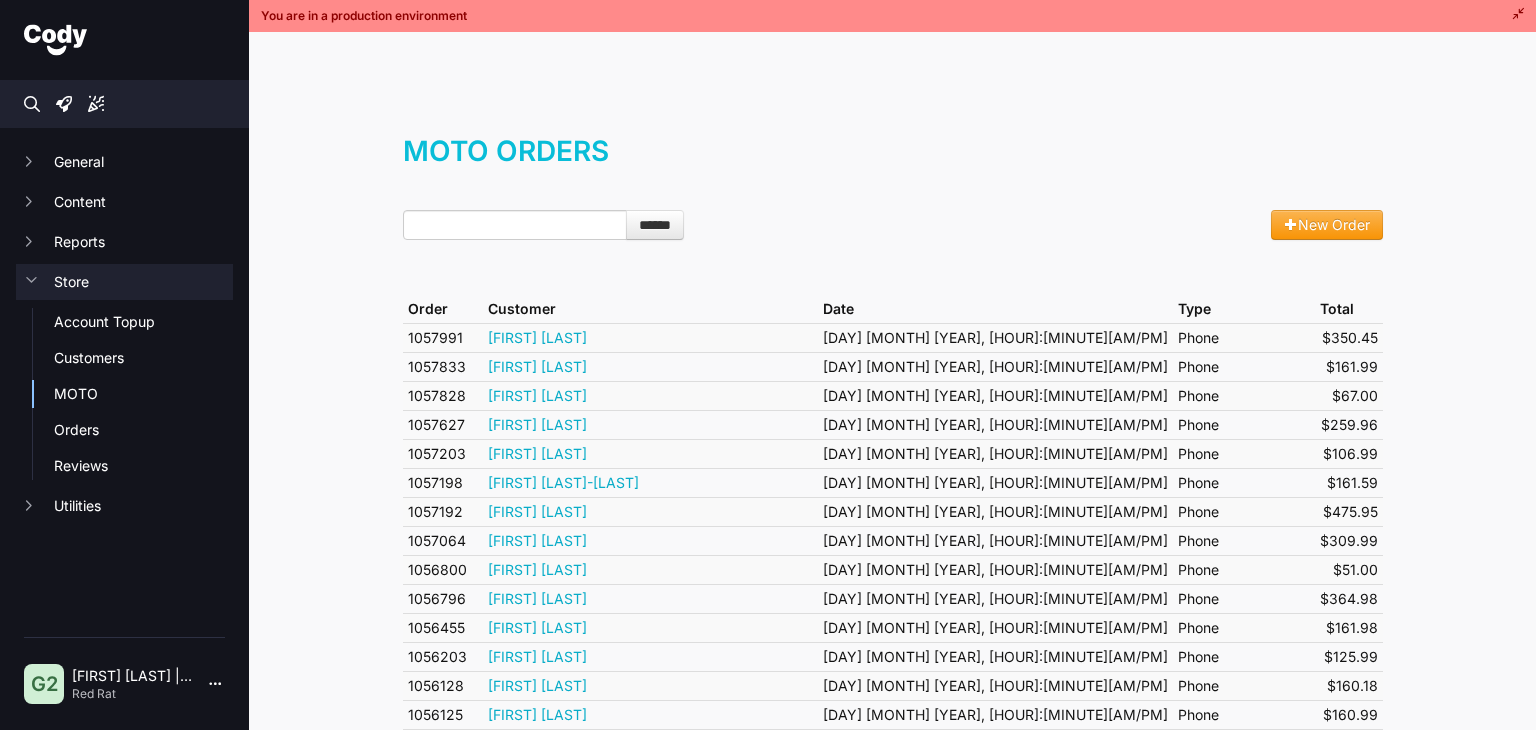 scroll, scrollTop: 0, scrollLeft: 0, axis: both 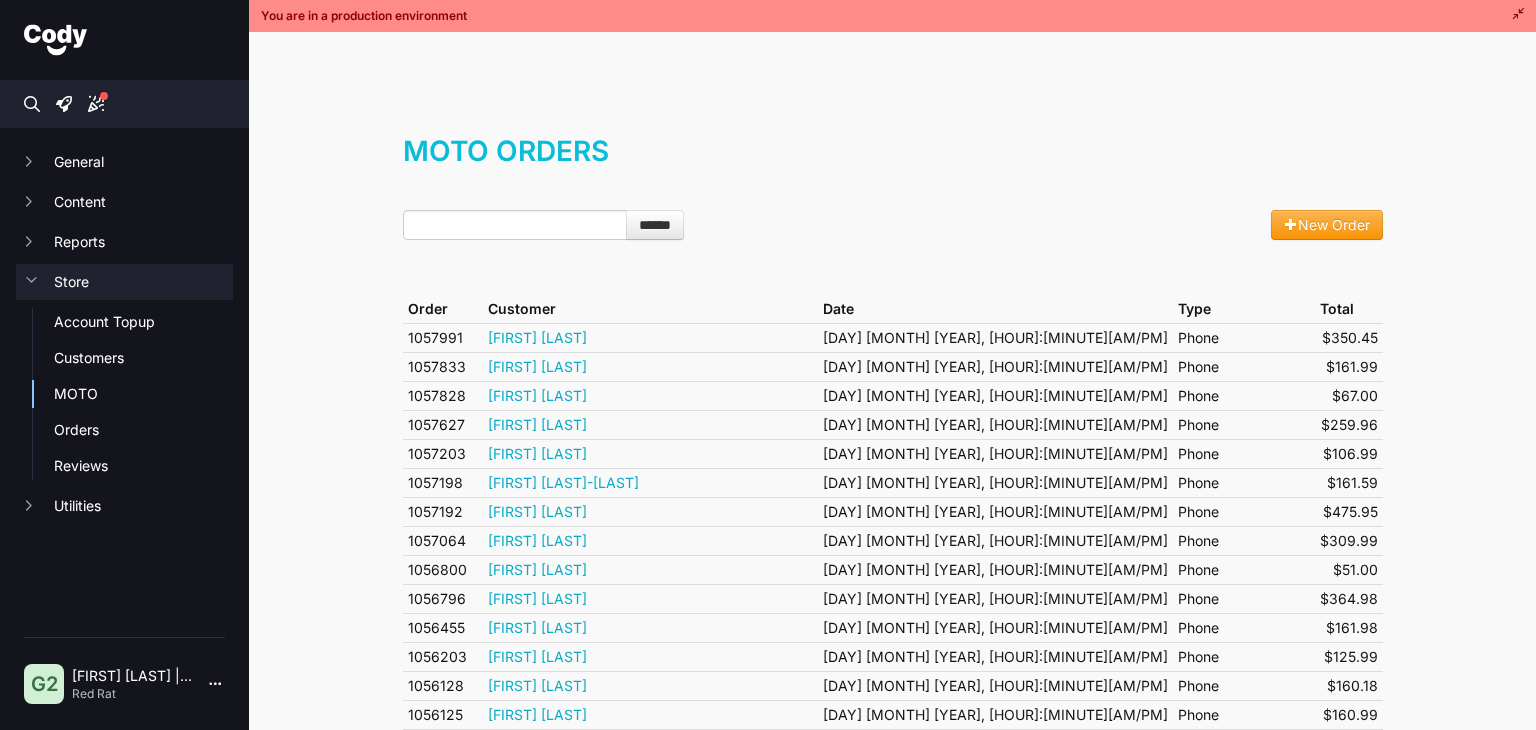 click on "MOTO Orders
******  New Order Order Customer Date Type Total 1057991 [FIRST] [LAST]  [DAY] [MONTH] [YEAR], [HOUR]:[MINUTE][AM/PM] Phone $350.45 1057833 [FIRST] [LAST]  [DAY] [MONTH] [YEAR], [HOUR]:[MINUTE][AM/PM] Phone $161.99 1057828 [FIRST] [LAST]  [DAY] [MONTH] [YEAR], [HOUR]:[MINUTE][AM/PM] Phone $67.00 1057627 [FIRST] [LAST]  [DAY] [MONTH] [YEAR], [HOUR]:[MINUTE][AM/PM] Phone $259.96 1057203 [FIRST] [LAST]  [DAY] [MONTH] [YEAR], [HOUR]:[MINUTE][AM/PM] Phone $106.99 1057198 [FIRST] [LAST]-[LAST]  [DAY] [MONTH] [YEAR], [HOUR]:[MINUTE][AM/PM] Phone $161.59 1057192 [FIRST] [LAST]  [DAY] [MONTH] [YEAR], [HOUR]:[MINUTE][AM/PM] Phone $475.95 1057064 [FIRST] [LAST]  [DAY] [MONTH] [YEAR], [HOUR]:[MINUTE][AM/PM] Phone $309.99 1056800 [FIRST] [LAST]  [DAY] [MONTH] [YEAR], [HOUR]:[MINUTE][AM/PM] Phone $51.00 1056796 [FIRST] [LAST]  [DAY] [MONTH] [YEAR], [HOUR]:[MINUTE][AM/PM] Phone $364.98 1056455 [FIRST] [LAST]  [DAY] [MONTH] [YEAR], [HOUR]:[MINUTE][AM/PM] Phone $161.98 1056203 [FIRST] [LAST]  [DAY] [MONTH] [YEAR], [HOUR]:[MINUTE][AM/PM] Phone $125.99 1056128 [FIRST] [LAST]  [DAY] [MONTH] [YEAR], [HOUR]:[MINUTE][AM/PM] Phone $160.18 1056125 [FIRST] [LAST]  [DAY] [MONTH] [YEAR], [HOUR]:[MINUTE][AM/PM] Phone $160.99 1056124 [FIRST] [LAST]  [DAY] [MONTH] [YEAR], [HOUR]:[MINUTE][AM/PM] Phone $189.98 1056111 [FIRST] [LAST]  [DAY] [MONTH] [YEAR], [HOUR]:[MINUTE][AM/PM] Phone $96.99 1055913 Phone" at bounding box center [893, 520] 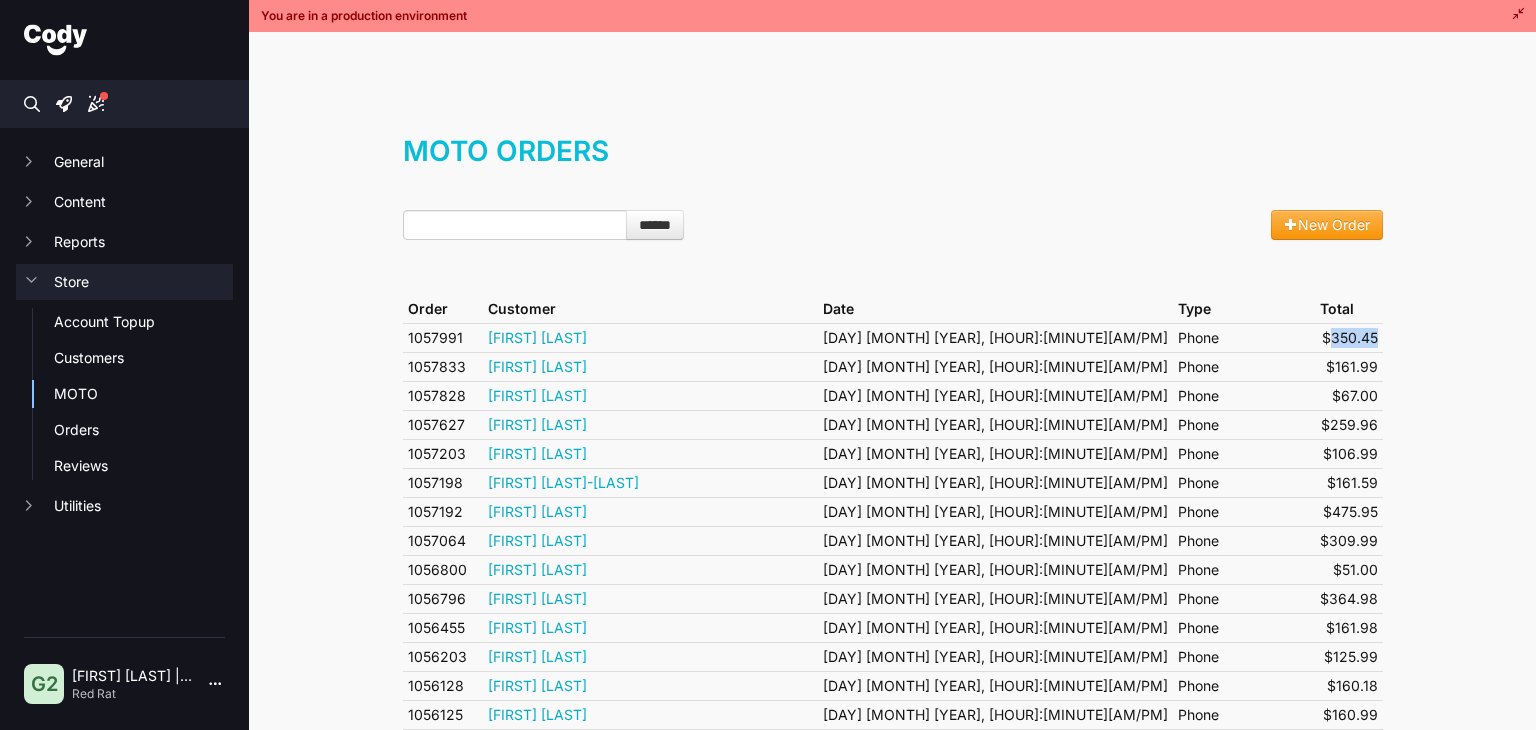 click on "$350.45" at bounding box center [1349, 337] 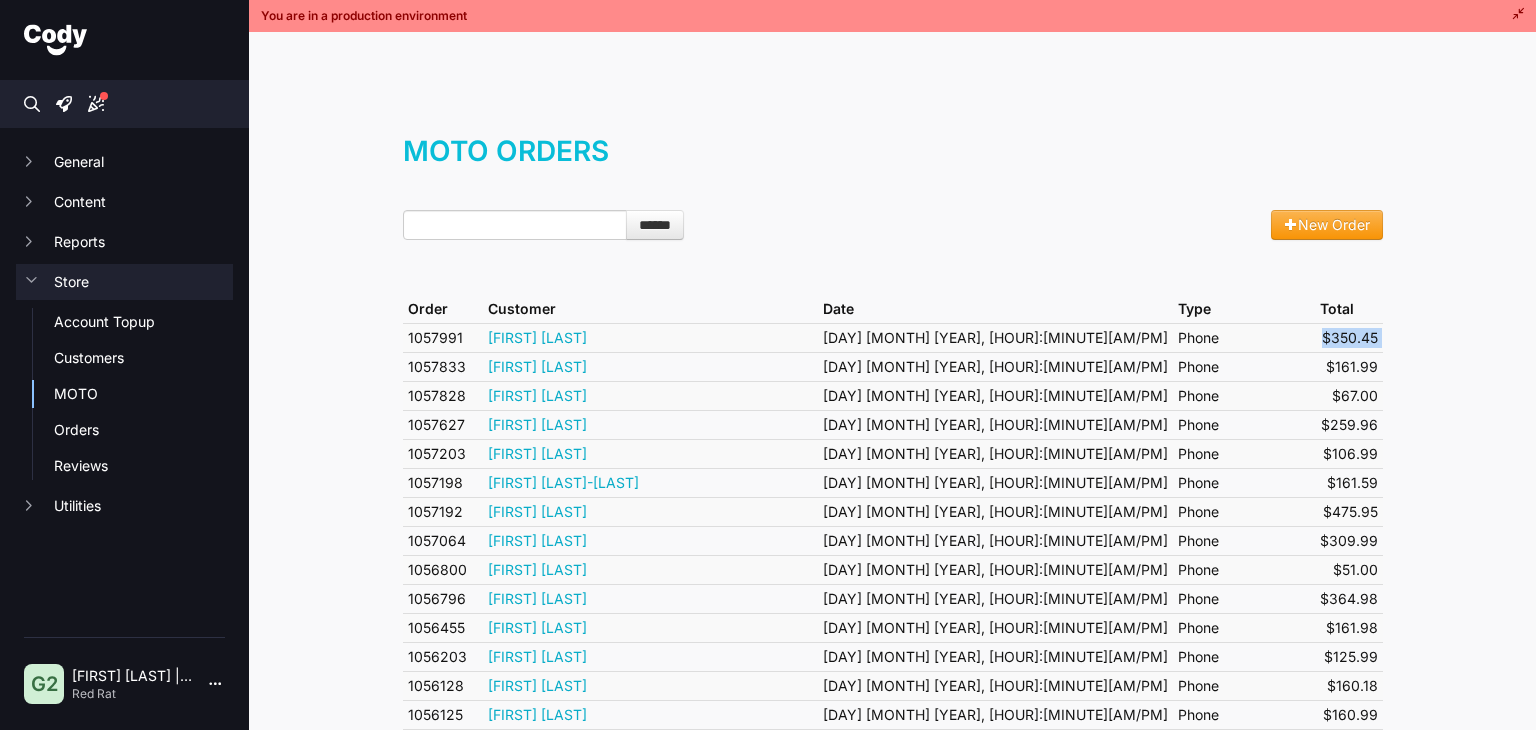 click on "$350.45" at bounding box center (1349, 337) 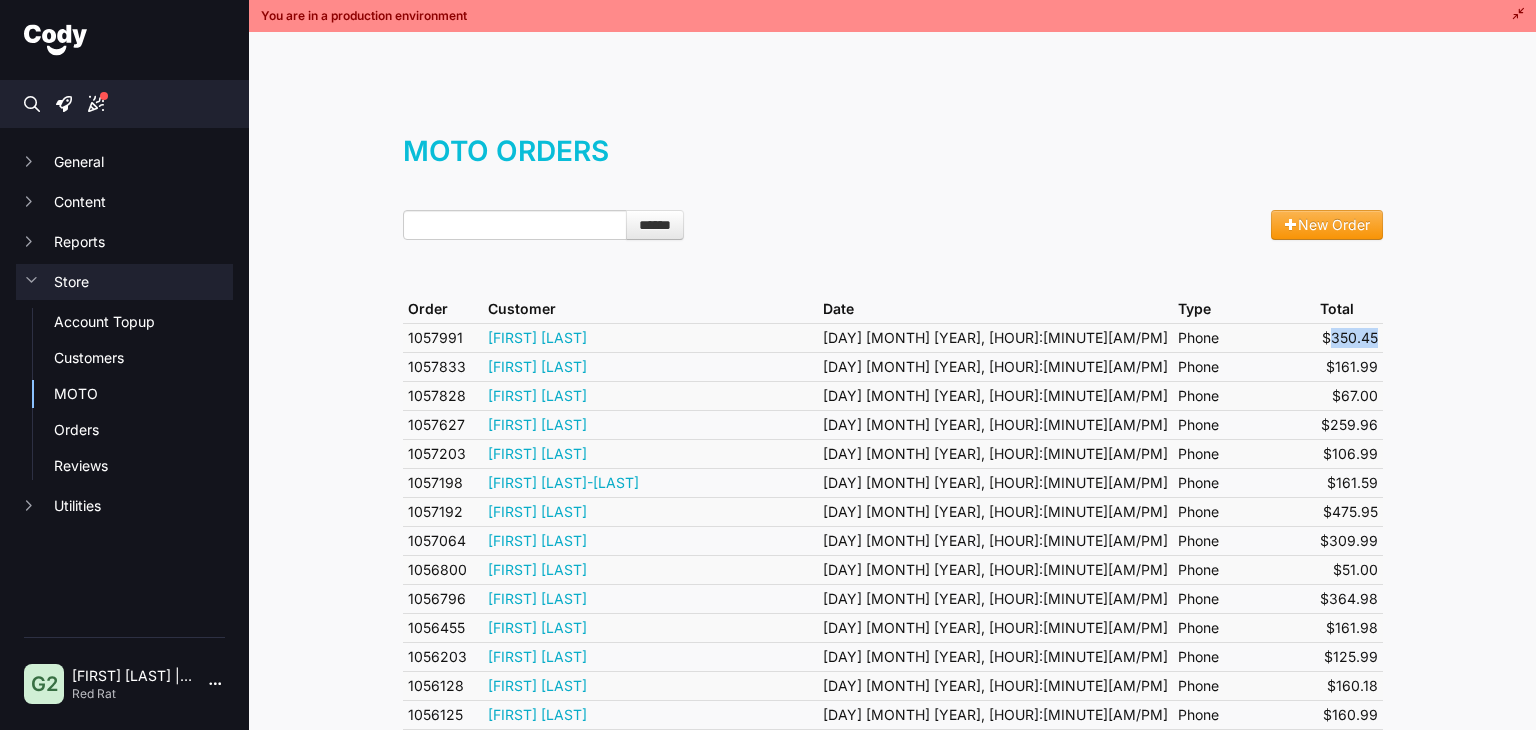 click on "$350.45" at bounding box center (1349, 337) 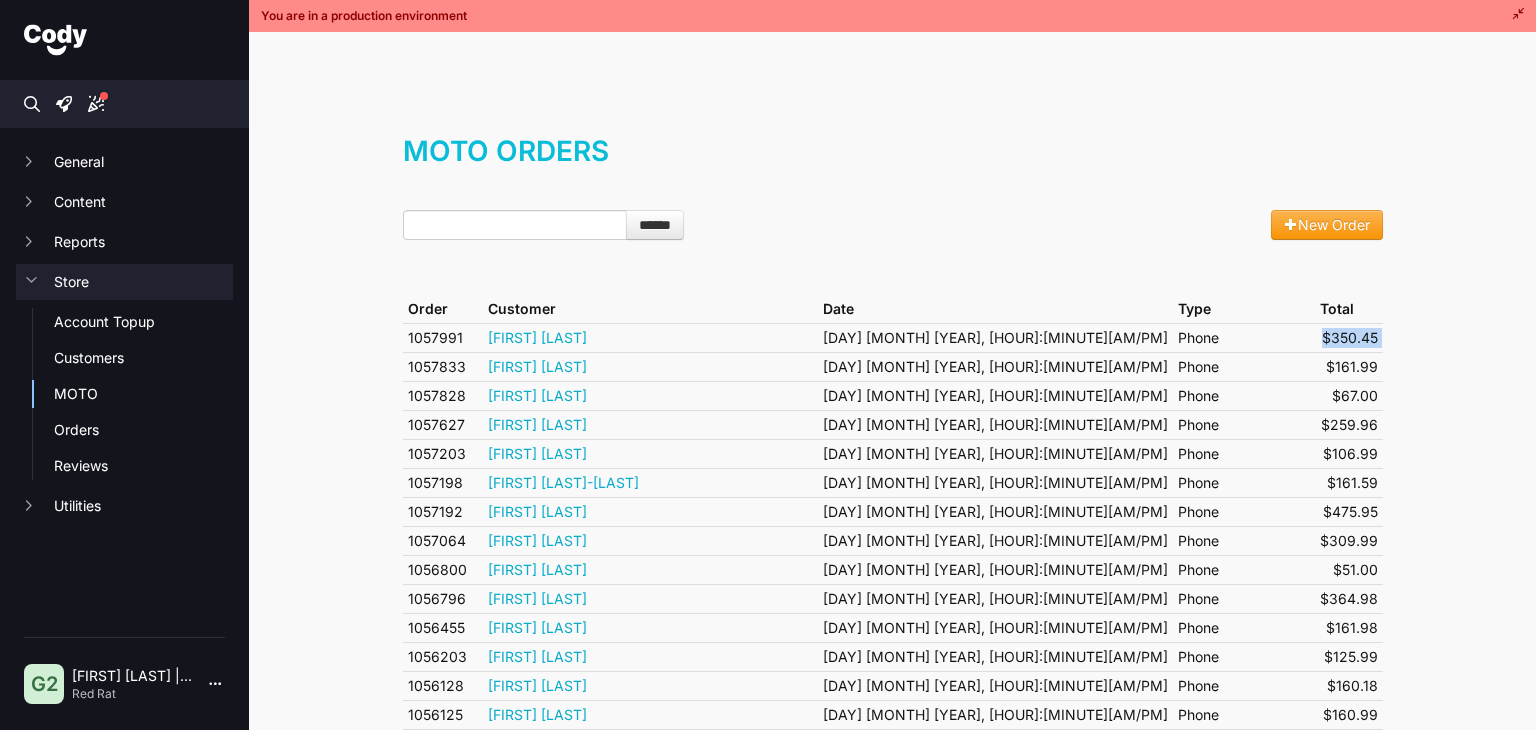 click on "$350.45" at bounding box center (1349, 337) 